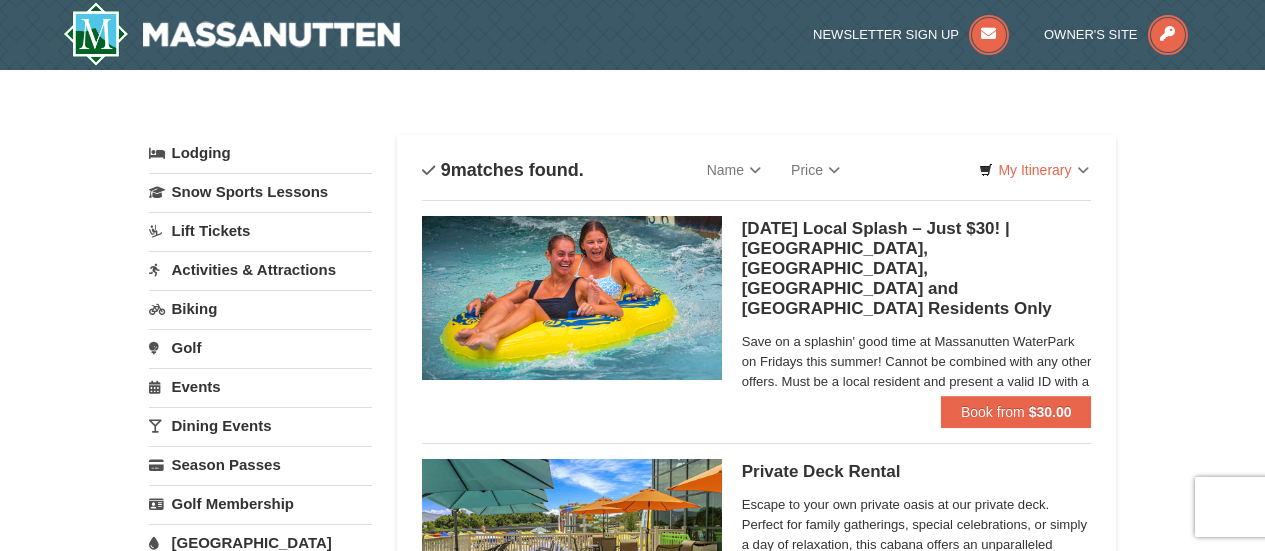 scroll, scrollTop: 0, scrollLeft: 0, axis: both 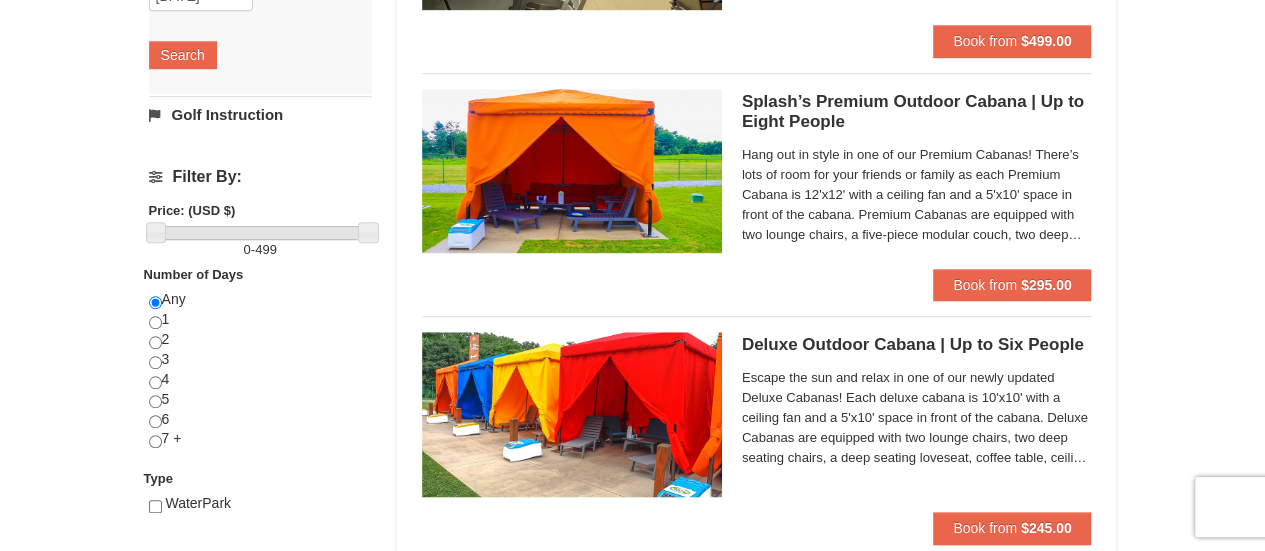 click on "Hang out in style in one of our Premium Cabanas! There’s lots of room for your friends or family as each Premium Cabana is 12'x12' with a ceiling fan and a 5'x10' space in front of the cabana. Premium Cabanas are equipped with two lounge chairs, a five-piece modular couch, two deep seating chairs, coffee table, low profile table, ceiling fan, and electric service. Rental also includes 16 bottles of water, four WaterPark towels, WaterPark logo tote bag, $50 Diamond Jim’s Arcade card, and service from our friendly cabana hosts. There is a maximum number of eight guests per cabana." at bounding box center (917, 195) 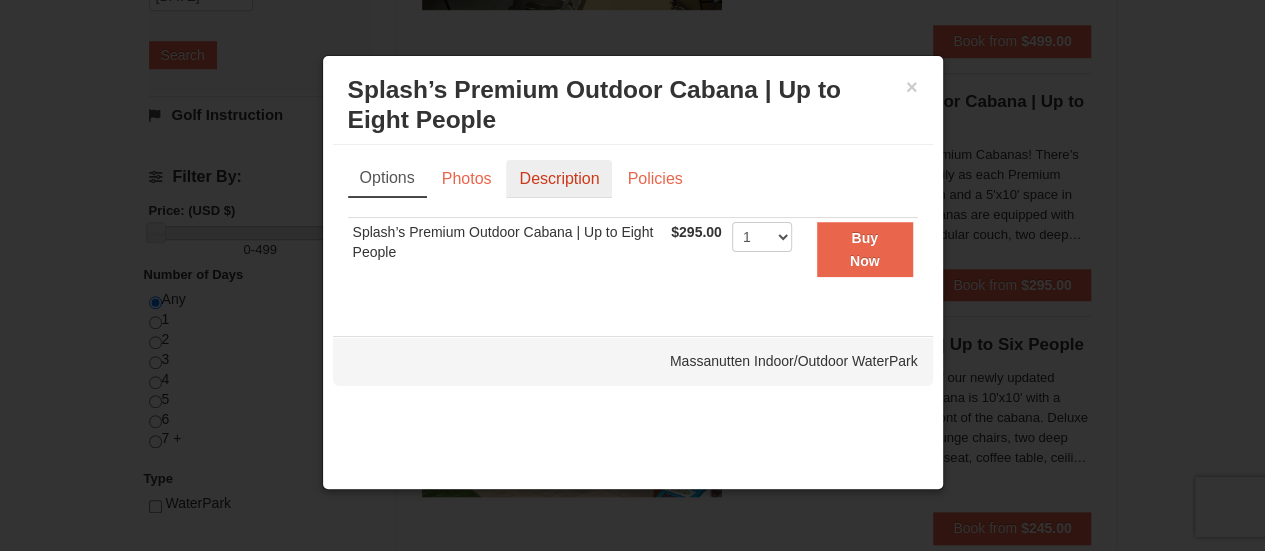 click on "Description" at bounding box center [559, 179] 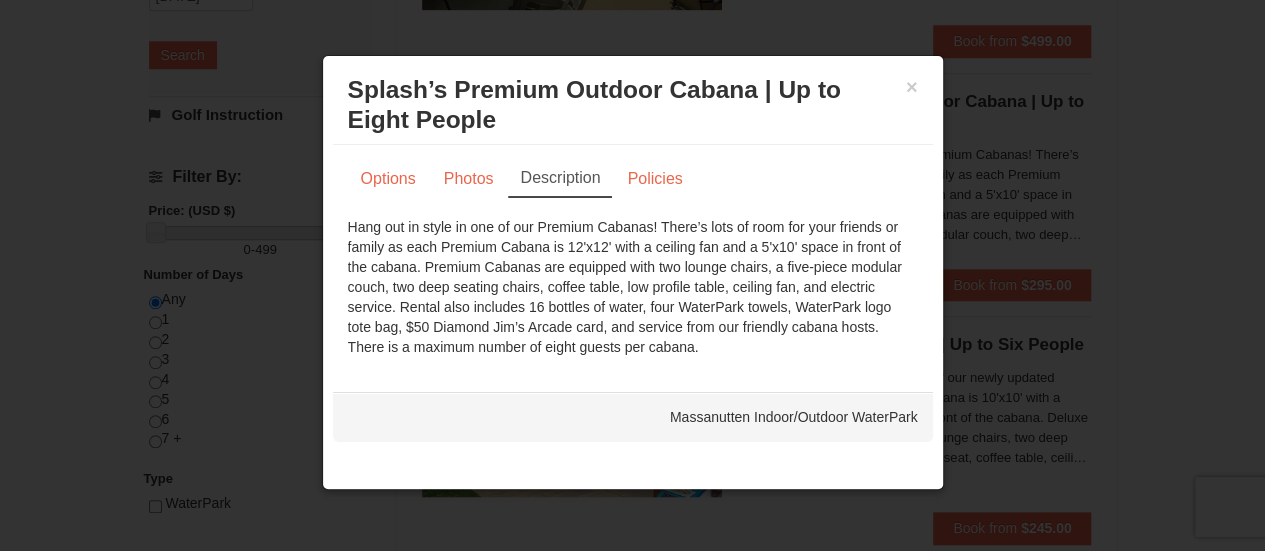 click on "Splash’s Premium Outdoor Cabana | Up to Eight People  Massanutten Indoor/Outdoor WaterPark" at bounding box center (633, 105) 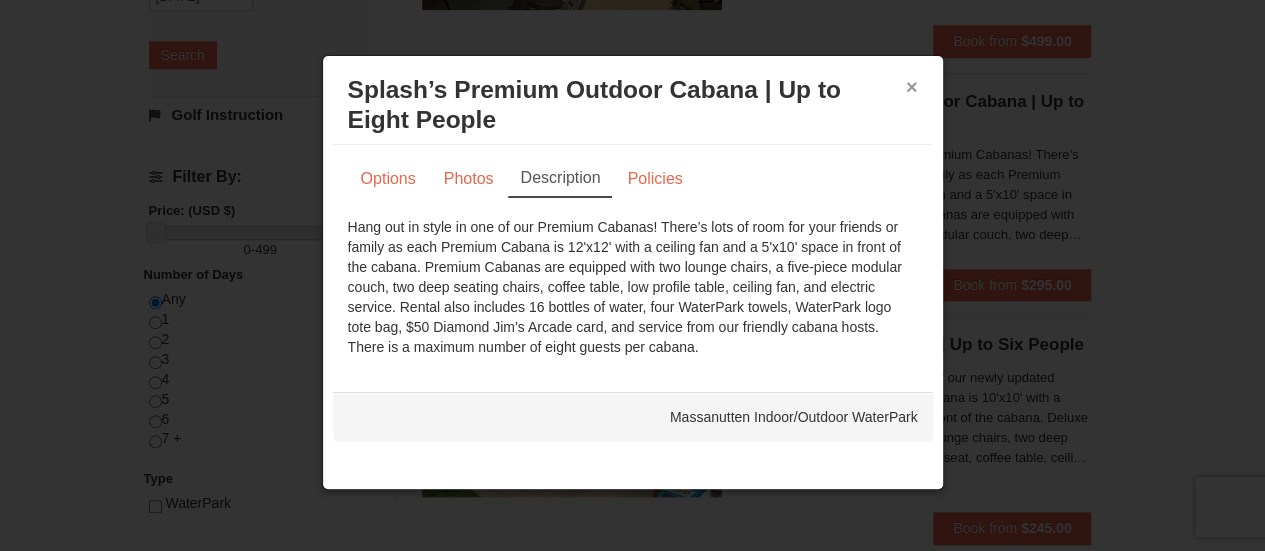 click on "×" at bounding box center [912, 87] 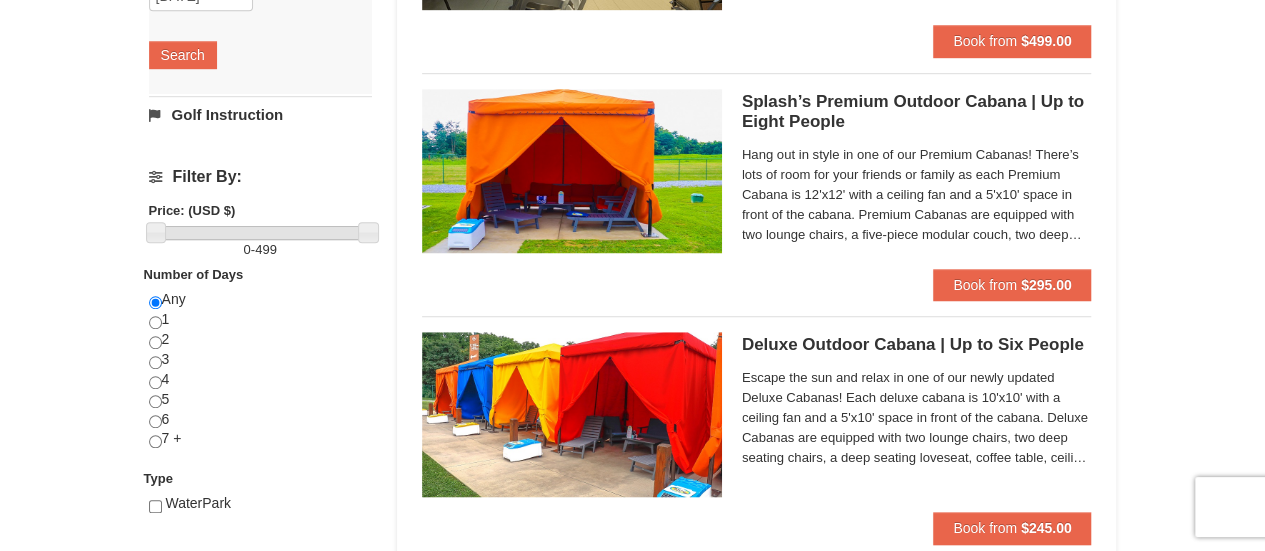 click on "Escape the sun and relax in one of our newly updated Deluxe Cabanas! Each deluxe cabana is 10'x10' with a ceiling fan and a 5'x10' space in front of the cabana. Deluxe Cabanas are equipped with two lounge chairs, two deep seating chairs, a deep seating loveseat, coffee table, ceiling fan, and electric service. Rental also includes 12 bottles of water, three WaterPark towels, WaterPark logo tote bag, $30 Diamond Jim’s Arcade card, and service from our friendly cabana hosts. There is a maximum number of six guests per cabana." at bounding box center (917, 418) 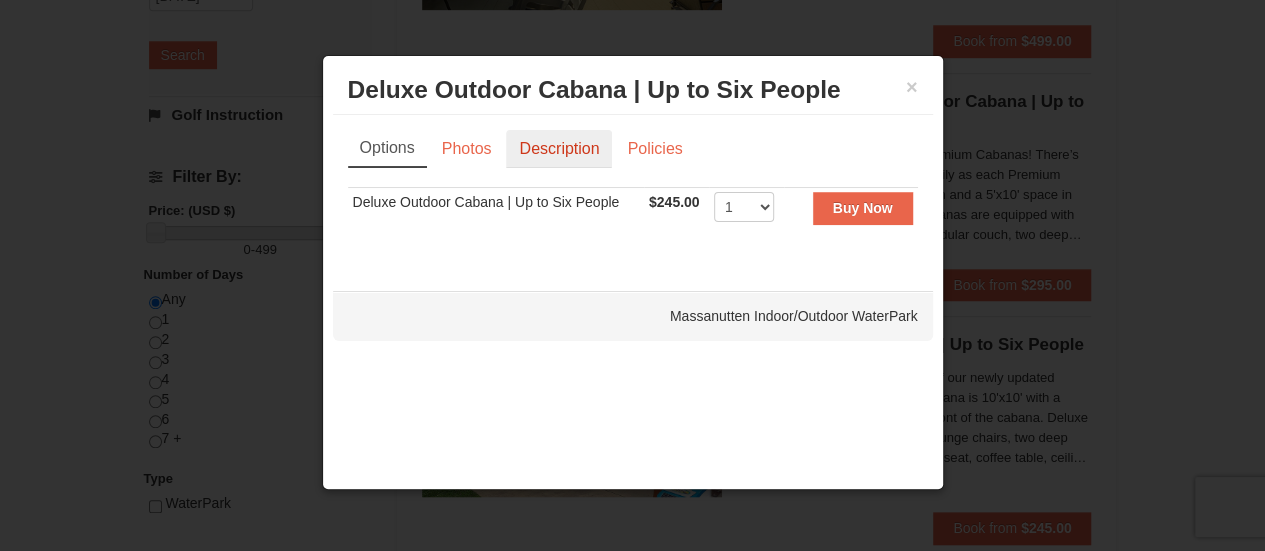 click on "Description" at bounding box center (559, 149) 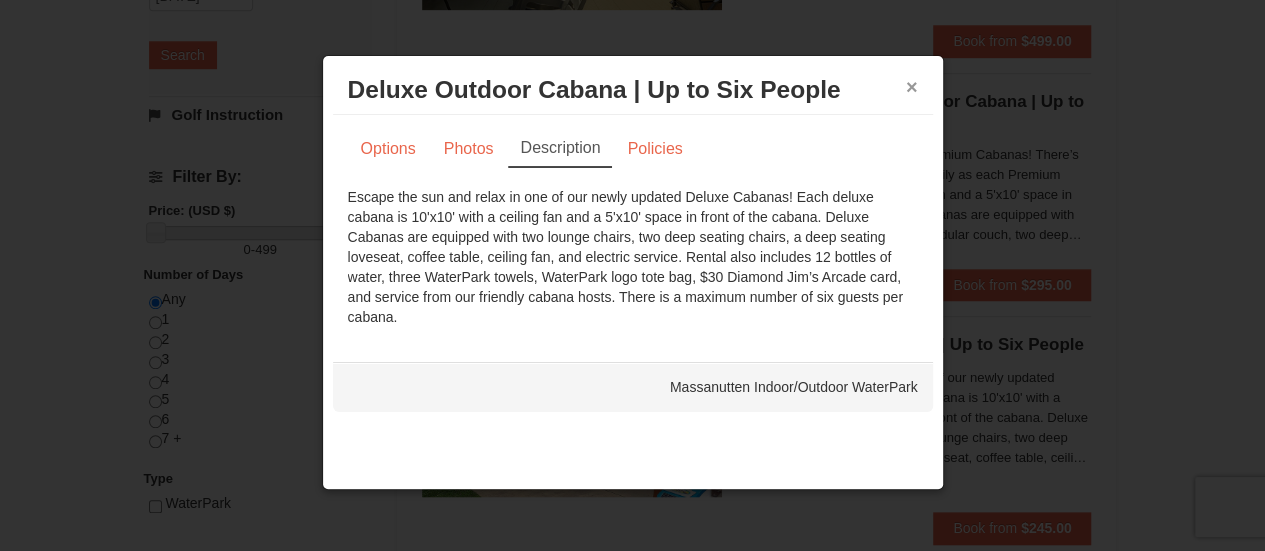 click on "×" at bounding box center [912, 87] 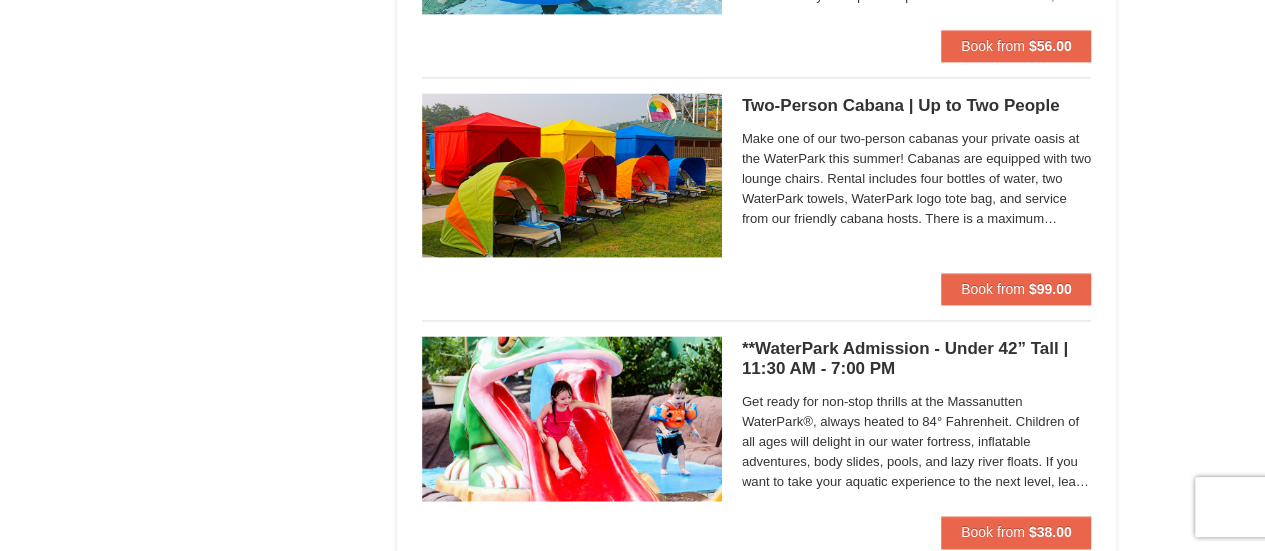 scroll, scrollTop: 1344, scrollLeft: 0, axis: vertical 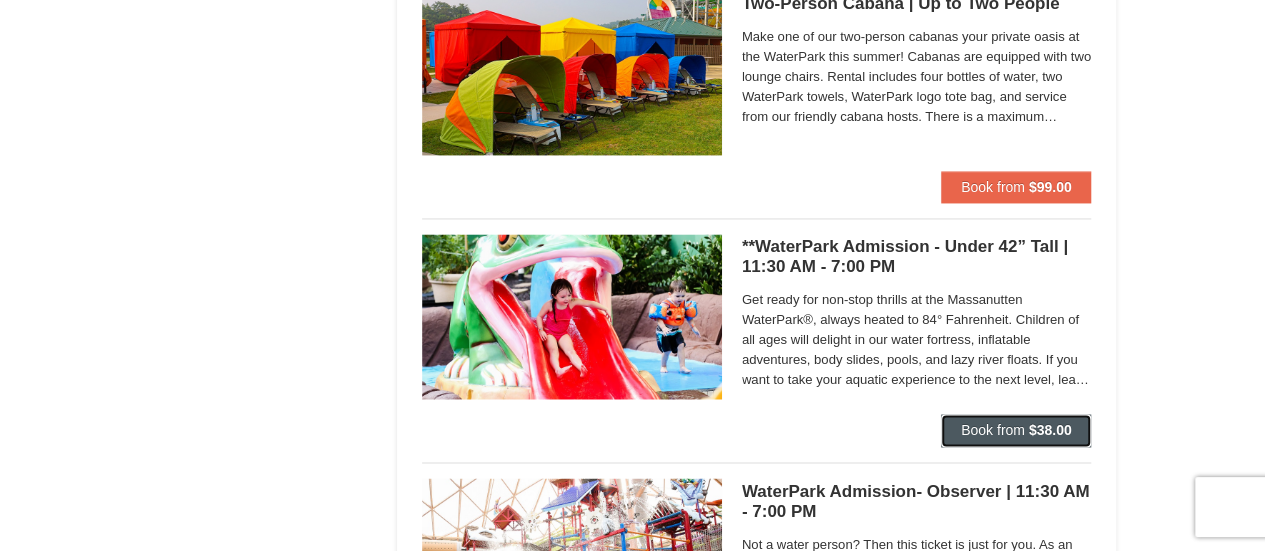 click on "Book from   $38.00" at bounding box center (1016, 430) 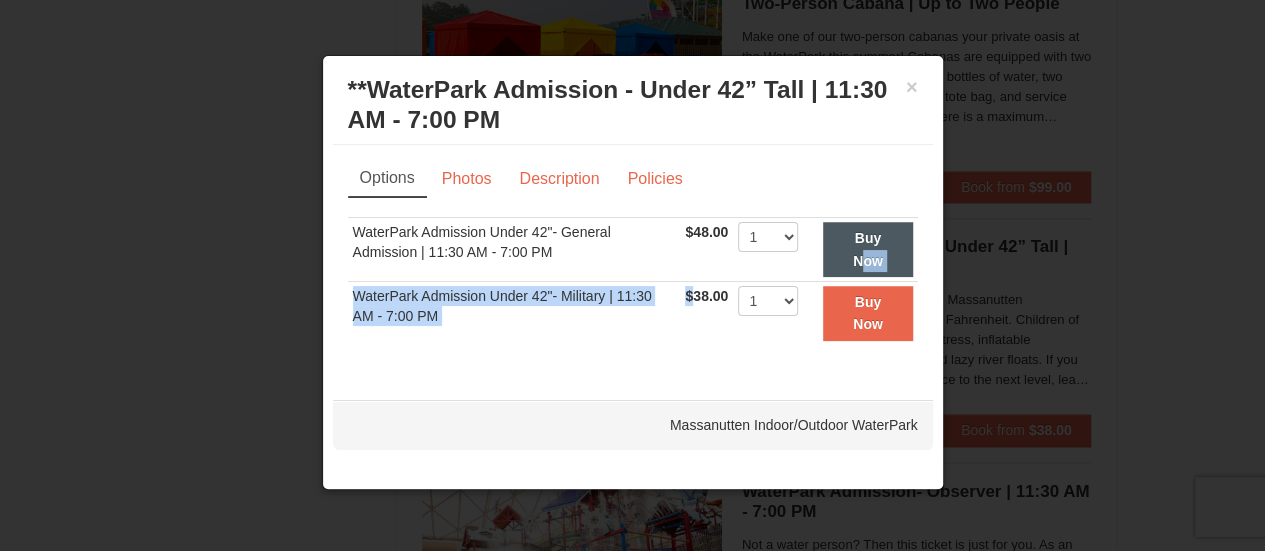 drag, startPoint x: 696, startPoint y: 323, endPoint x: 862, endPoint y: 251, distance: 180.94199 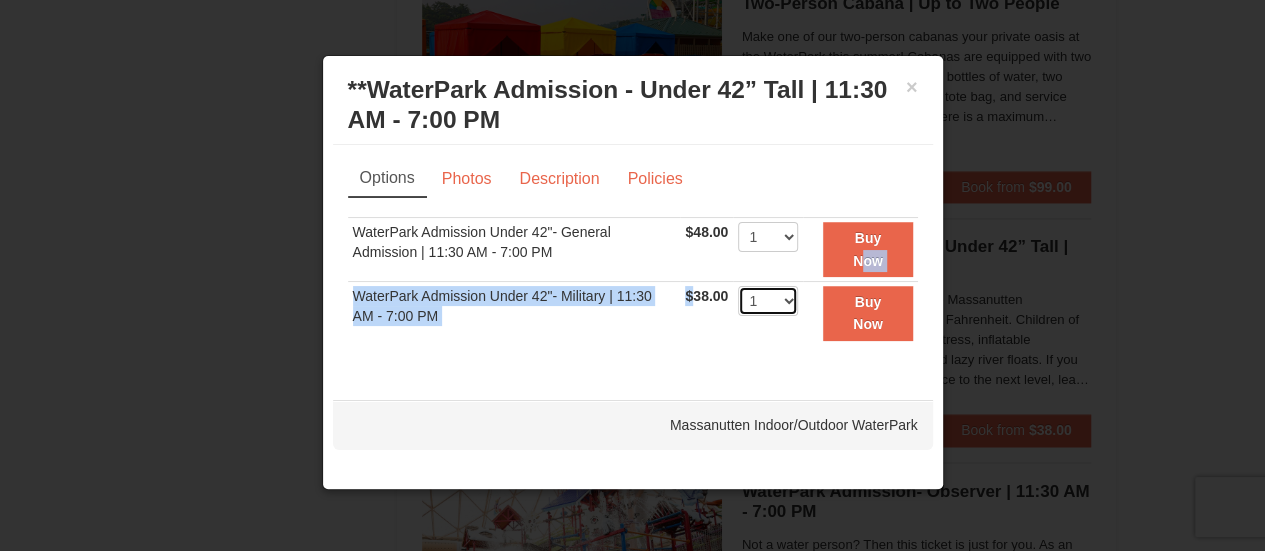 click on "1
2
3
4
5
6
7
8
9
10
11
12
13
14
15
16
17
18
19
20
21 22" at bounding box center [768, 301] 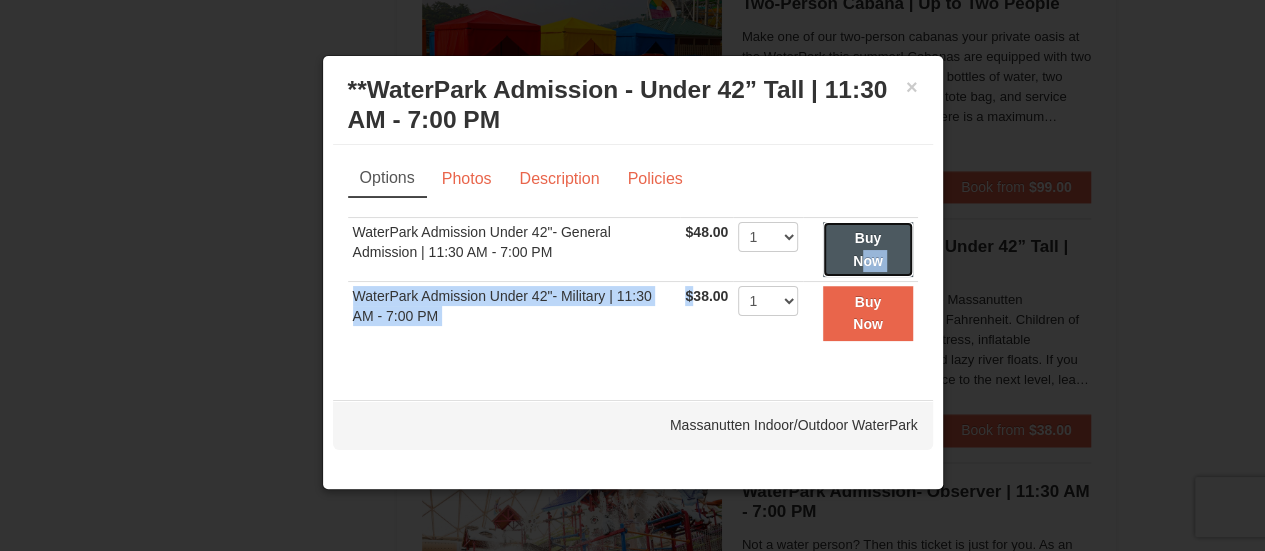 click on "Buy Now" at bounding box center (868, 249) 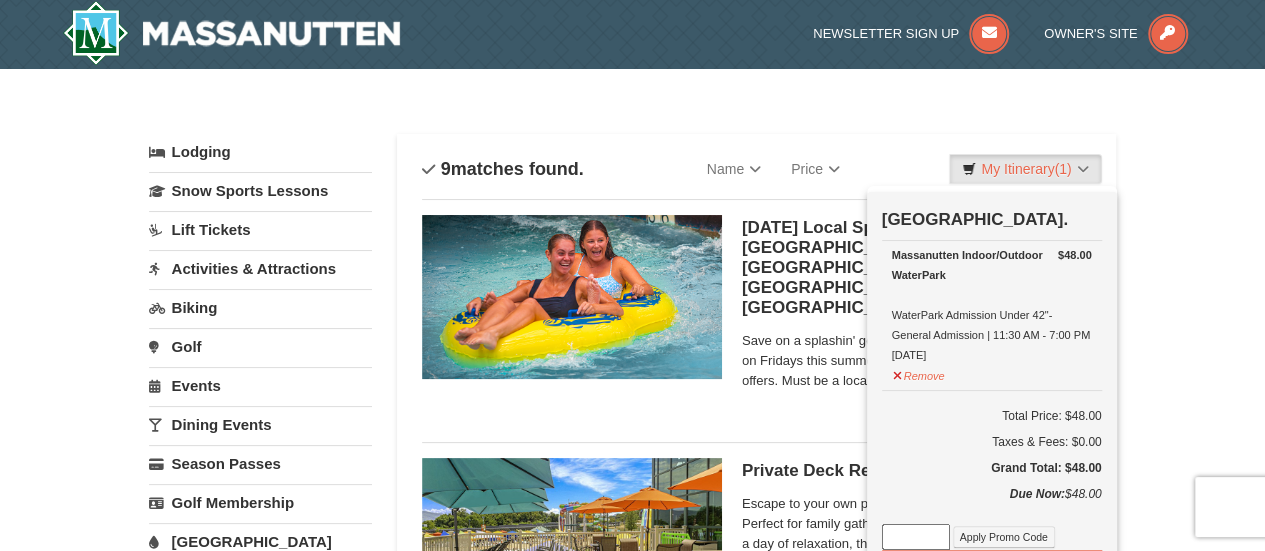 scroll, scrollTop: 6, scrollLeft: 0, axis: vertical 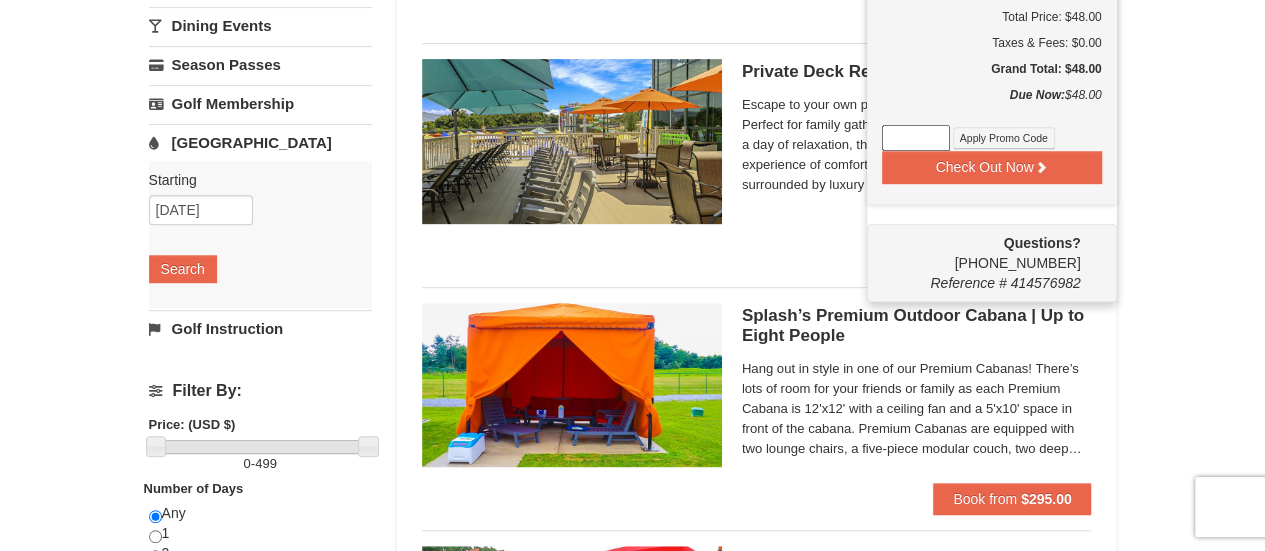click on "×
Categories
List
Filter
My Itinerary (1)
Check Out Now
Water Park Pass.
$48.00
Massanutten Indoor/Outdoor WaterPark
WaterPark Admission Under 42"- General Admission | 11:30 AM - 7:00 PM
7/11/2025" at bounding box center [632, 858] 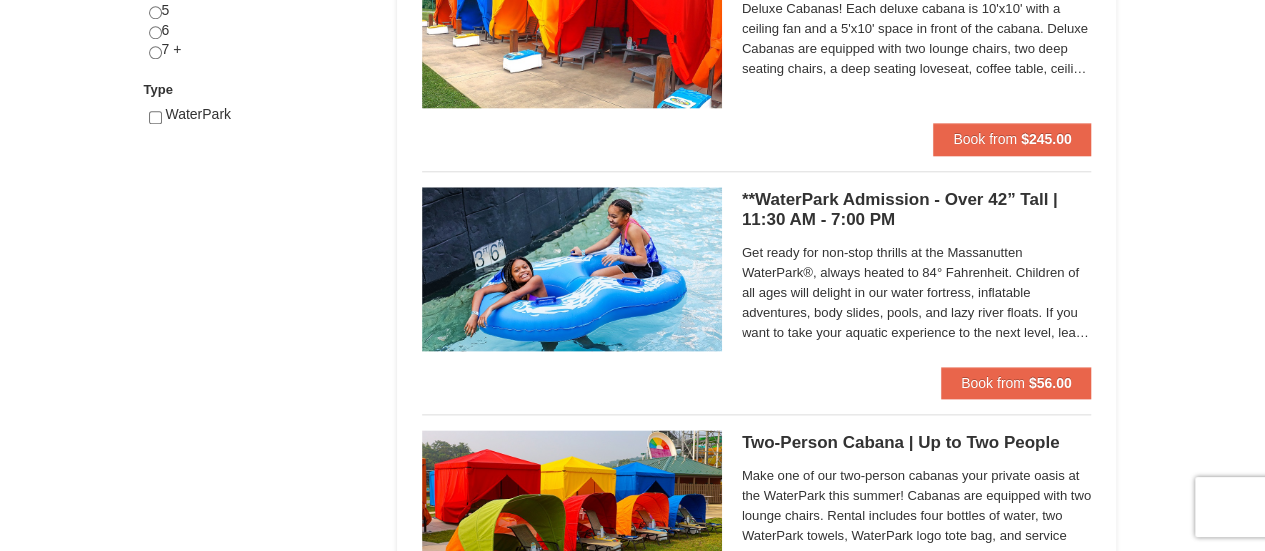 scroll, scrollTop: 1014, scrollLeft: 0, axis: vertical 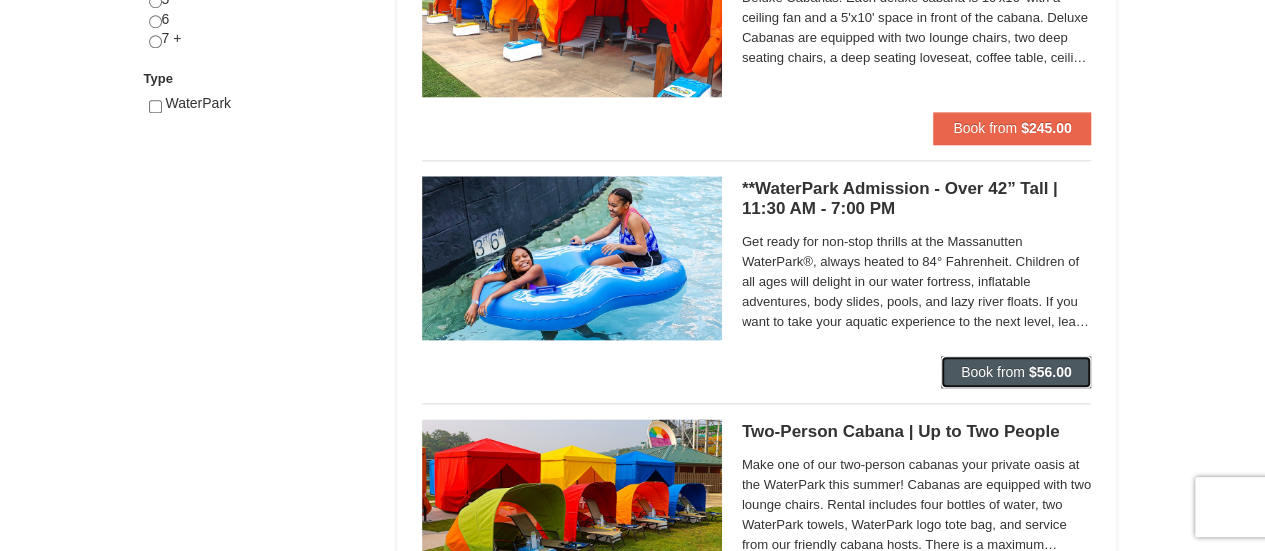 click on "Book from   $56.00" at bounding box center (1016, 372) 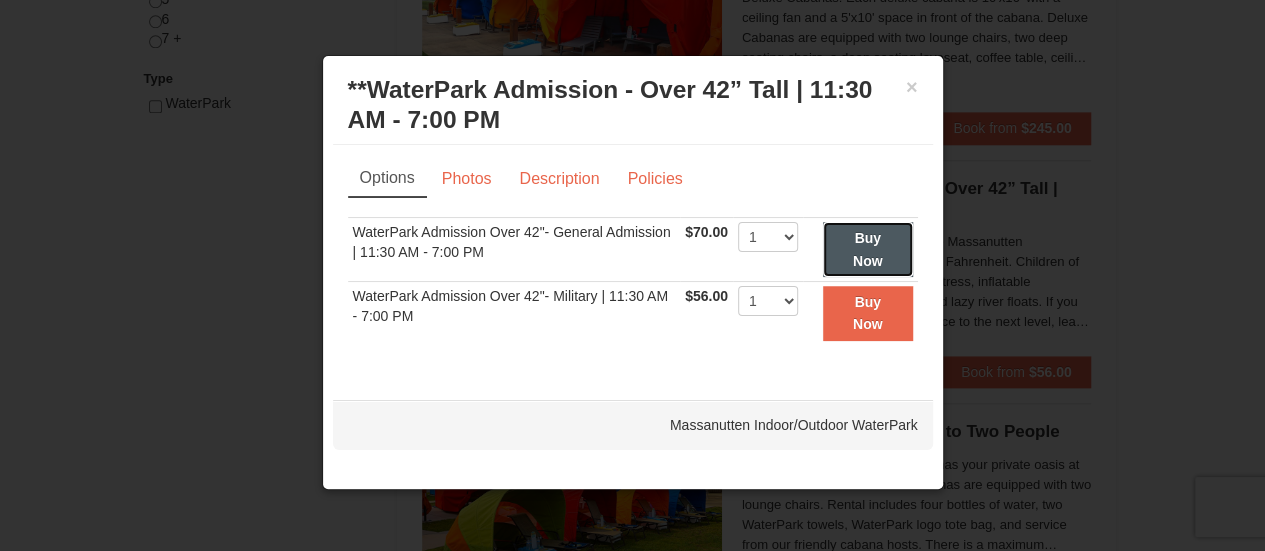 click on "Buy Now" at bounding box center (868, 249) 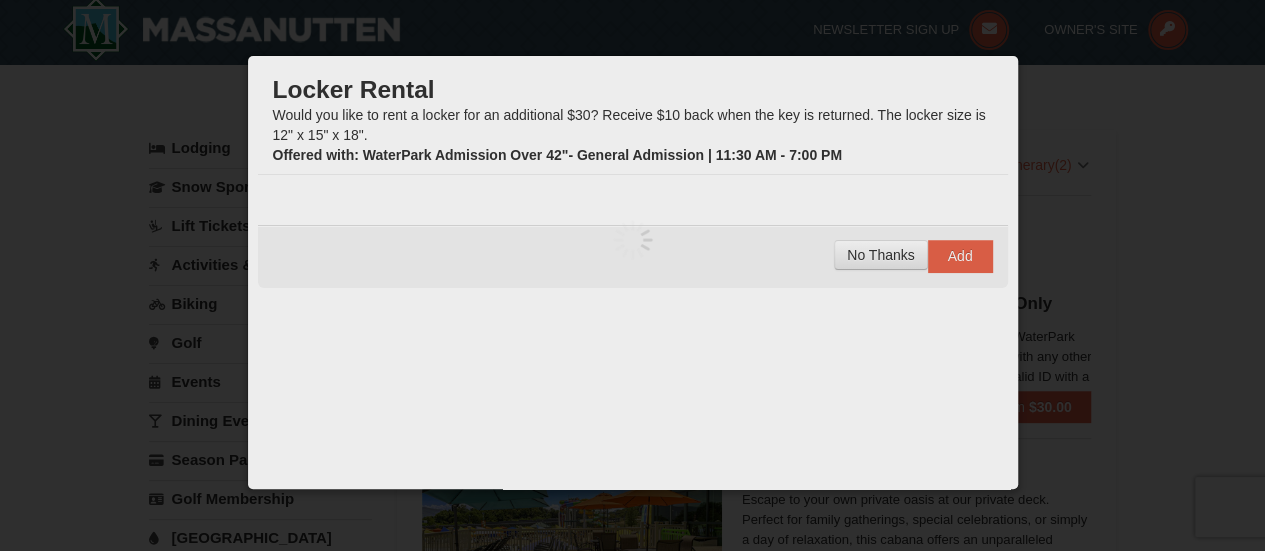 scroll, scrollTop: 6, scrollLeft: 0, axis: vertical 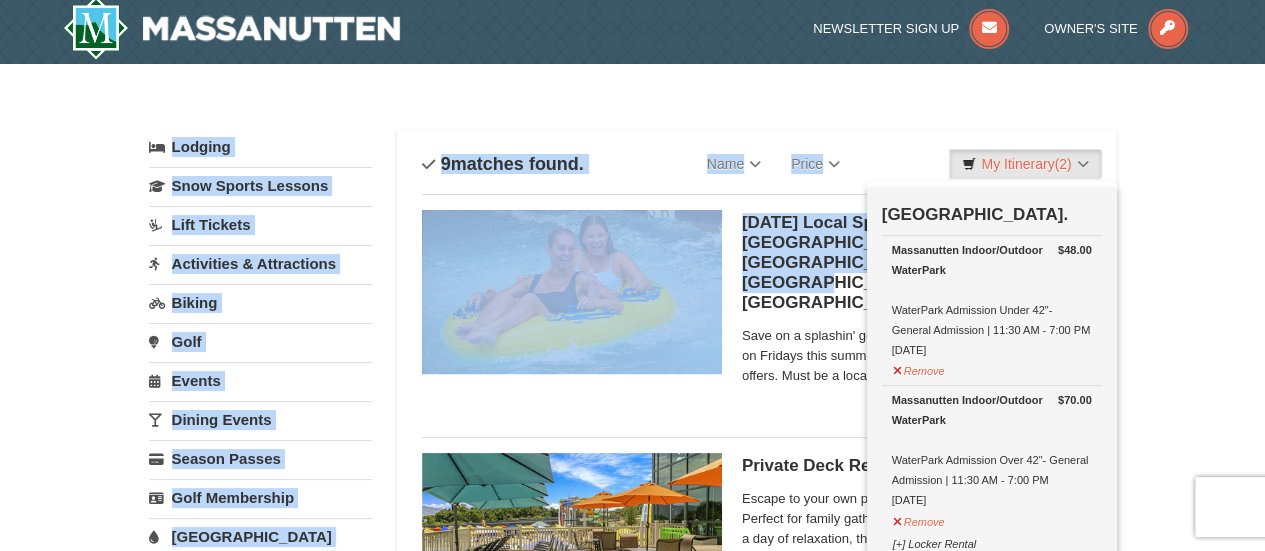 drag, startPoint x: 1190, startPoint y: 235, endPoint x: 1268, endPoint y: 93, distance: 162.01234 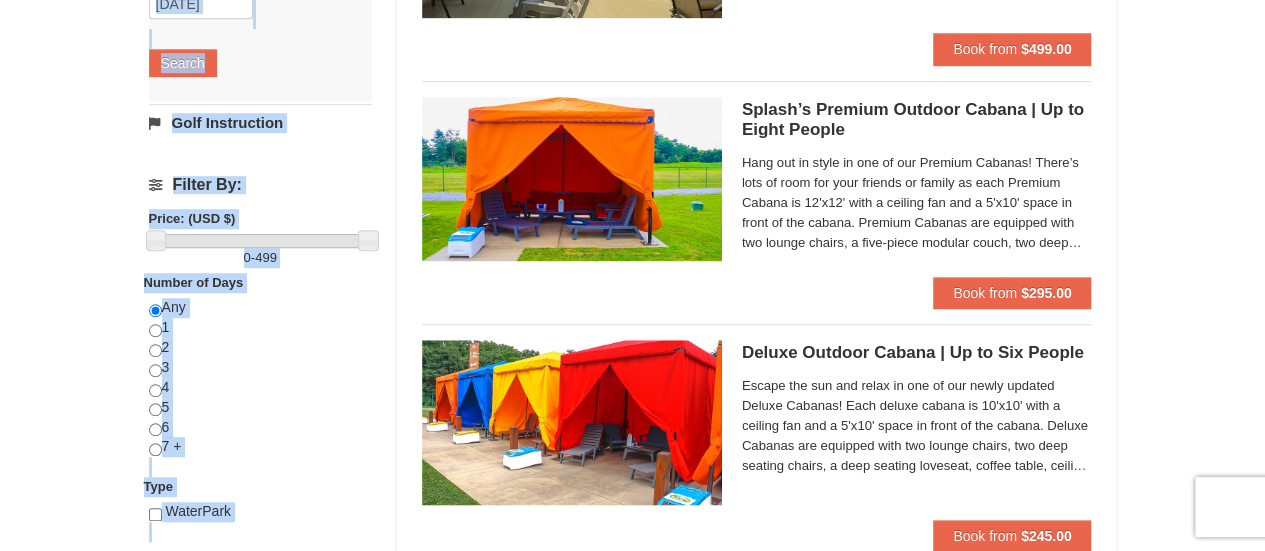 scroll, scrollTop: 624, scrollLeft: 0, axis: vertical 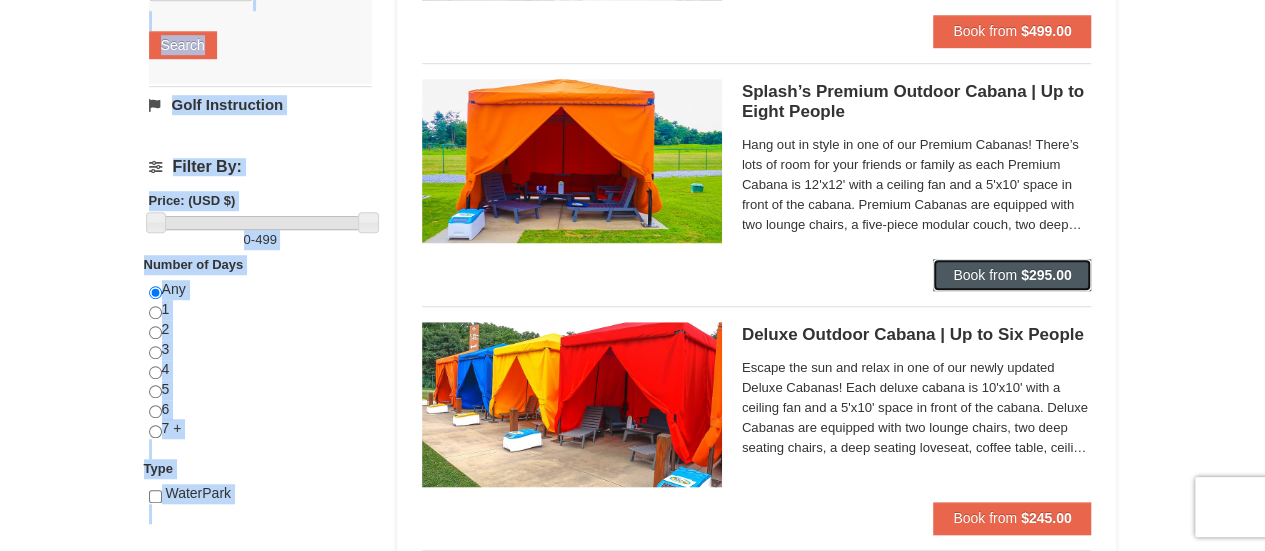 click on "Book from" at bounding box center [985, 275] 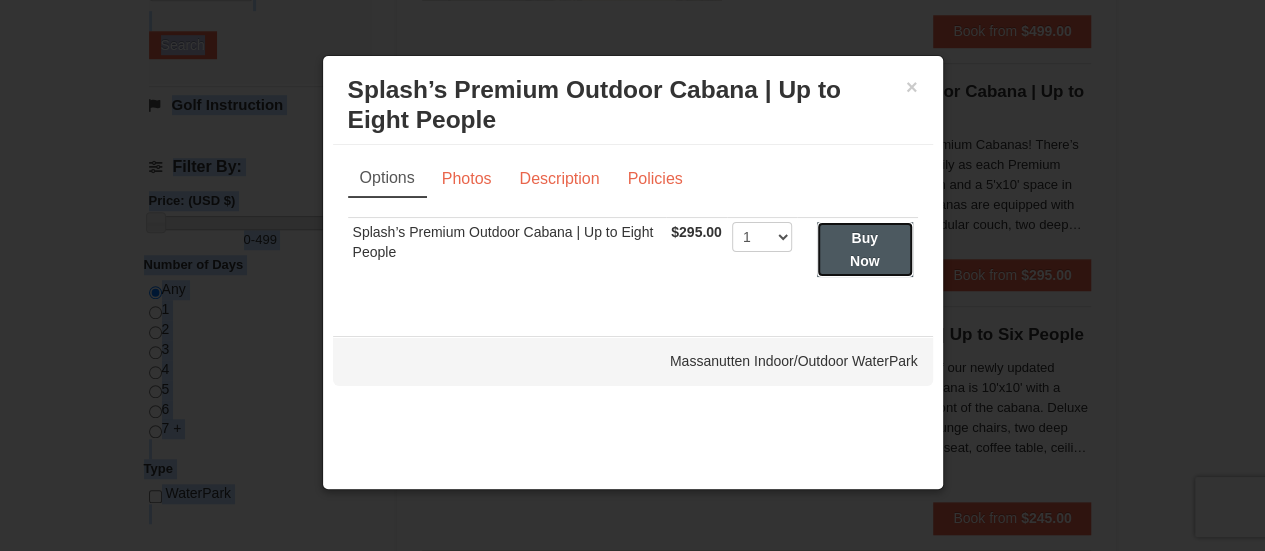 click on "Buy Now" at bounding box center (865, 249) 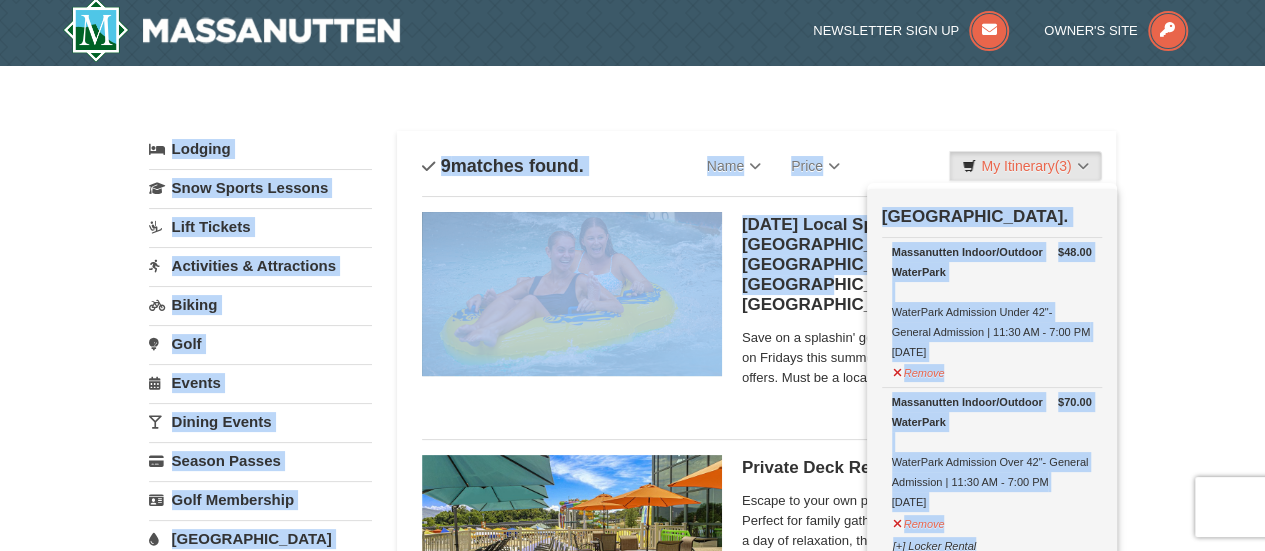 scroll, scrollTop: 6, scrollLeft: 0, axis: vertical 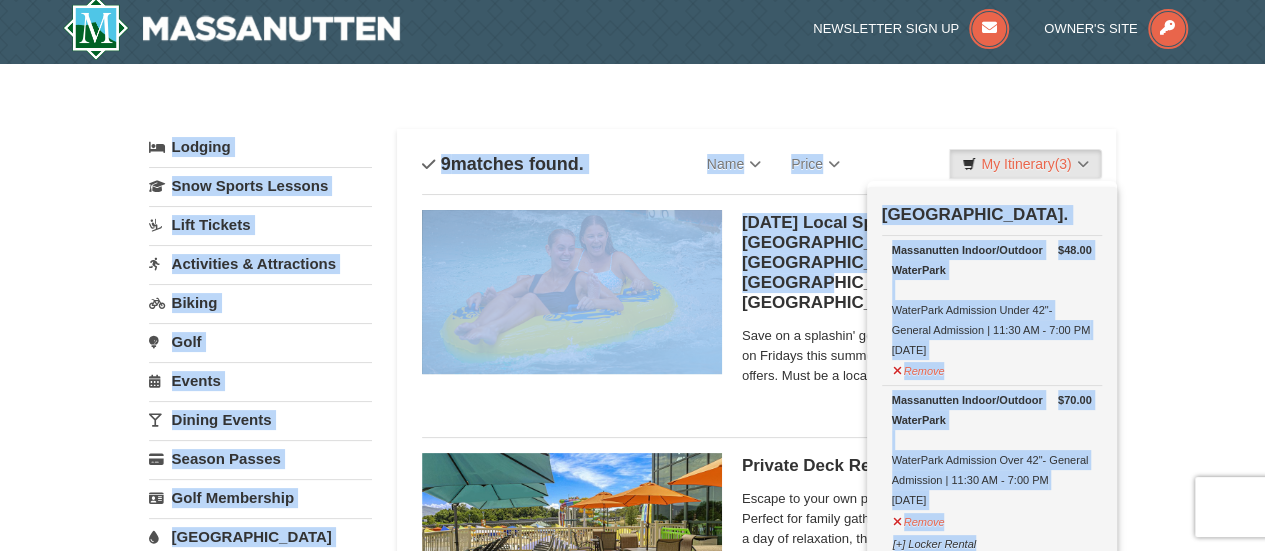 click on "×
Categories
List
Filter
My Itinerary (3)
Check Out Now
Water Park Pass.
$48.00
Massanutten Indoor/Outdoor WaterPark
WaterPark Admission Under 42"- General Admission | 11:30 AM - 7:00 PM
7/11/2025" at bounding box center [632, 1252] 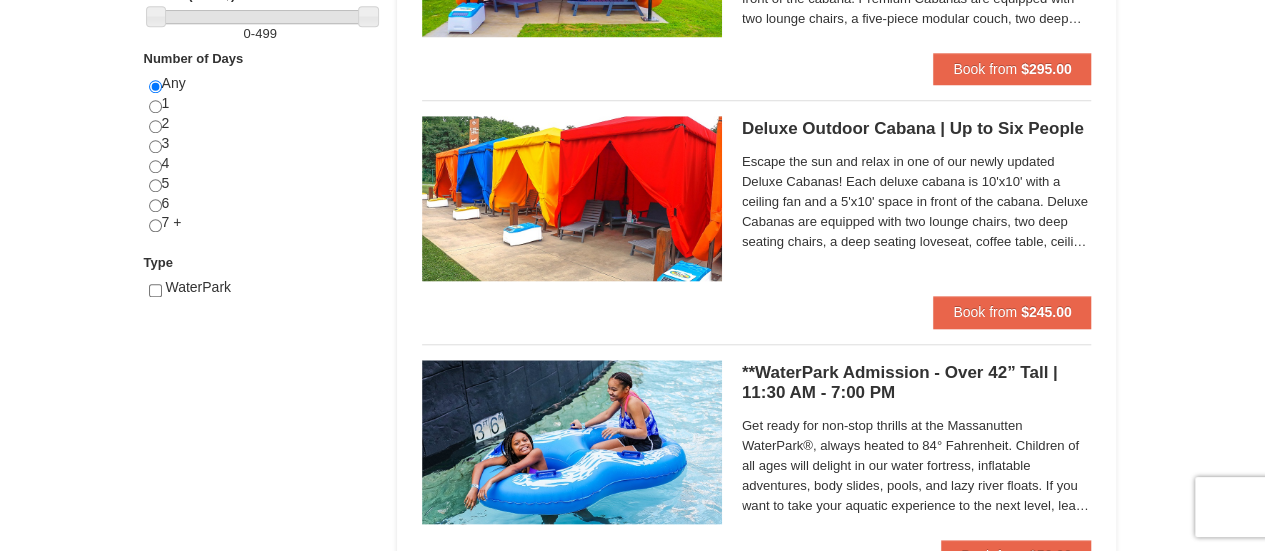 scroll, scrollTop: 841, scrollLeft: 0, axis: vertical 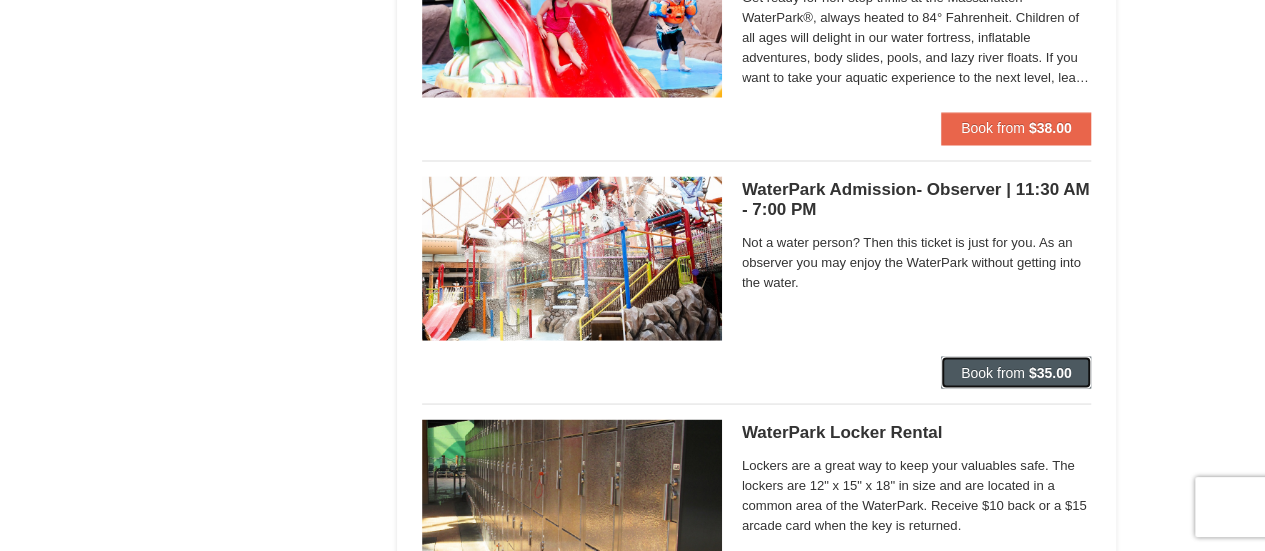 click on "Book from" at bounding box center (993, 372) 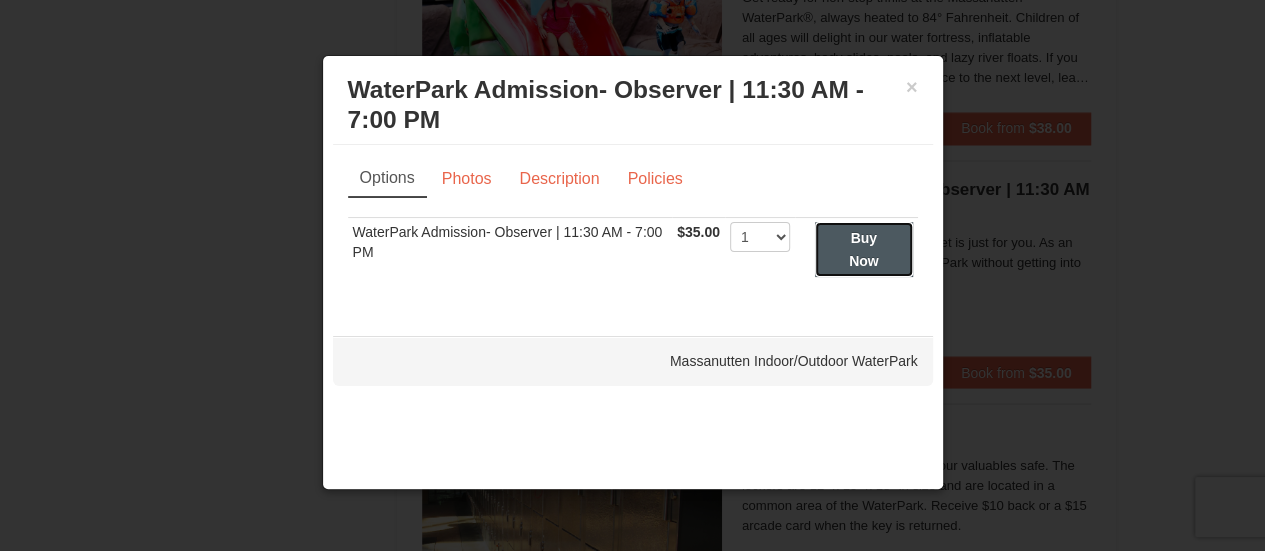 click on "Buy Now" at bounding box center [864, 249] 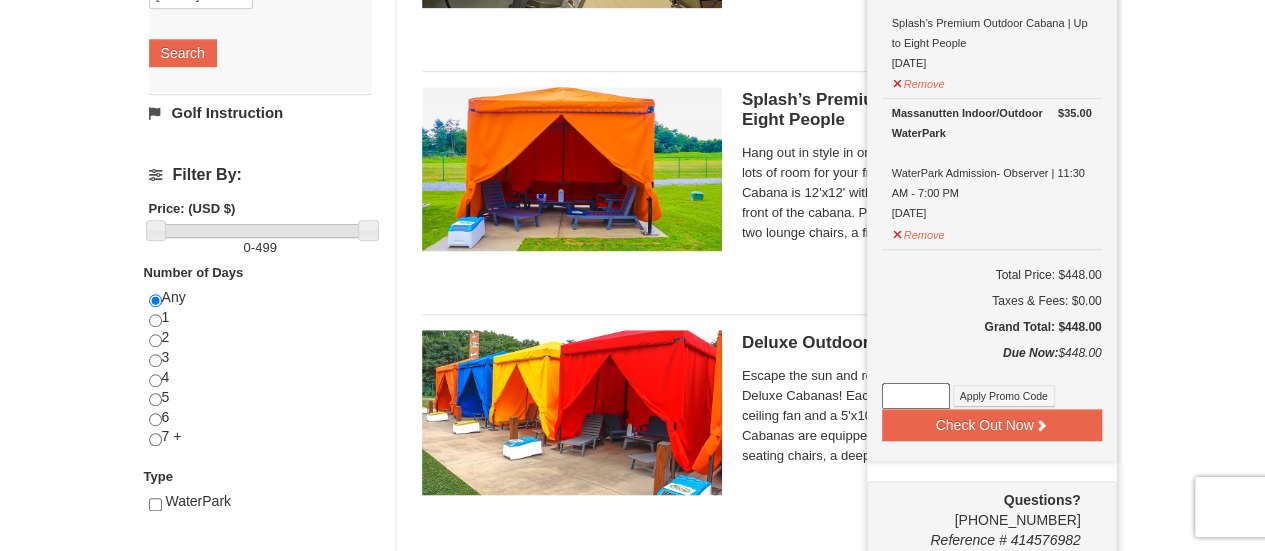 scroll, scrollTop: 628, scrollLeft: 0, axis: vertical 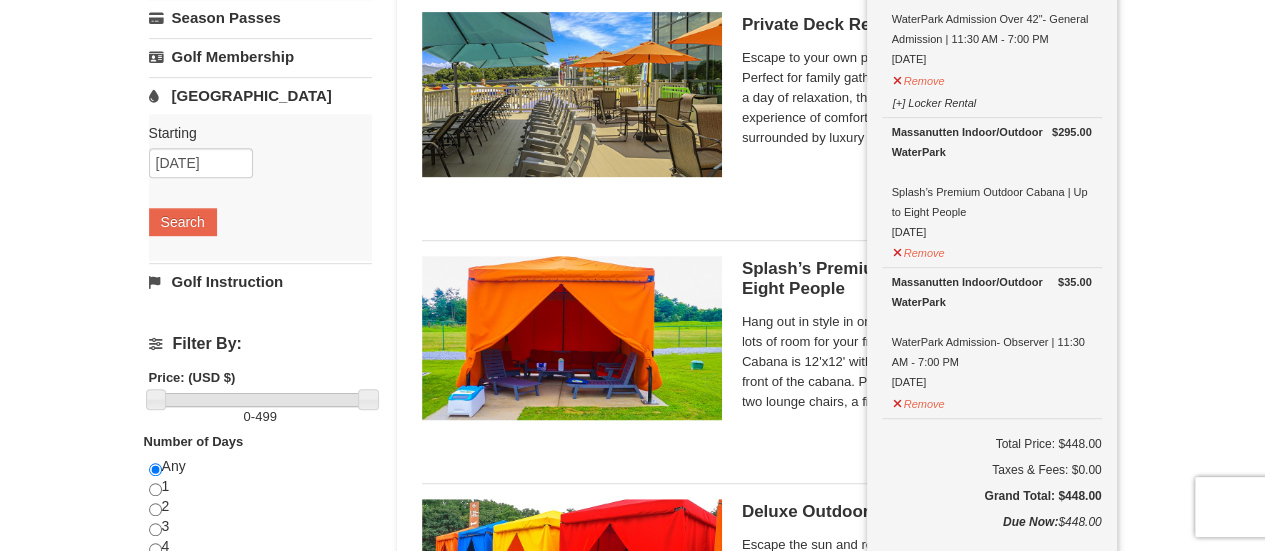 click on "×
Categories
List
Filter
My Itinerary (4)
Check Out Now
Water Park Pass.
$48.00
Massanutten Indoor/Outdoor WaterPark
WaterPark Admission Under 42"- General Admission | 11:30 AM - 7:00 PM
7/11/2025" at bounding box center [632, 811] 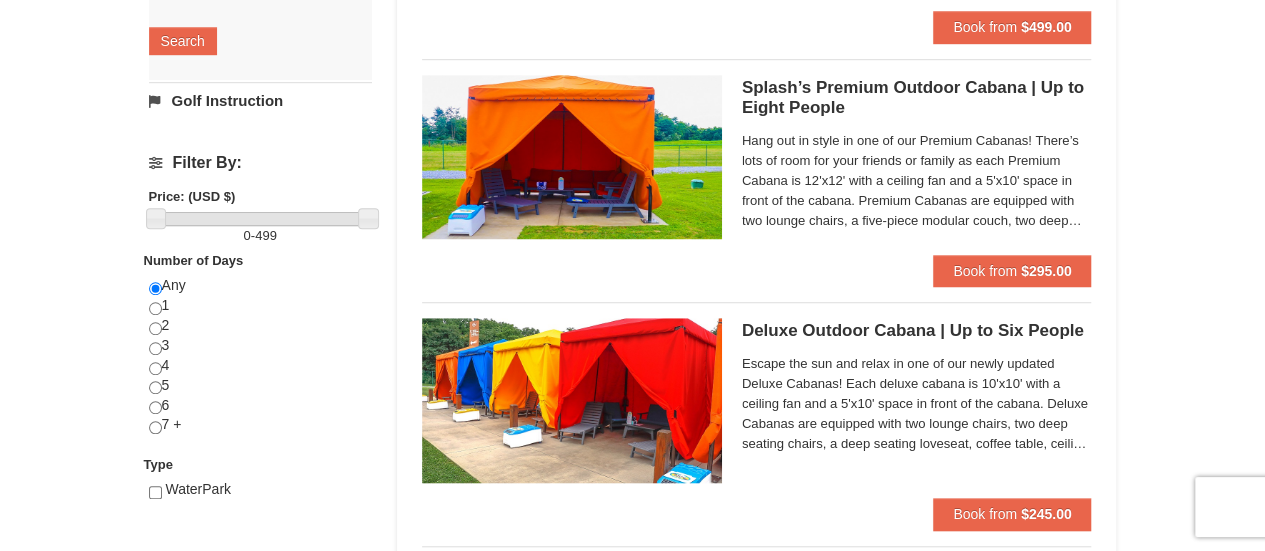 scroll, scrollTop: 624, scrollLeft: 0, axis: vertical 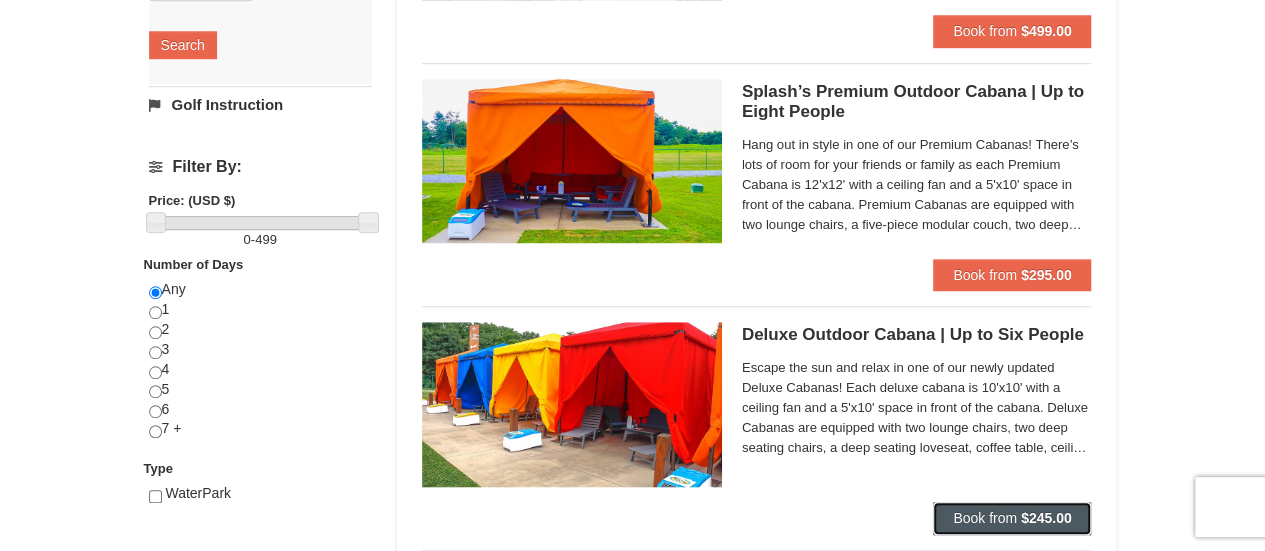 click on "Book from" at bounding box center [985, 518] 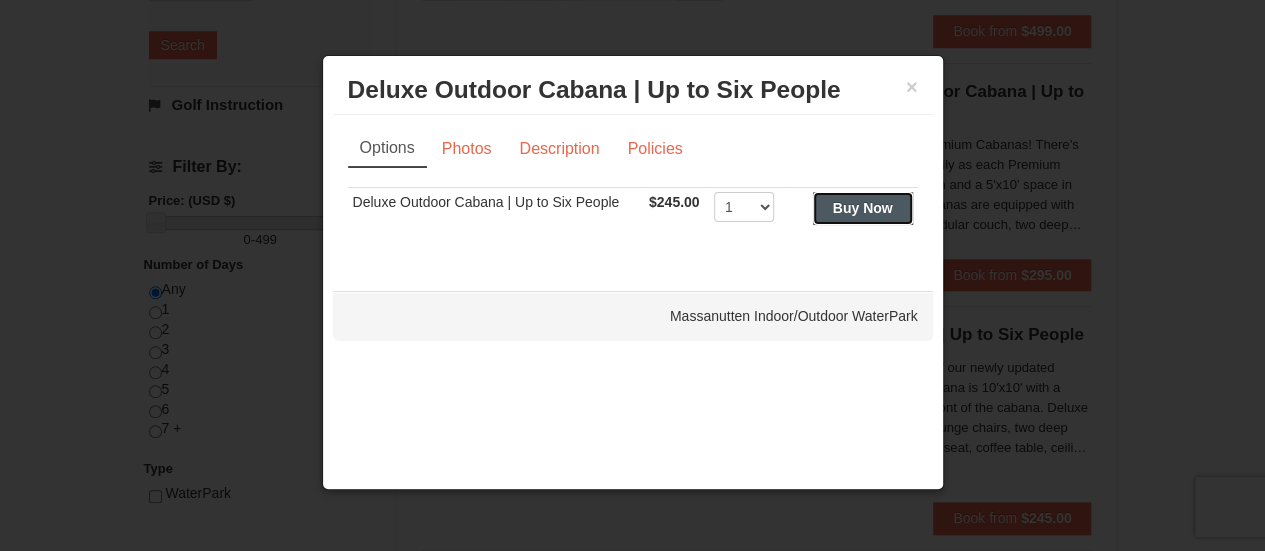 click on "Buy Now" at bounding box center (863, 208) 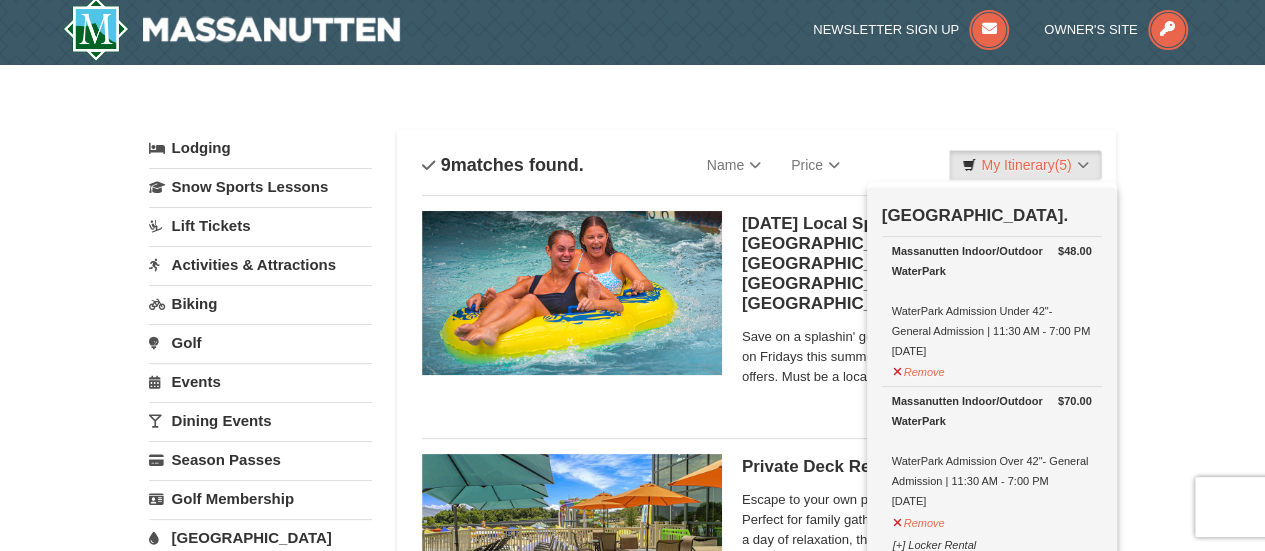 scroll, scrollTop: 6, scrollLeft: 0, axis: vertical 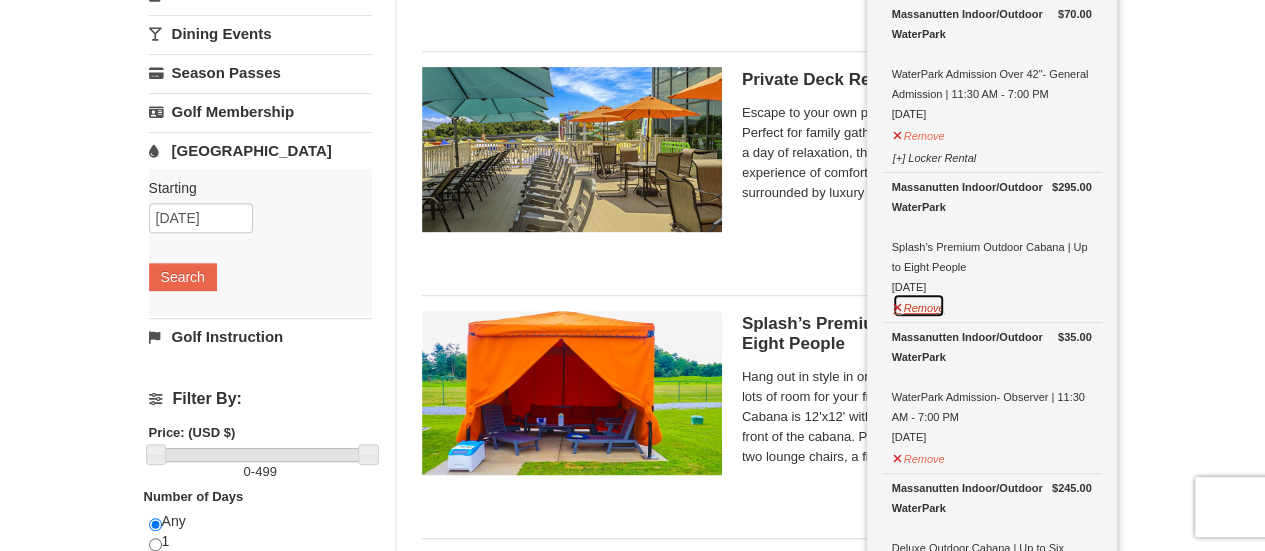 click on "Remove" at bounding box center (919, 305) 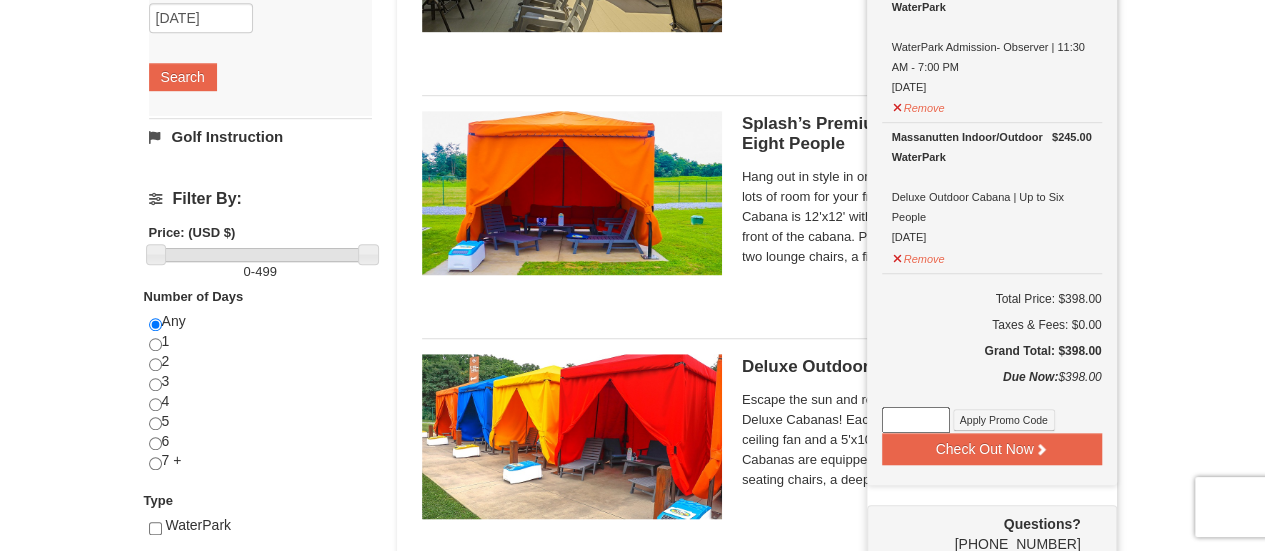 scroll, scrollTop: 604, scrollLeft: 0, axis: vertical 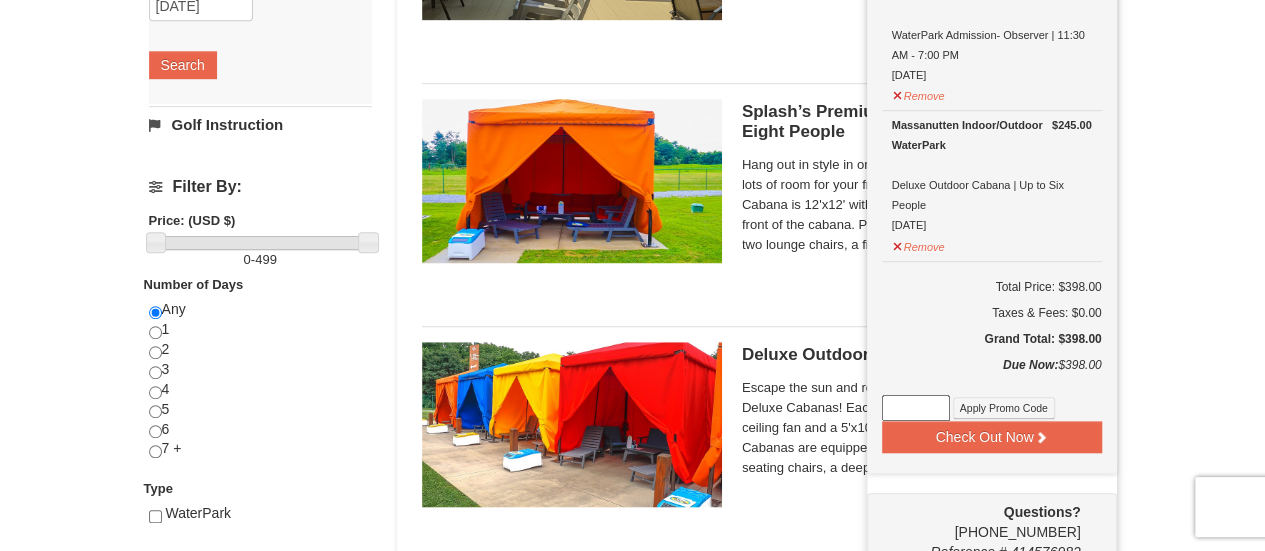 click at bounding box center [916, 408] 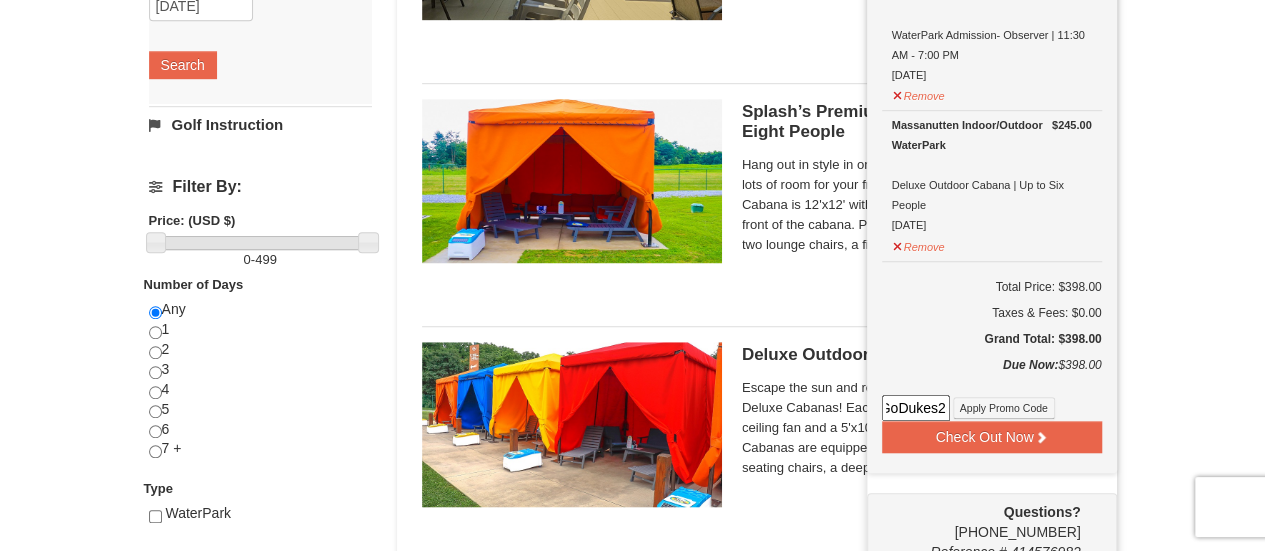 scroll, scrollTop: 0, scrollLeft: 14, axis: horizontal 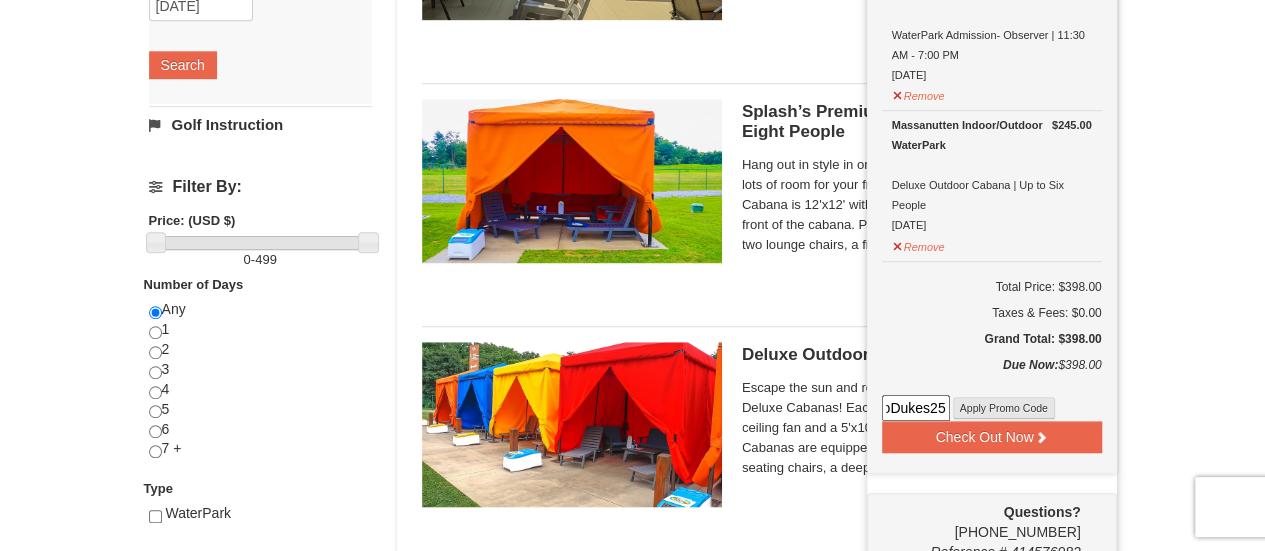 type on "GoDukes25" 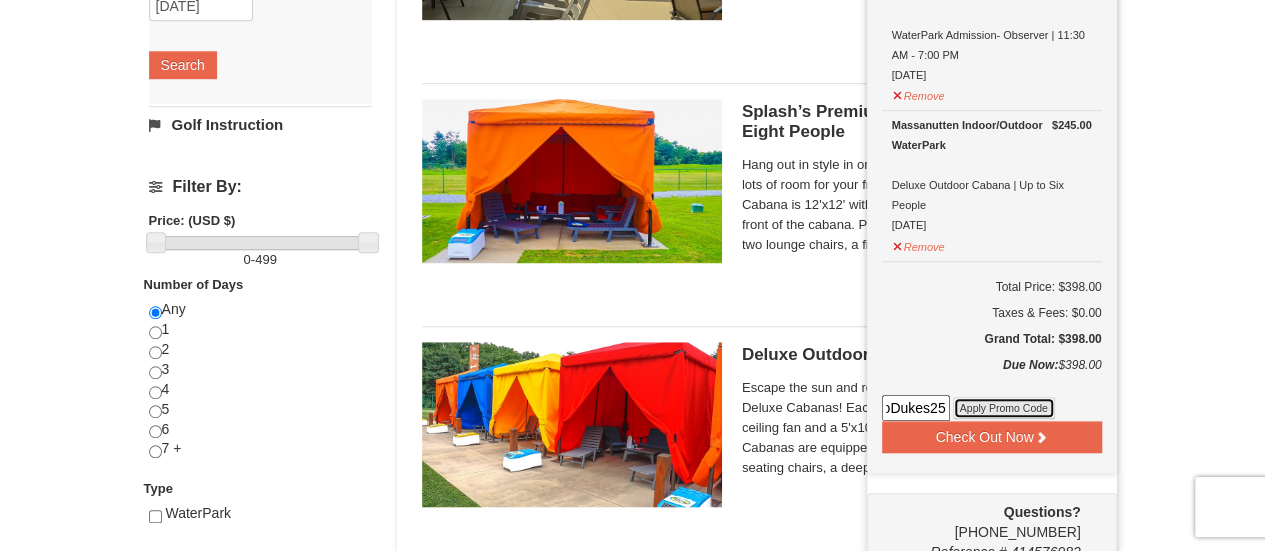 scroll, scrollTop: 0, scrollLeft: 0, axis: both 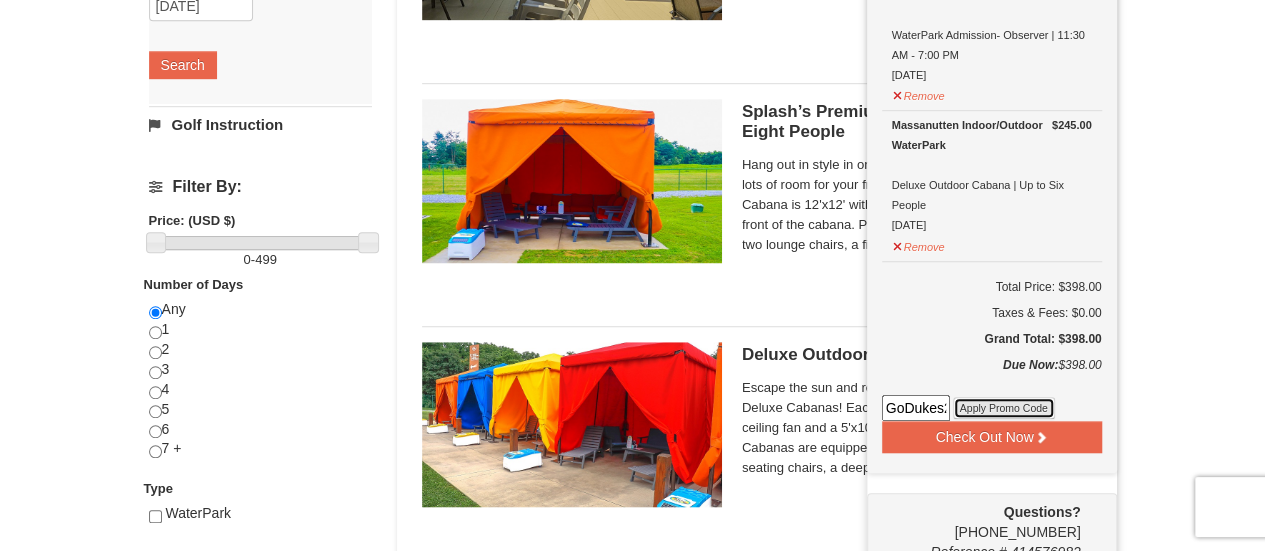 click on "Apply Promo Code" at bounding box center [1004, 408] 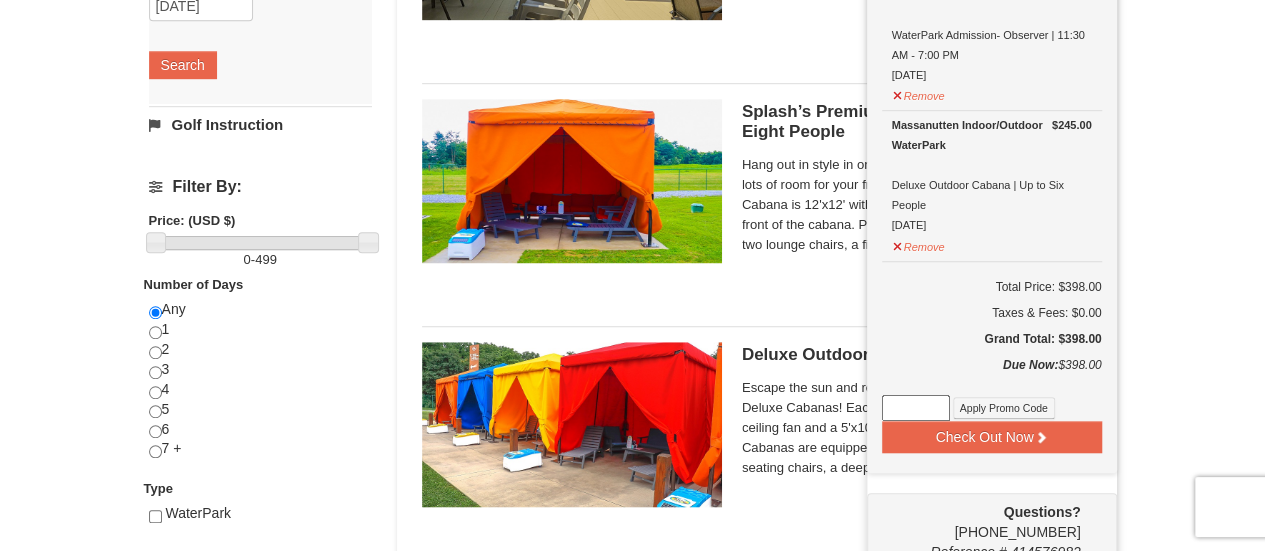 click at bounding box center (916, 408) 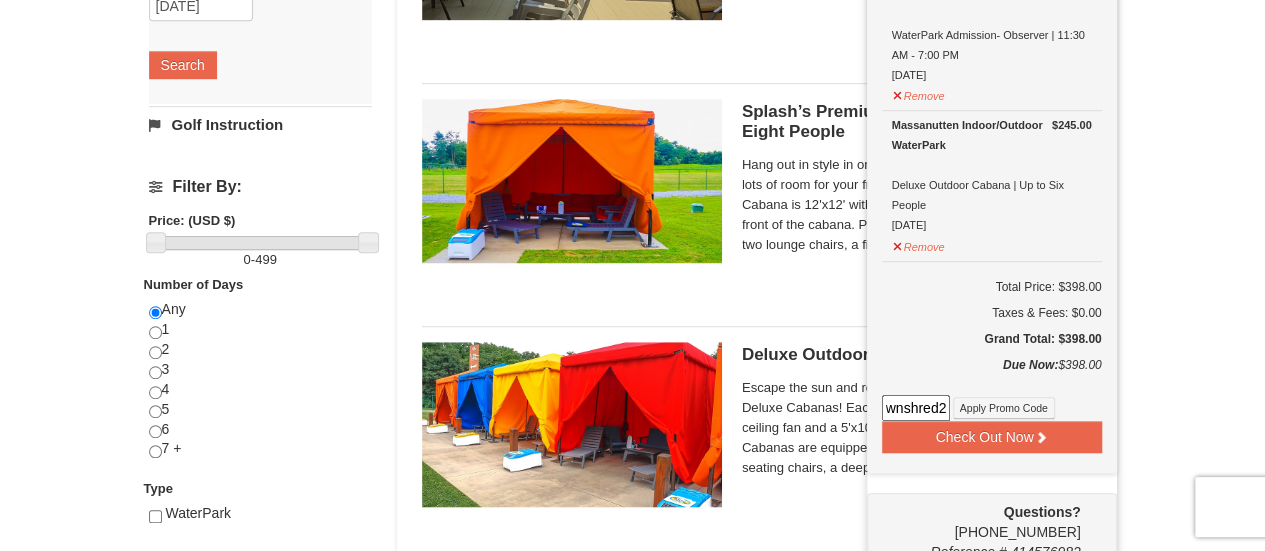 scroll, scrollTop: 0, scrollLeft: 50, axis: horizontal 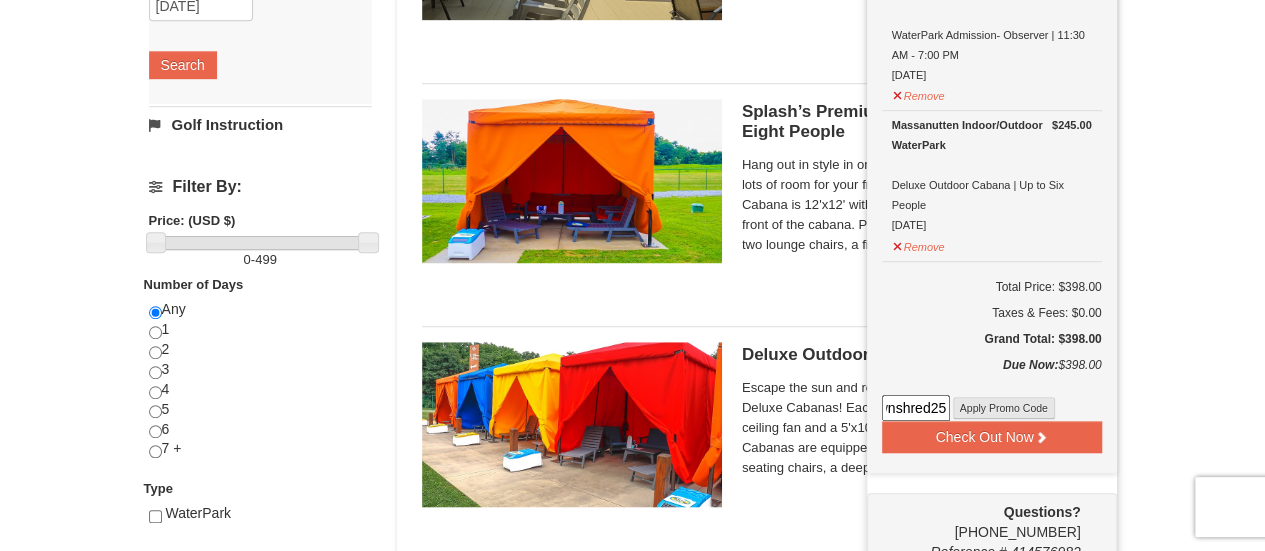 type on "meltdownshred25" 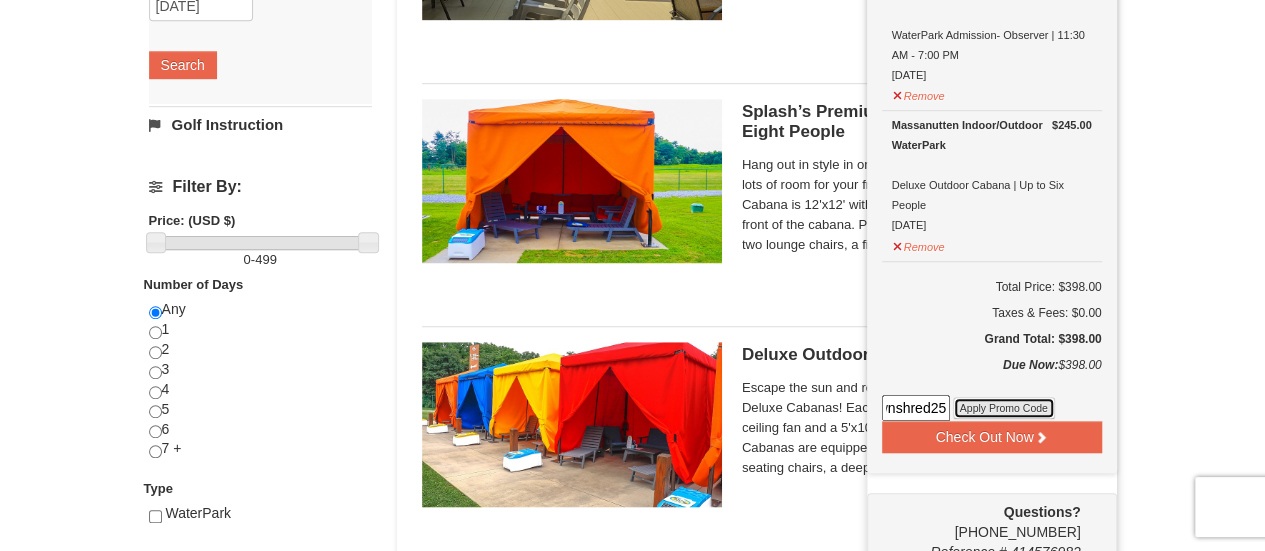 scroll, scrollTop: 0, scrollLeft: 0, axis: both 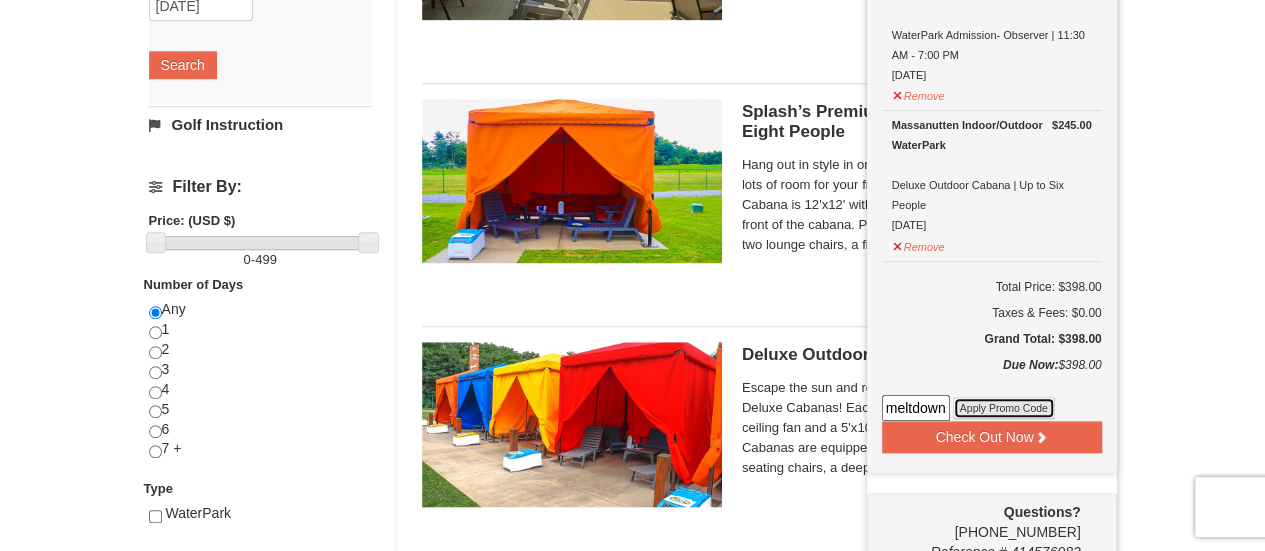 click on "Apply Promo Code" at bounding box center [1004, 408] 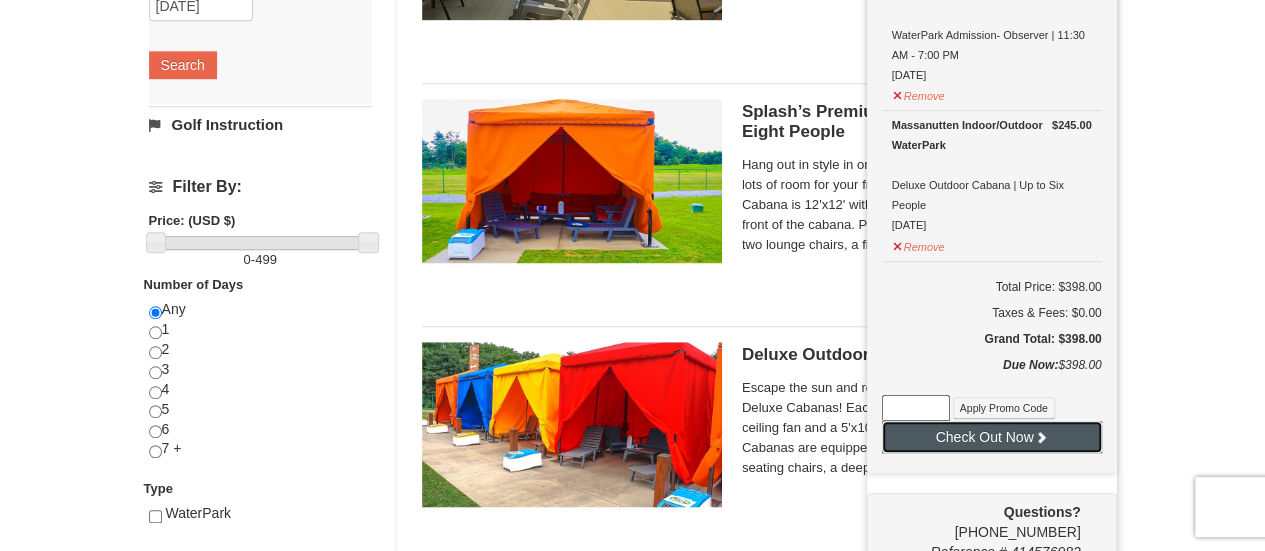 click on "Check Out Now" at bounding box center (992, 437) 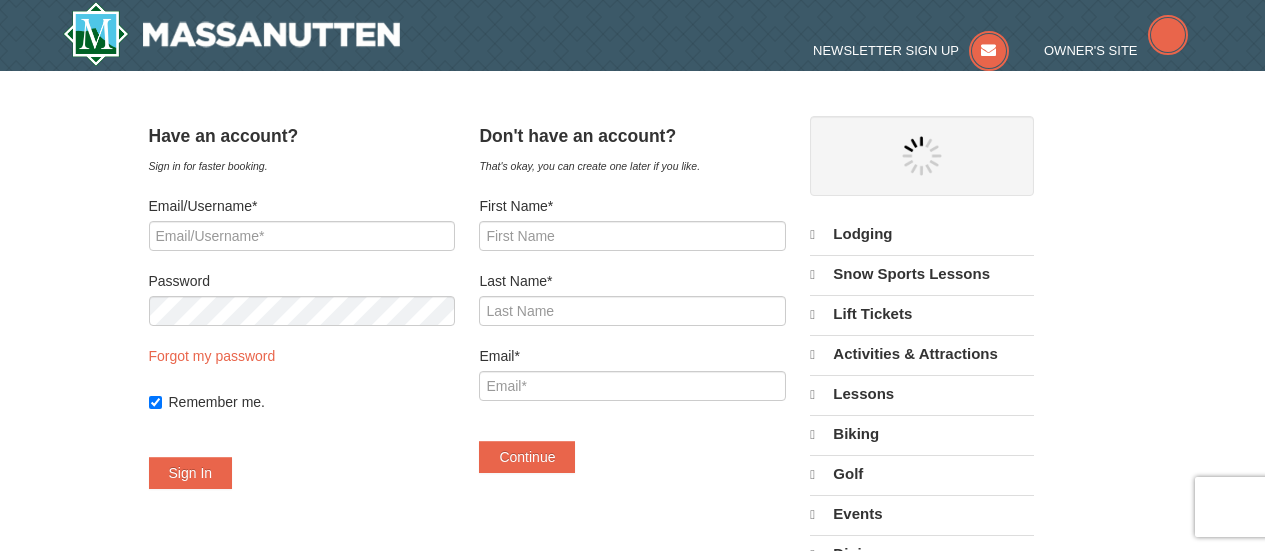 scroll, scrollTop: 0, scrollLeft: 0, axis: both 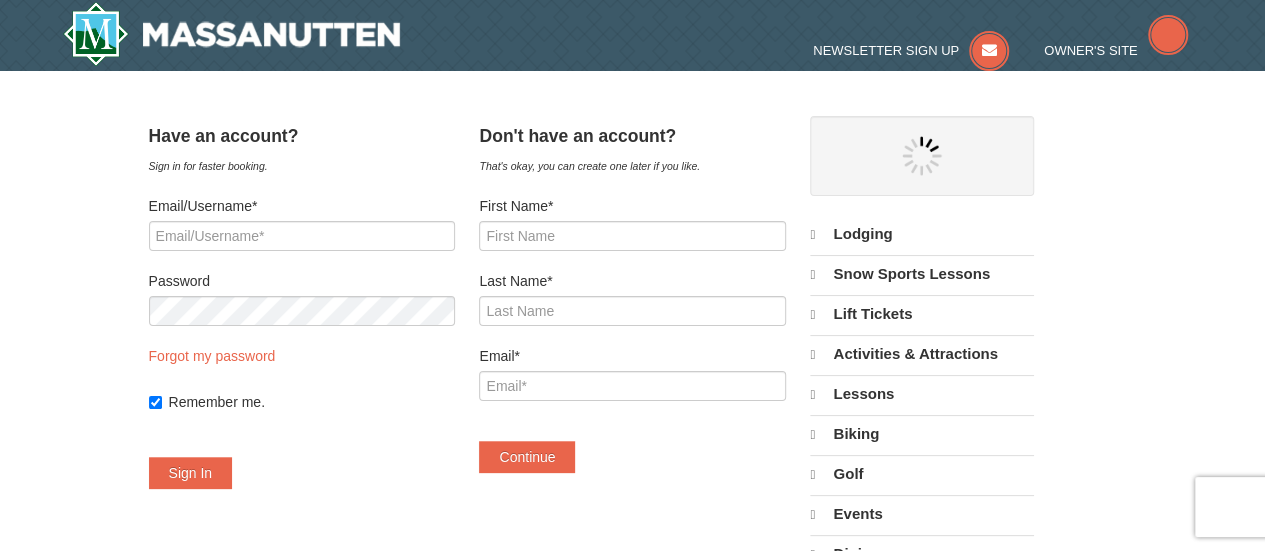 select on "7" 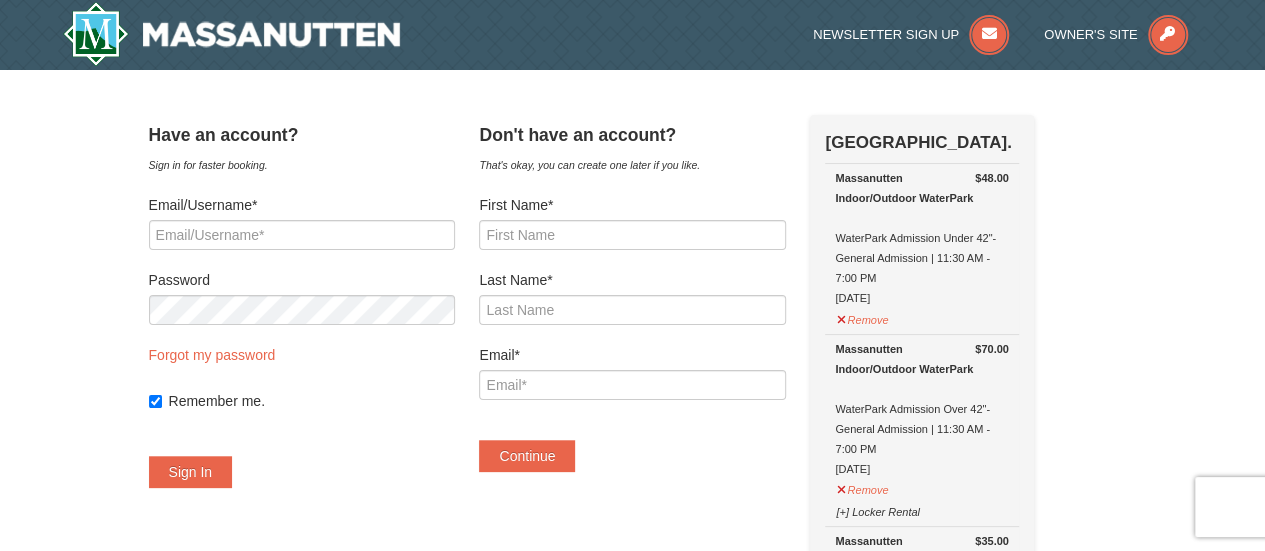 select on "7" 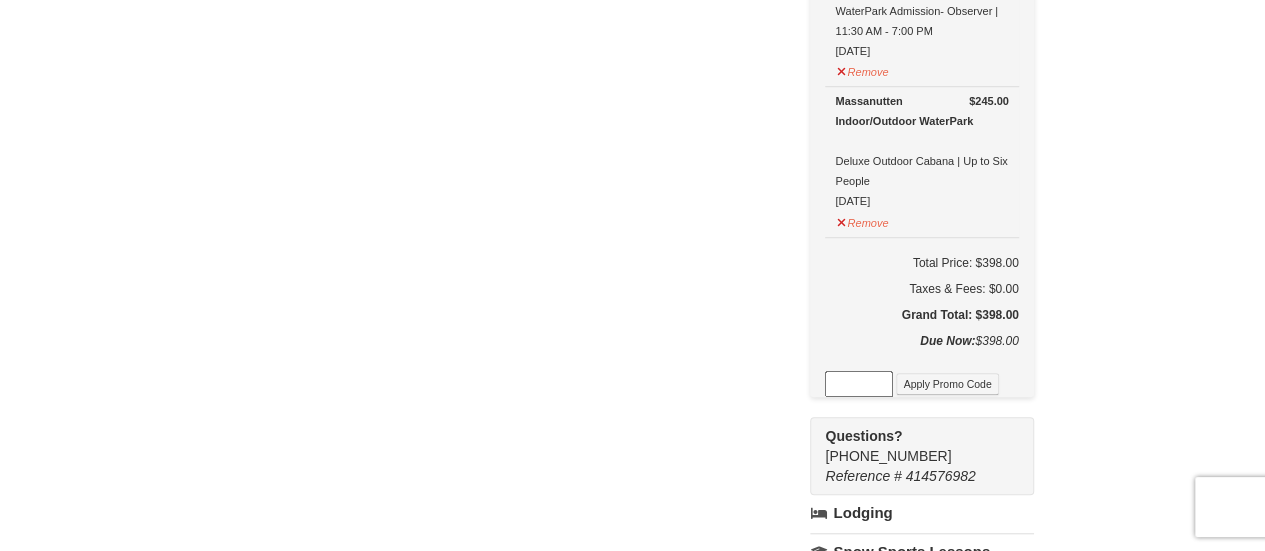 scroll, scrollTop: 592, scrollLeft: 0, axis: vertical 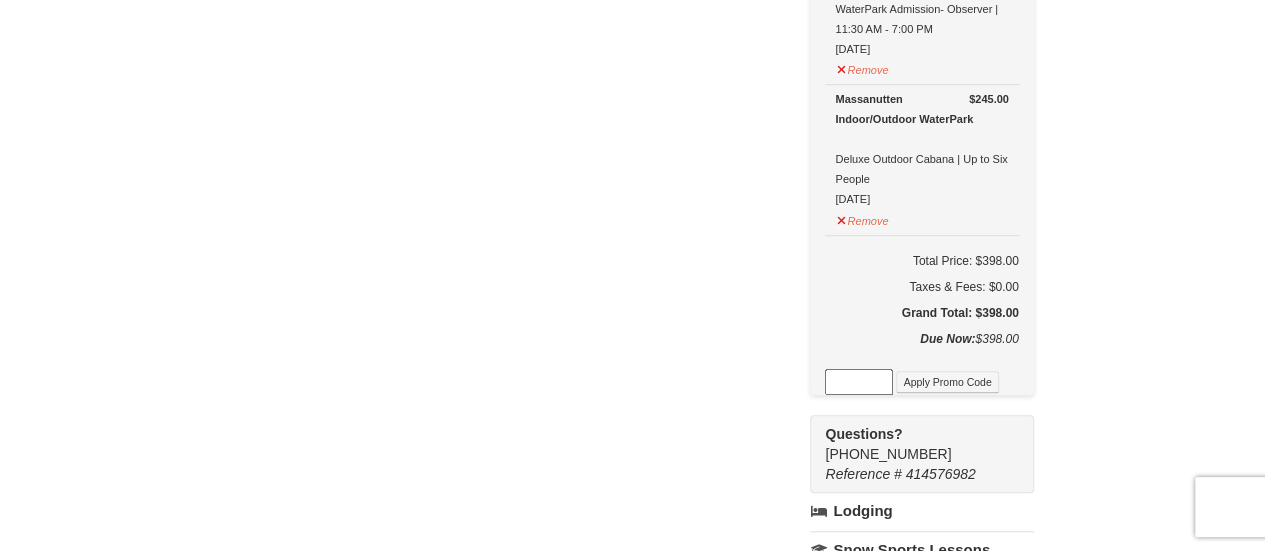 click at bounding box center (859, 382) 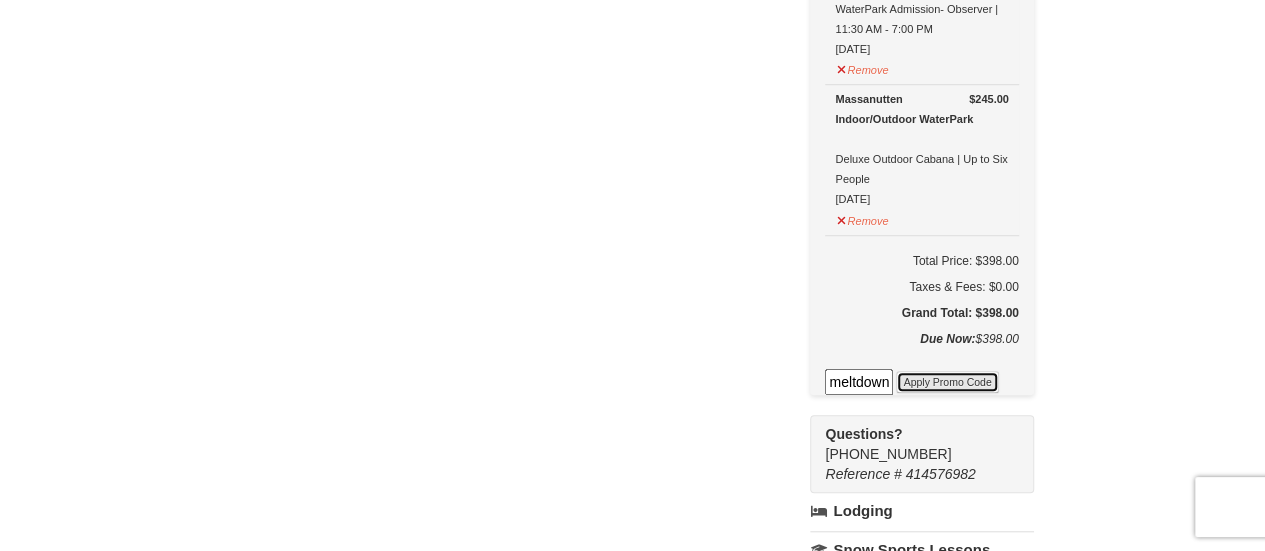 click on "Apply Promo Code" at bounding box center (947, 382) 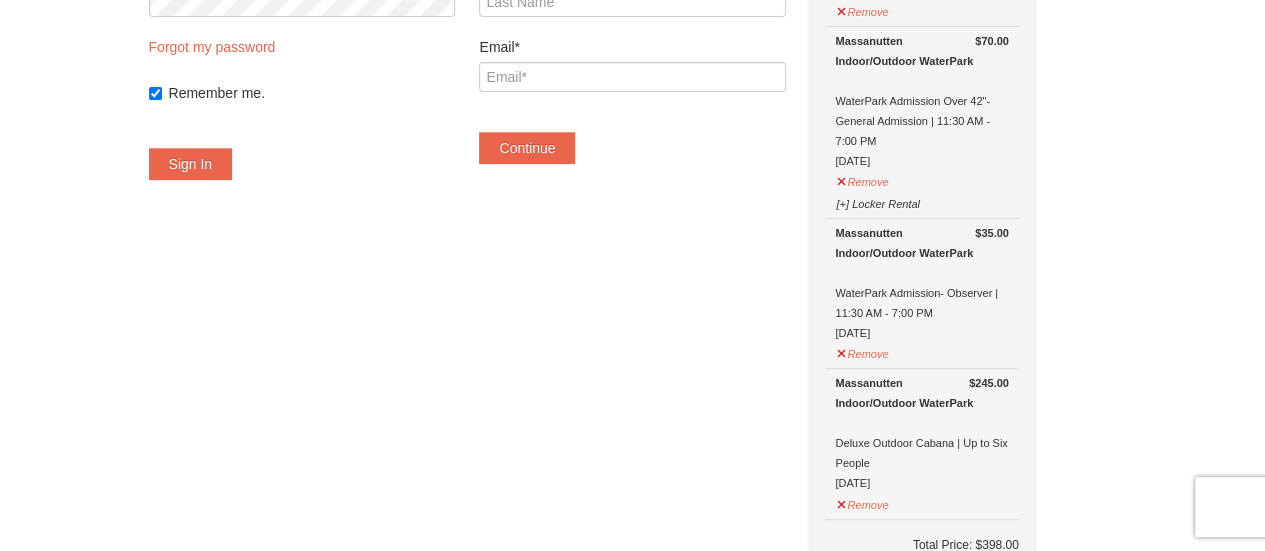scroll, scrollTop: 288, scrollLeft: 0, axis: vertical 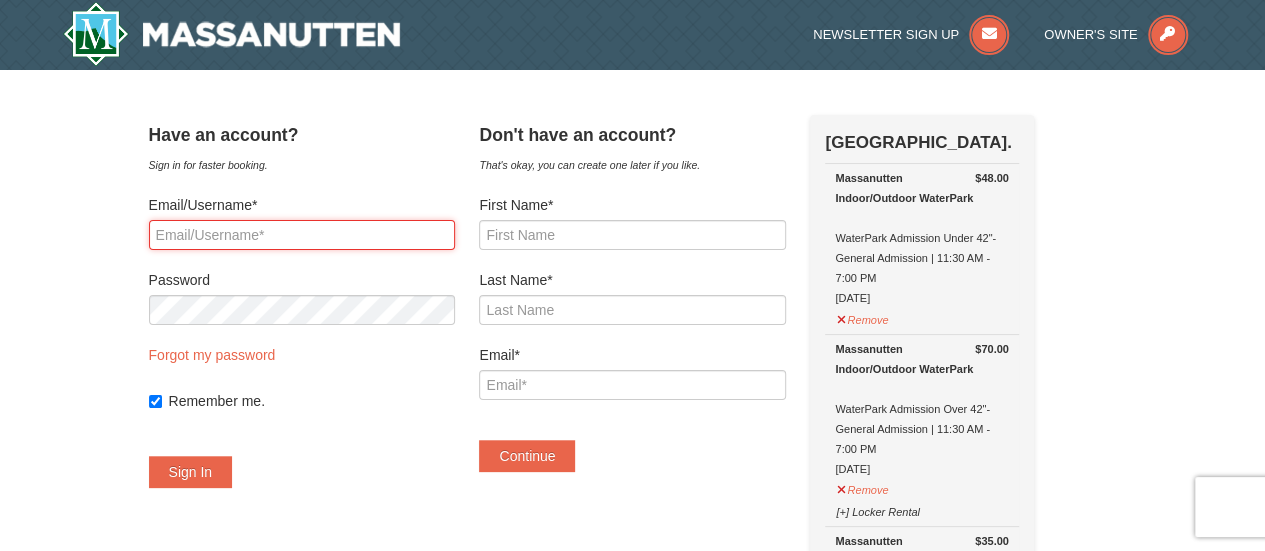 click on "Email/Username*" at bounding box center [302, 235] 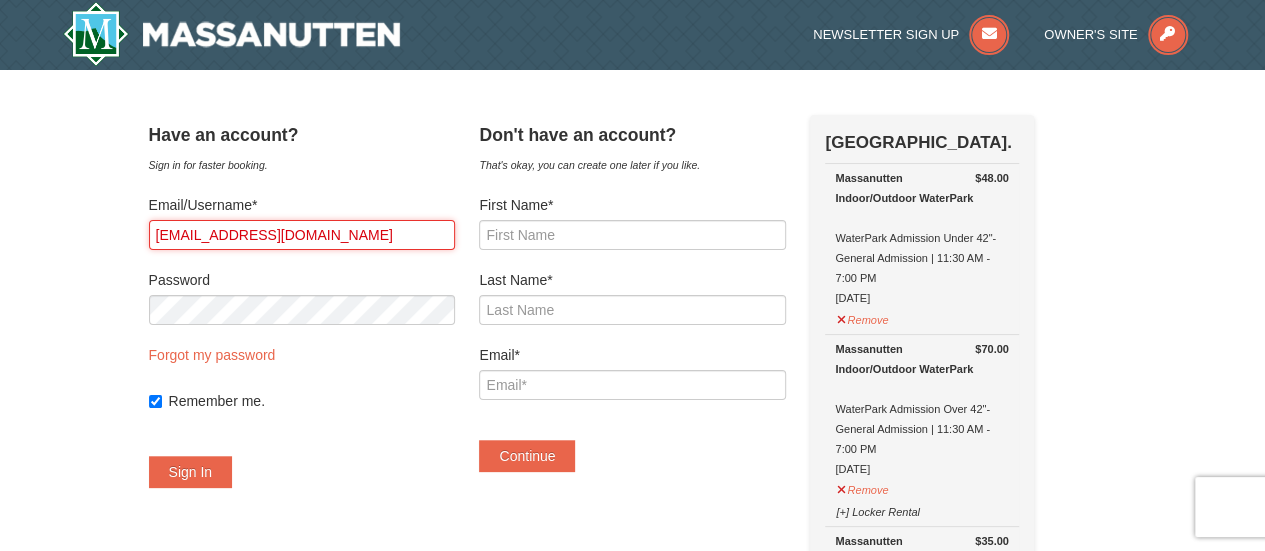 type on "cboone18136@comcast.net" 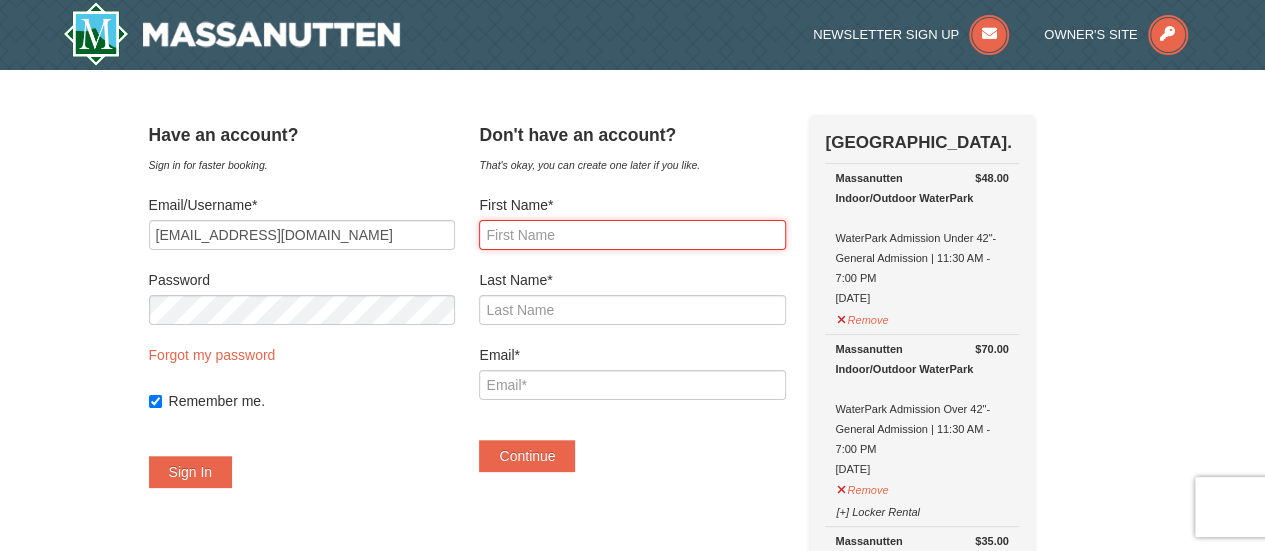click on "First Name*" at bounding box center (632, 235) 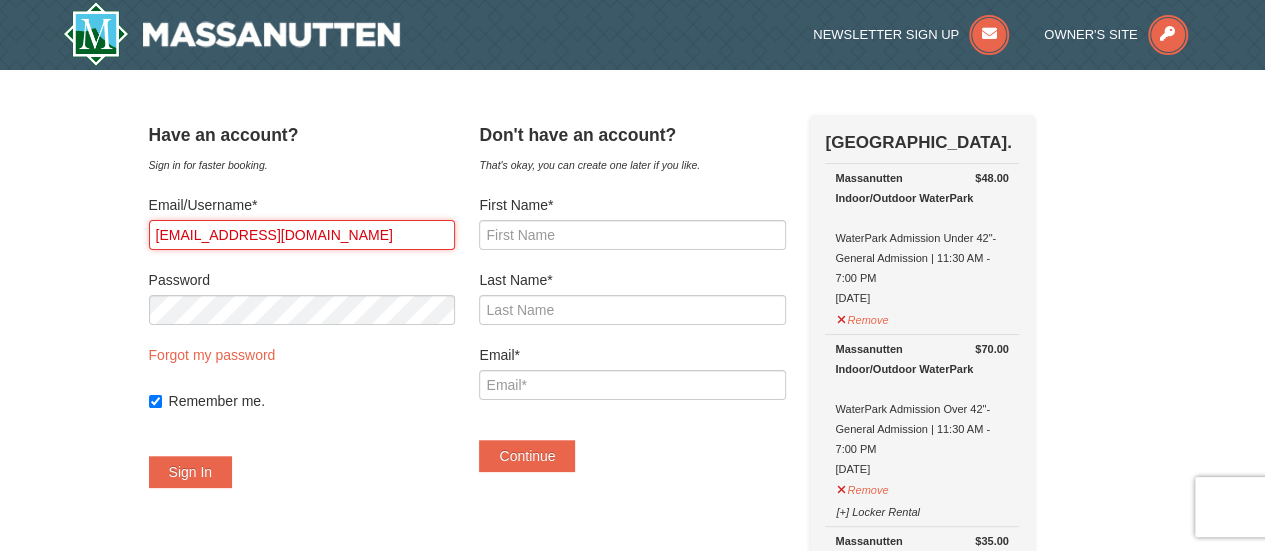 drag, startPoint x: 382, startPoint y: 237, endPoint x: 129, endPoint y: 213, distance: 254.13579 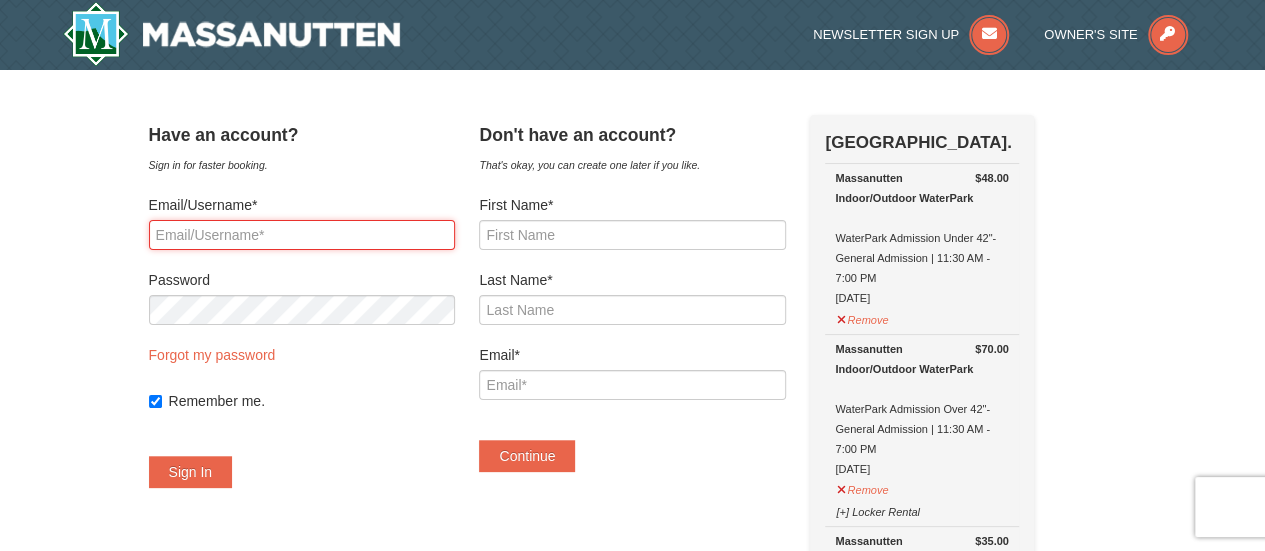 type 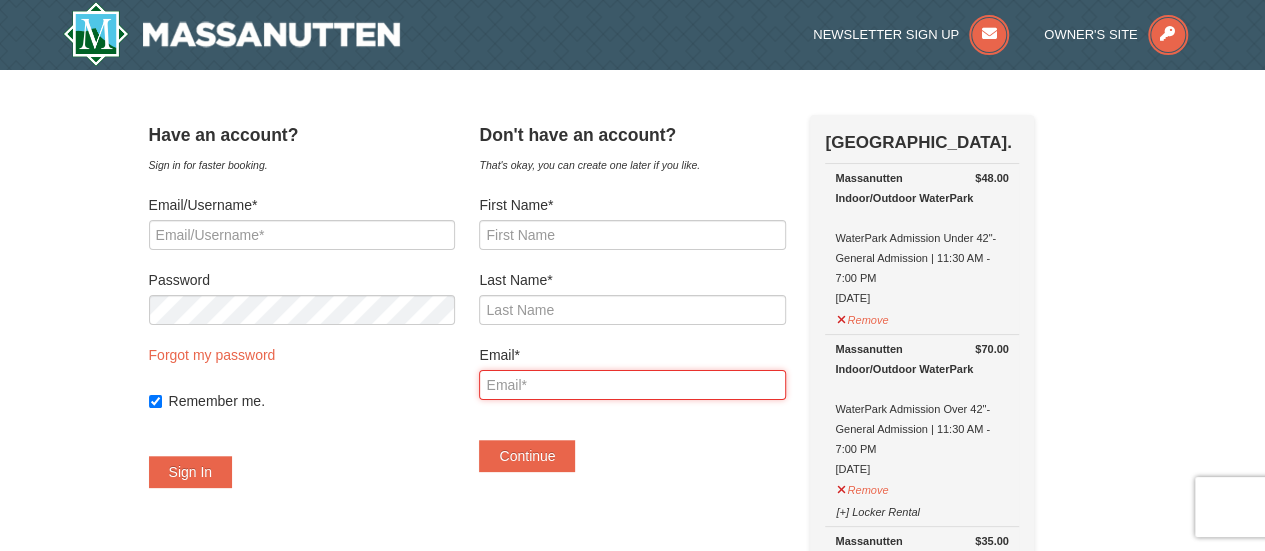 click on "Email*" at bounding box center (632, 385) 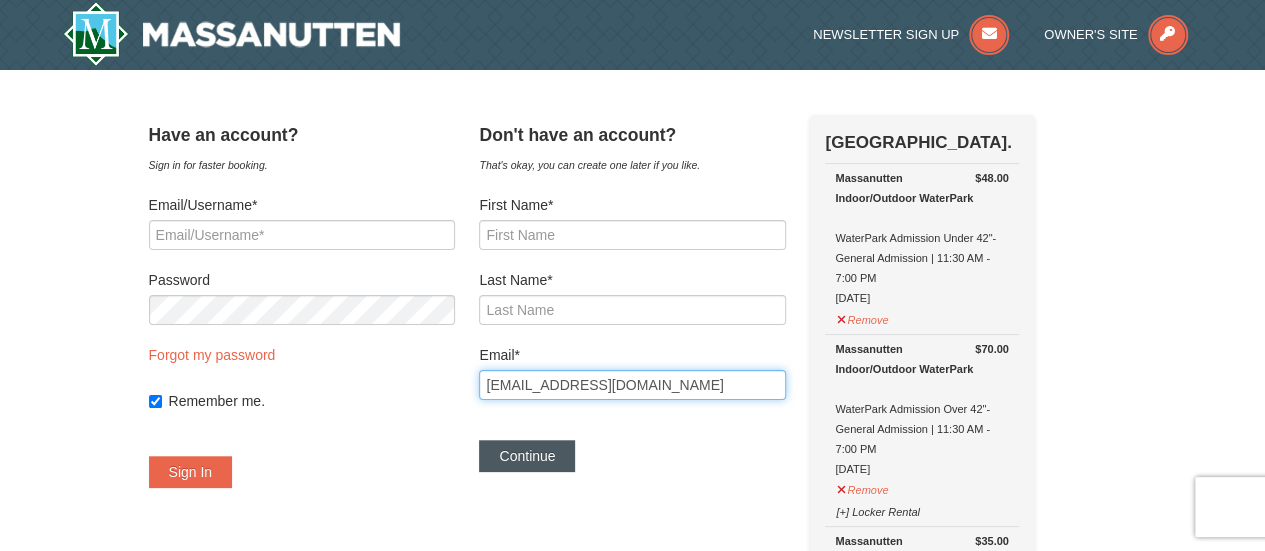 type on "[EMAIL_ADDRESS][DOMAIN_NAME]" 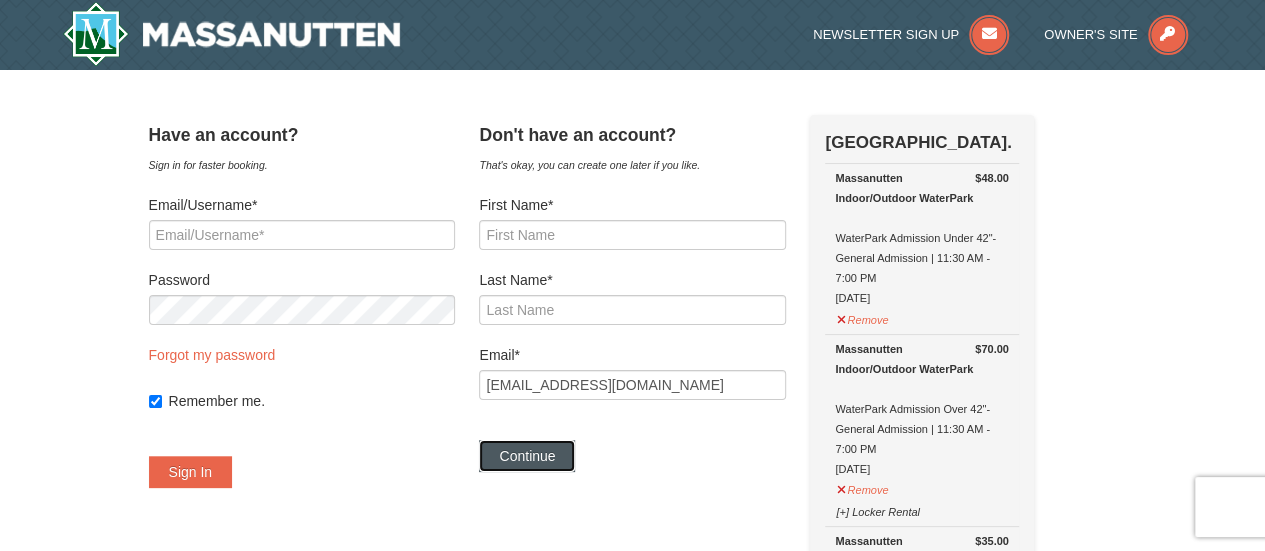 click on "Continue" at bounding box center [527, 456] 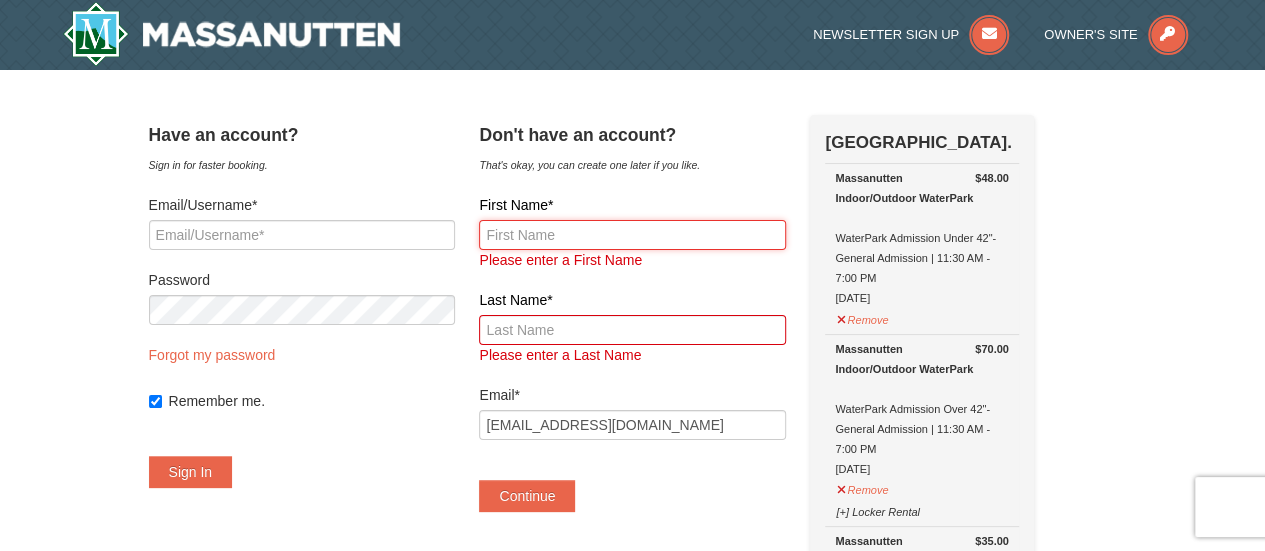 click on "First Name*" at bounding box center (632, 235) 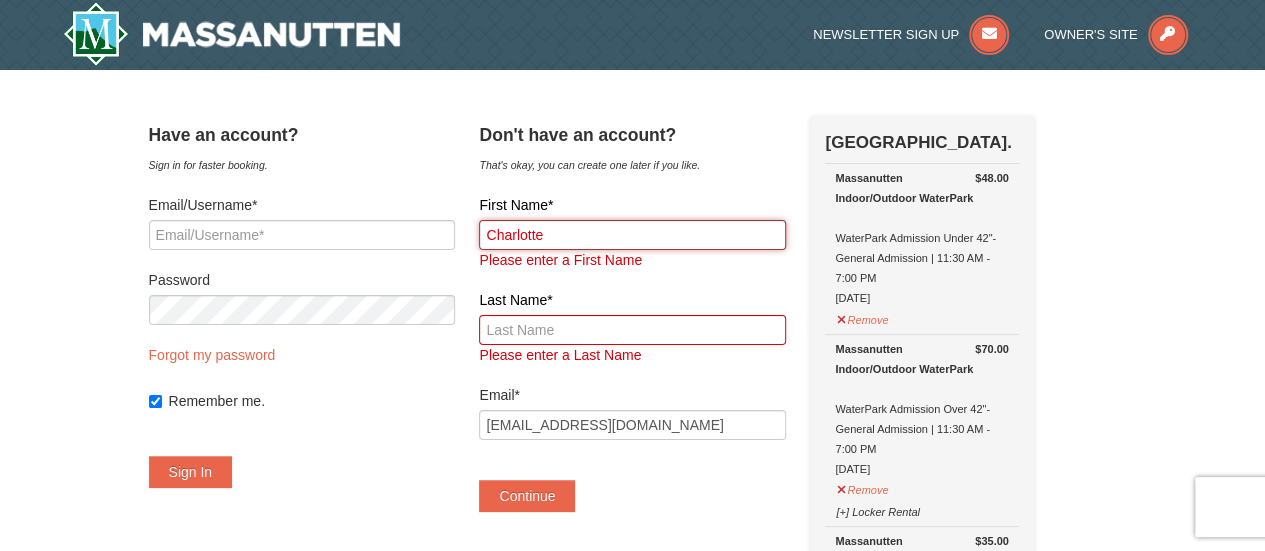 type on "Charlotte" 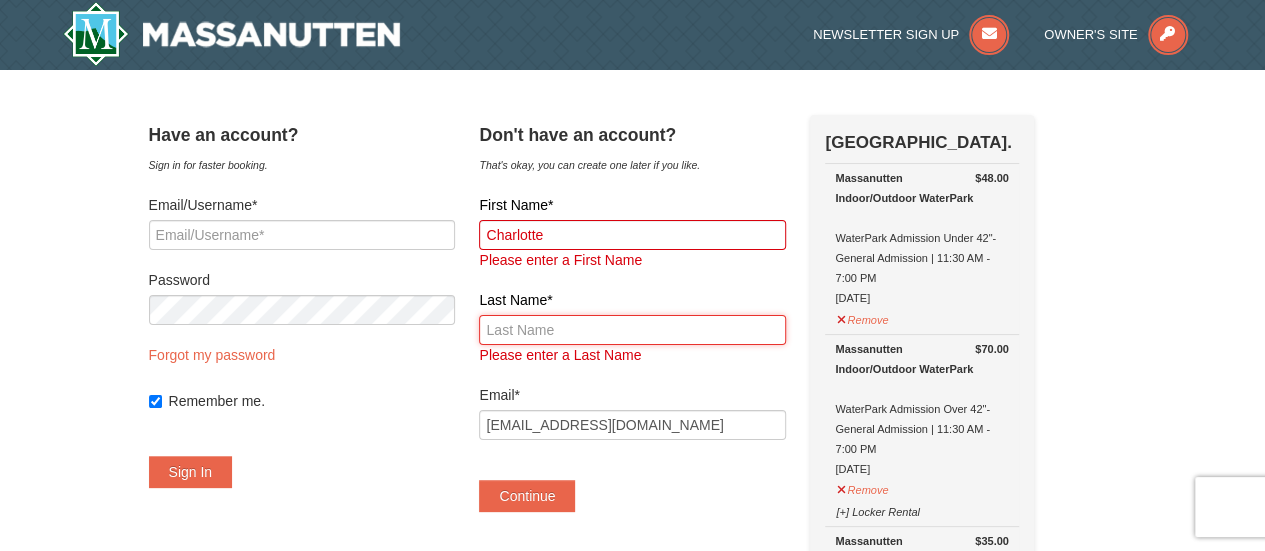 click on "Last Name*" at bounding box center [632, 330] 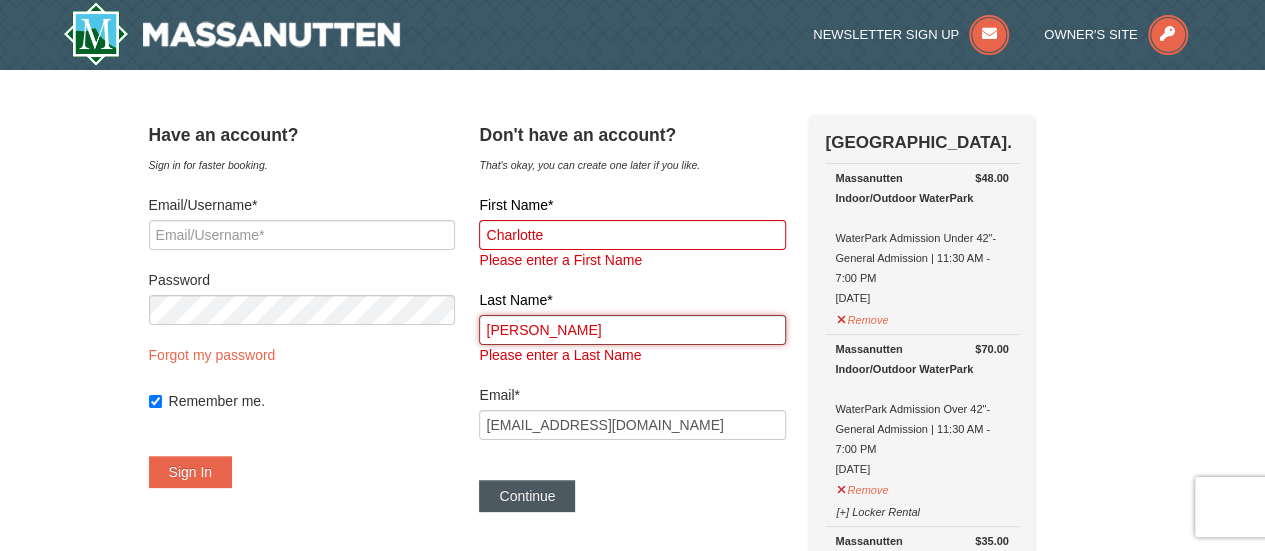 type on "Boone" 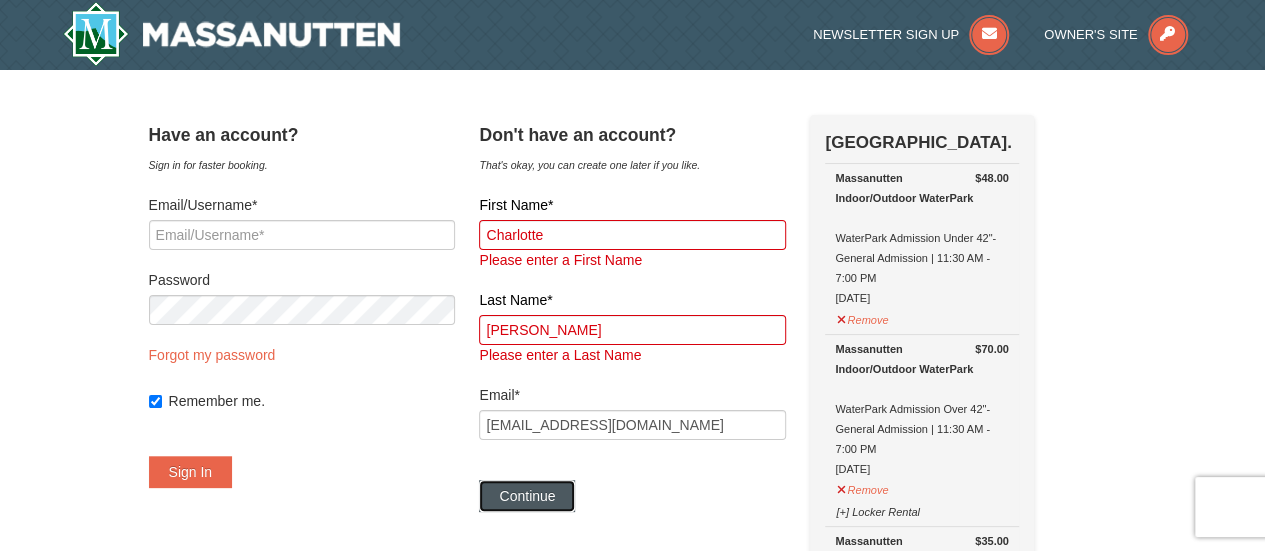 click on "Continue" at bounding box center [527, 496] 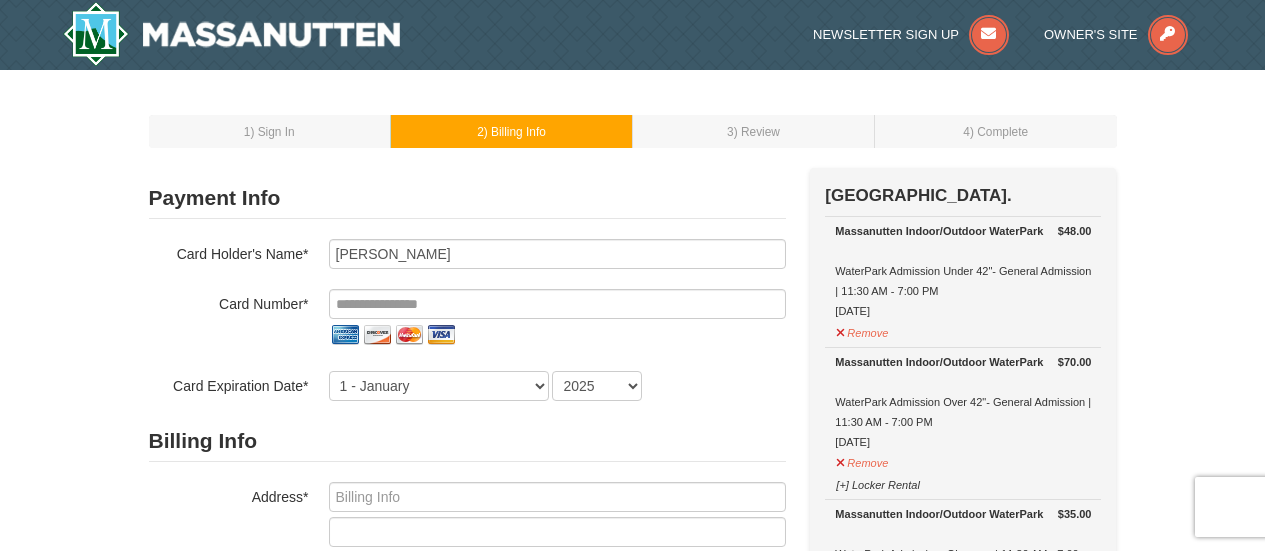scroll, scrollTop: 0, scrollLeft: 0, axis: both 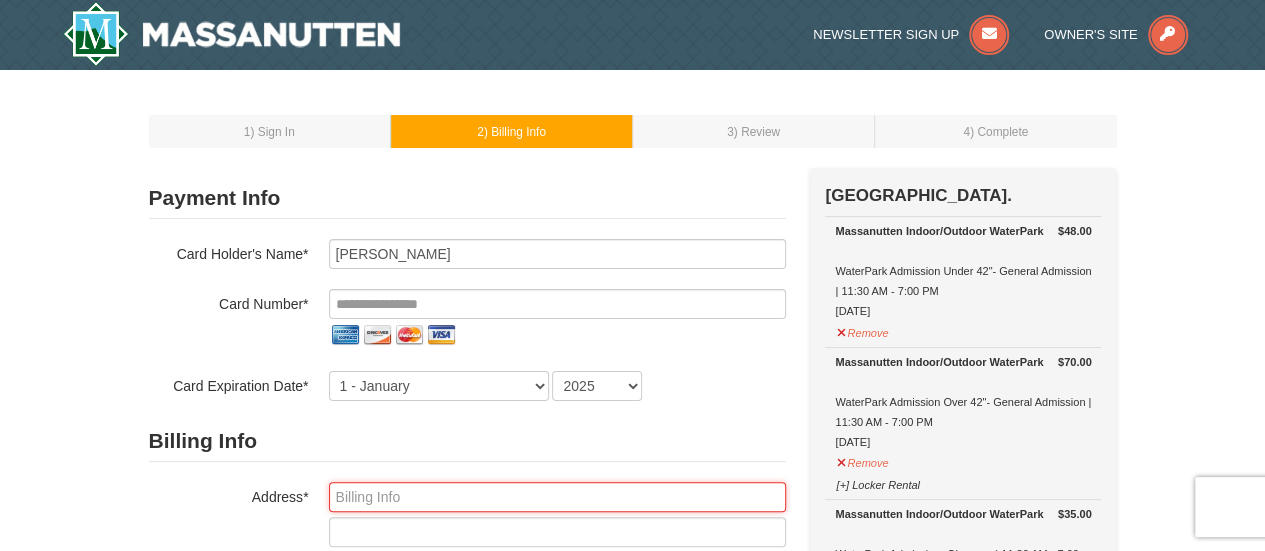 click at bounding box center [557, 497] 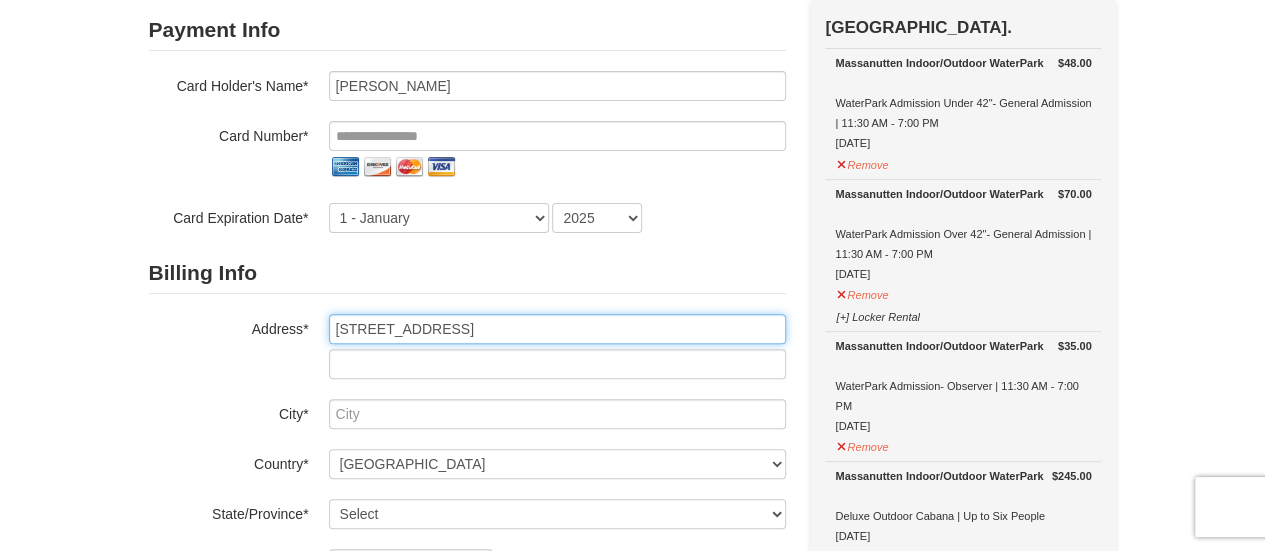 scroll, scrollTop: 200, scrollLeft: 0, axis: vertical 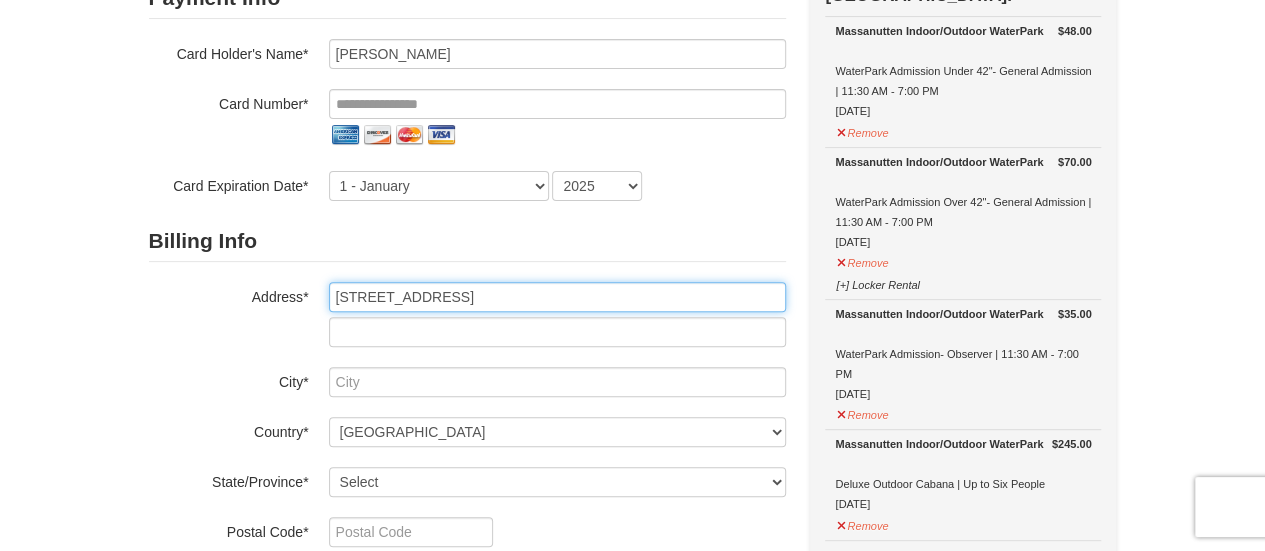 type on "18136 Deer Forest Road" 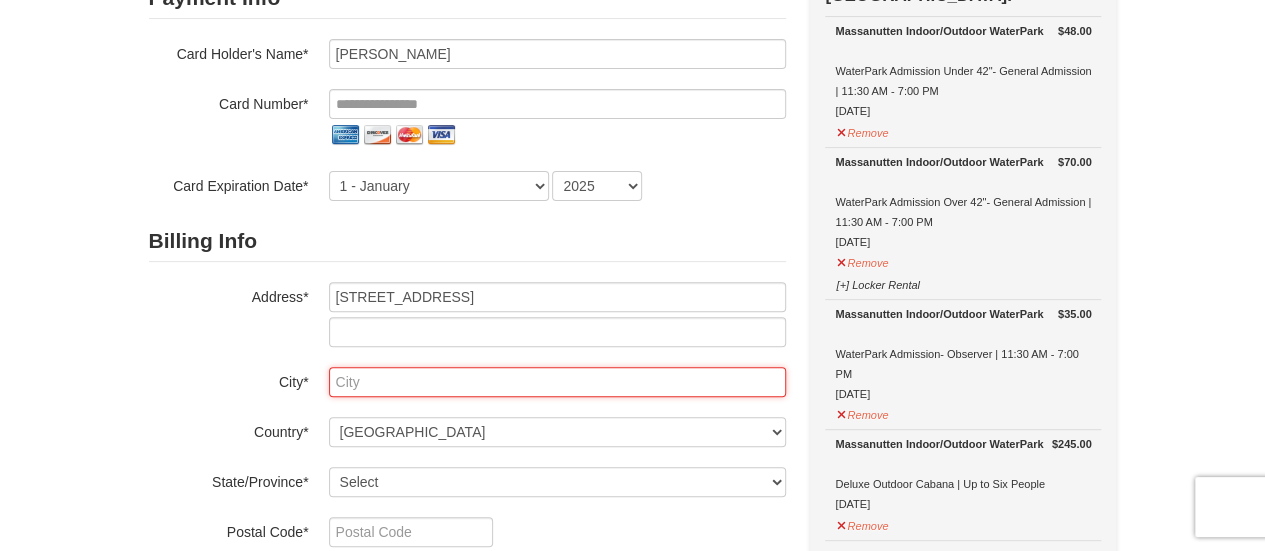 click at bounding box center (557, 382) 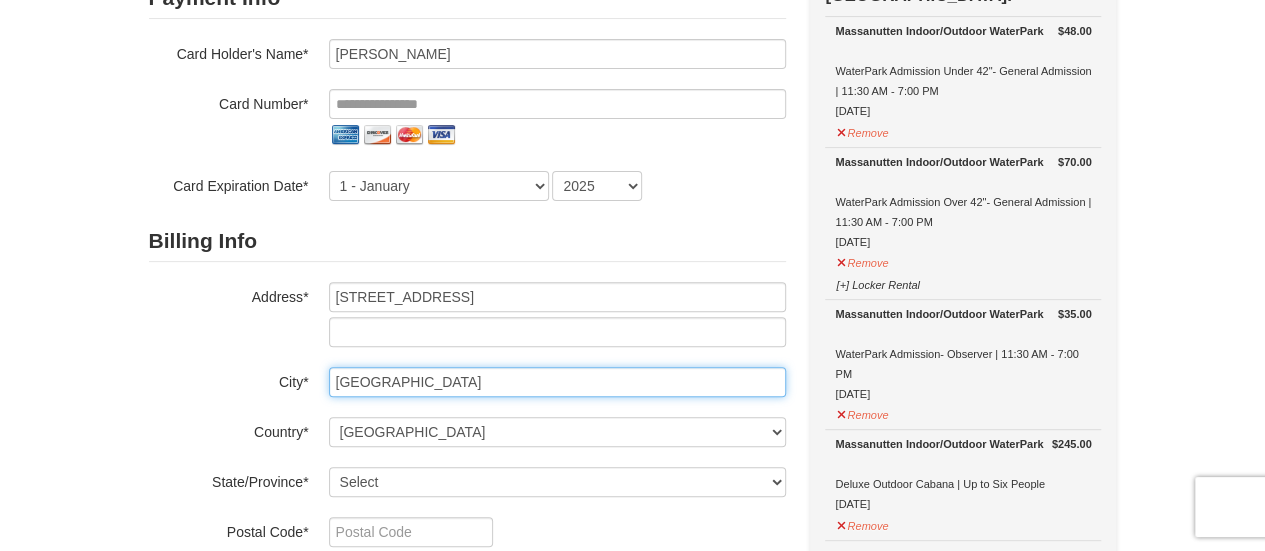 type on "Georgetown" 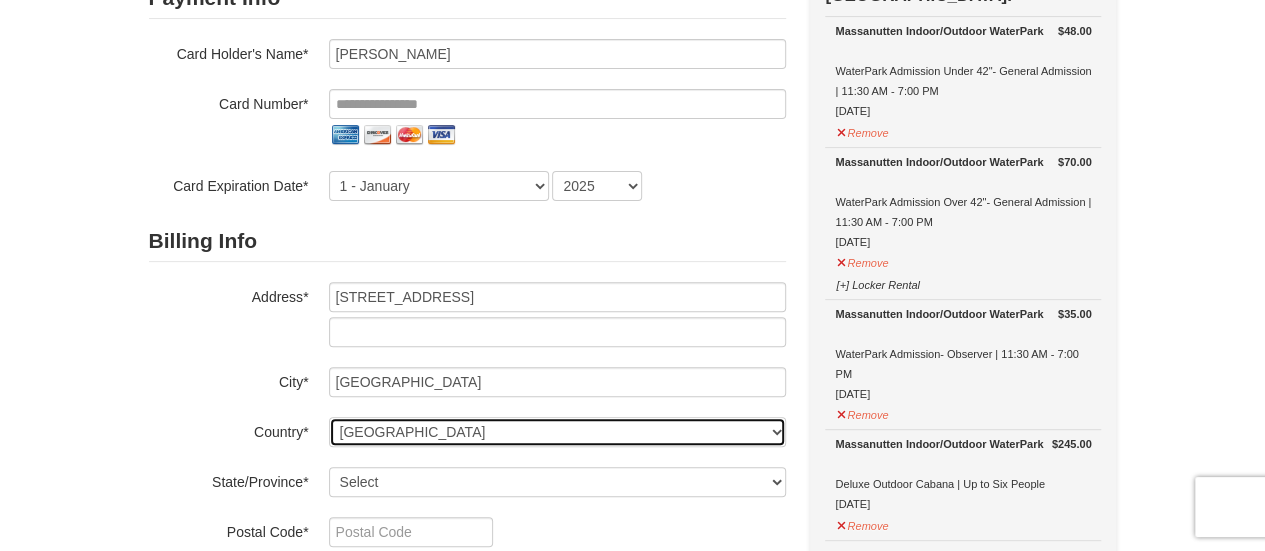 click on "----- Select ------ Afghanistan Åland Islands Albania Algeria American Samoa Andorra Angola Anguilla Antarctica Antigua and Barbuda Argentina Armenia Aruba Australia Austria Azerbaijan Bahamas Bahrain Bangladesh Barbados Belarus Belgium Belize Benin Bermuda Bhutan Bolivia Bosnia and Herzegovina Botswana Bouvet Island Brazil British Indian Ocean Territory Brunei Darussalam Bulgaria Burkina Faso Burundi Cambodia Cameroon Canada Cape Verde Cayman Islands Central African Republic Chad Chile China Christmas Island Cocos (Keeling) Islands Colombia Comoros Congo Congo, The Democratic Republic of the Cook Islands Costa Rica Croatia Cuba Cyprus Czech Republic Denmark Djibouti Dominica Dominican Republic East Timor Ecuador Egypt El Salvador Equatorial Guinea Eritrea Estonia Ethiopia Falkland Islands (Malvinas) Faroe Islands Fiji Finland France French Guiana French Polynesia French Southern Territories Gabon Gambia Georgia Germany Ghana Gibraltar Greece Greenland Grenada Guadeloupe Guam" at bounding box center (557, 432) 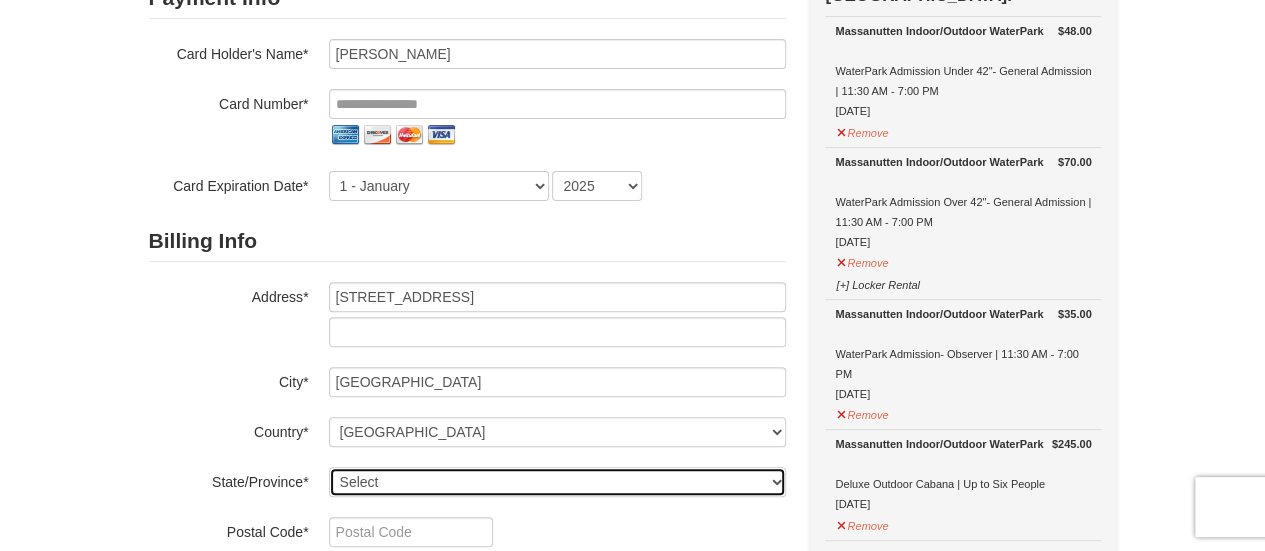 click on "Select Alabama Alaska American Samoa Arizona Arkansas California Colorado Connecticut Delaware District Of Columbia Federated States Of Micronesia Florida Georgia Guam Hawaii Idaho Illinois Indiana Iowa Kansas Kentucky Louisiana Maine Marshall Islands Maryland Massachusetts Michigan Minnesota Mississippi Missouri Montana Nebraska Nevada New Hampshire New Jersey New Mexico New York North Carolina North Dakota Northern Mariana Islands Ohio Oklahoma Oregon Palau Pennsylvania Puerto Rico Rhode Island South Carolina South Dakota Tennessee Texas Utah Vermont Virgin Islands Virginia Washington West Virginia Wisconsin Wyoming" at bounding box center [557, 482] 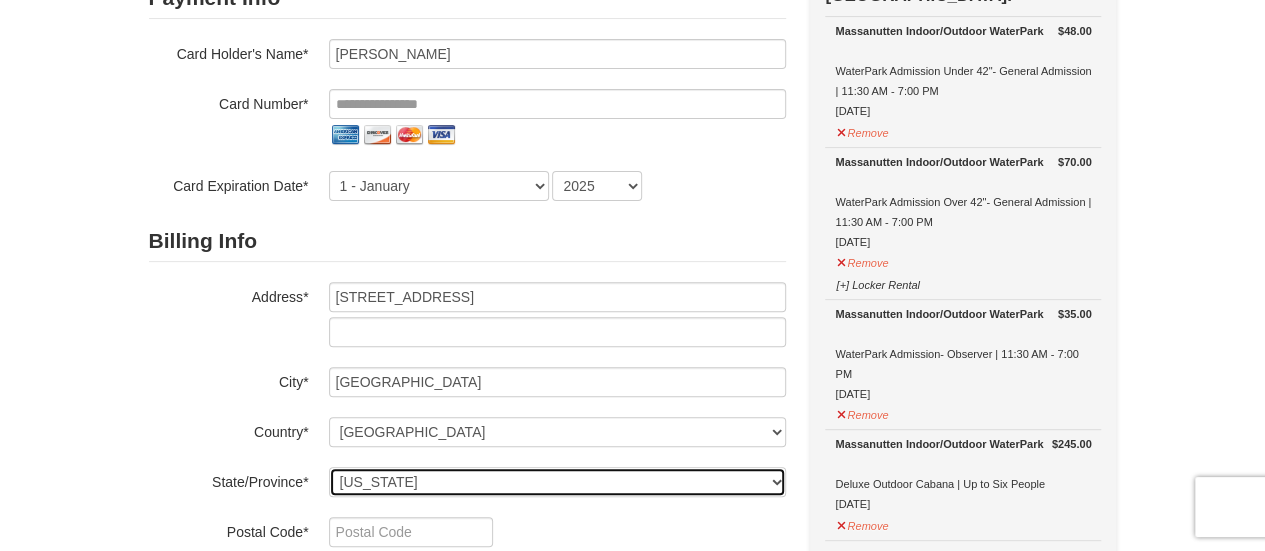 click on "Select Alabama Alaska American Samoa Arizona Arkansas California Colorado Connecticut Delaware District Of Columbia Federated States Of Micronesia Florida Georgia Guam Hawaii Idaho Illinois Indiana Iowa Kansas Kentucky Louisiana Maine Marshall Islands Maryland Massachusetts Michigan Minnesota Mississippi Missouri Montana Nebraska Nevada New Hampshire New Jersey New Mexico New York North Carolina North Dakota Northern Mariana Islands Ohio Oklahoma Oregon Palau Pennsylvania Puerto Rico Rhode Island South Carolina South Dakota Tennessee Texas Utah Vermont Virgin Islands Virginia Washington West Virginia Wisconsin Wyoming" at bounding box center (557, 482) 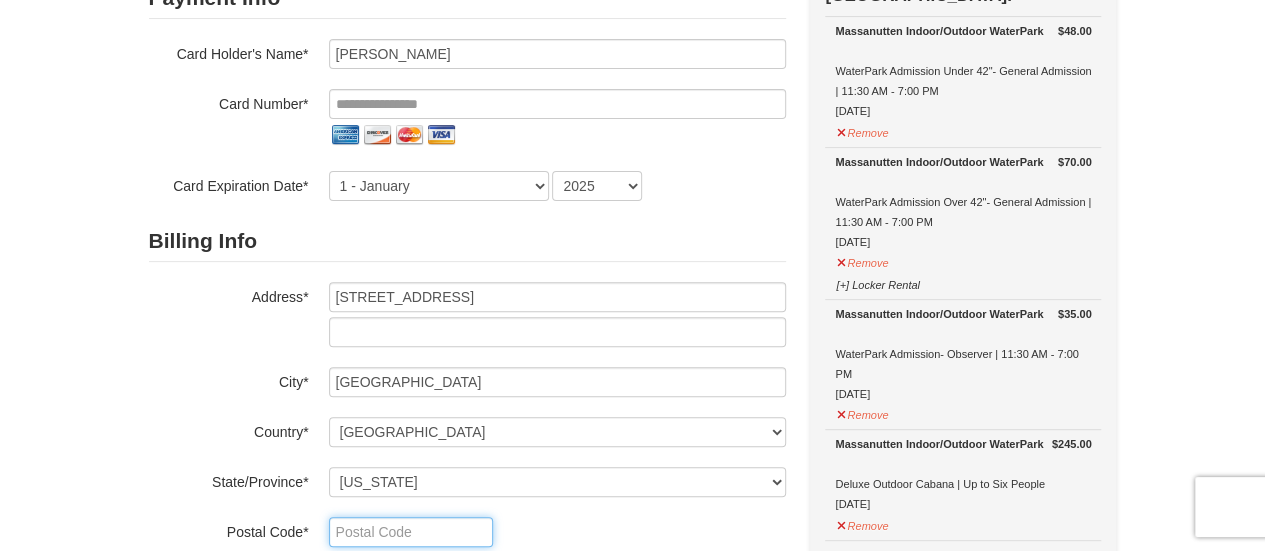 click at bounding box center (411, 532) 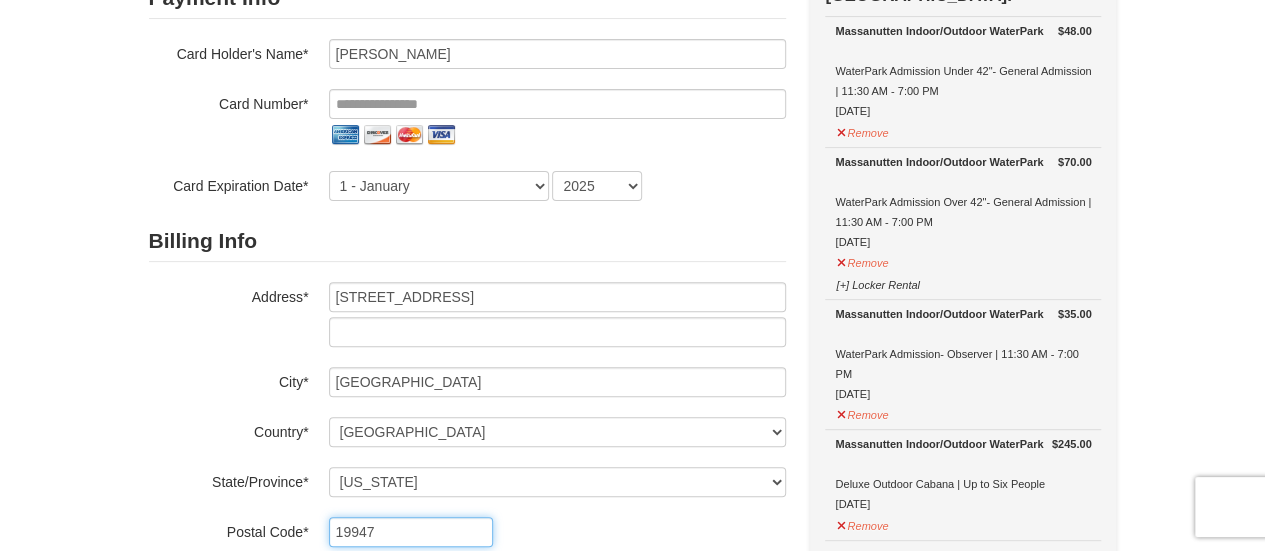 type on "19947" 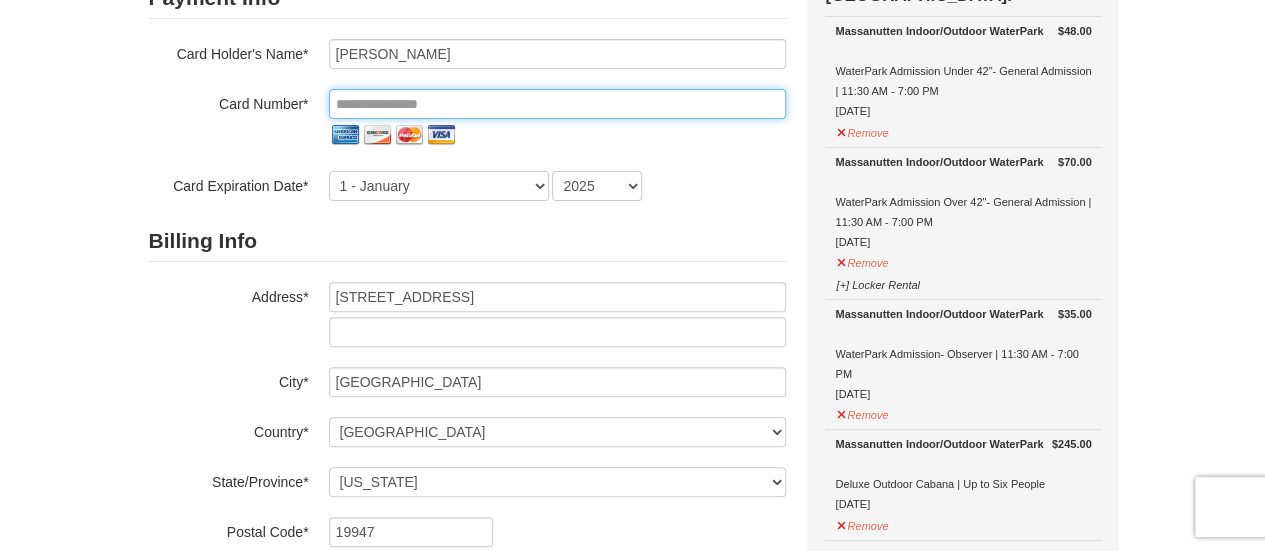 click at bounding box center (557, 104) 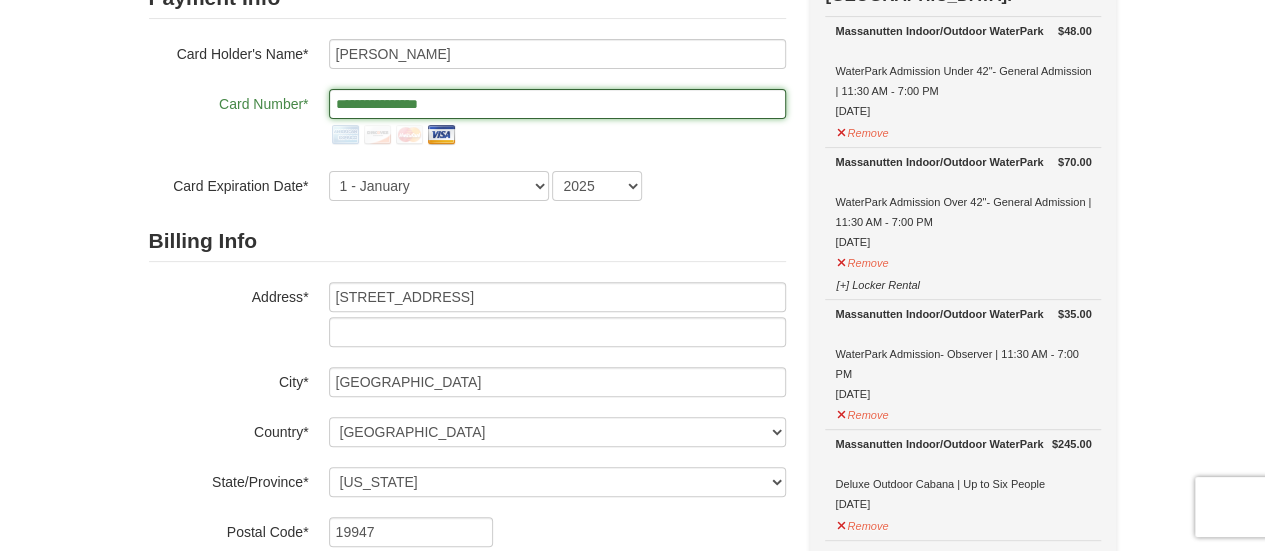 type on "**********" 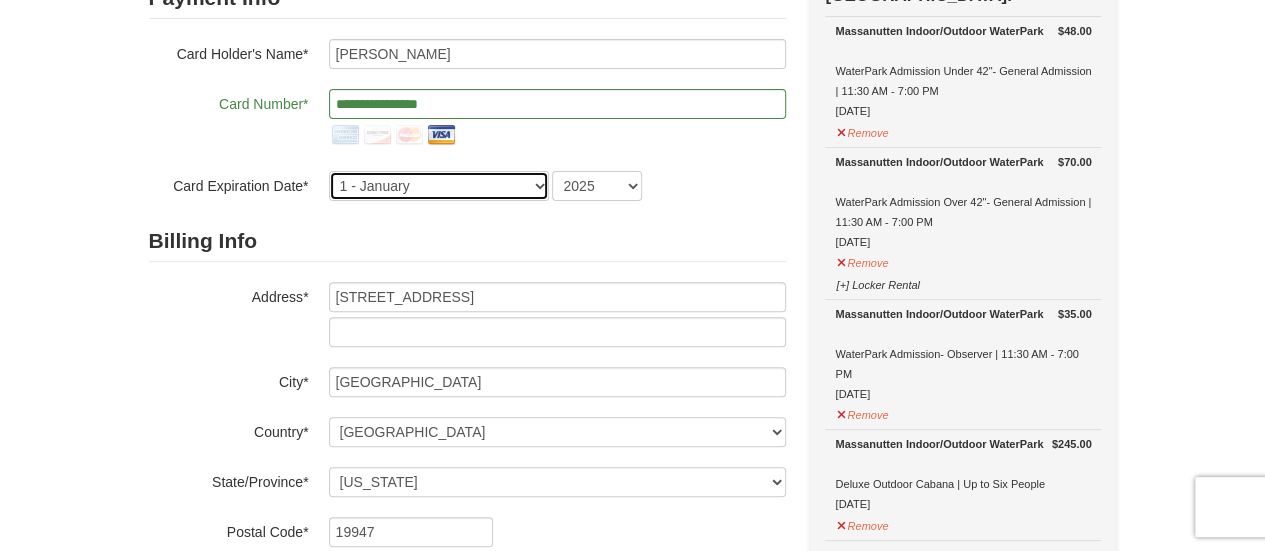 click on "1 - January 2 - February 3 - March 4 - April 5 - May 6 - June 7 - July 8 - August 9 - September 10 - October 11 - November 12 - December" at bounding box center (439, 186) 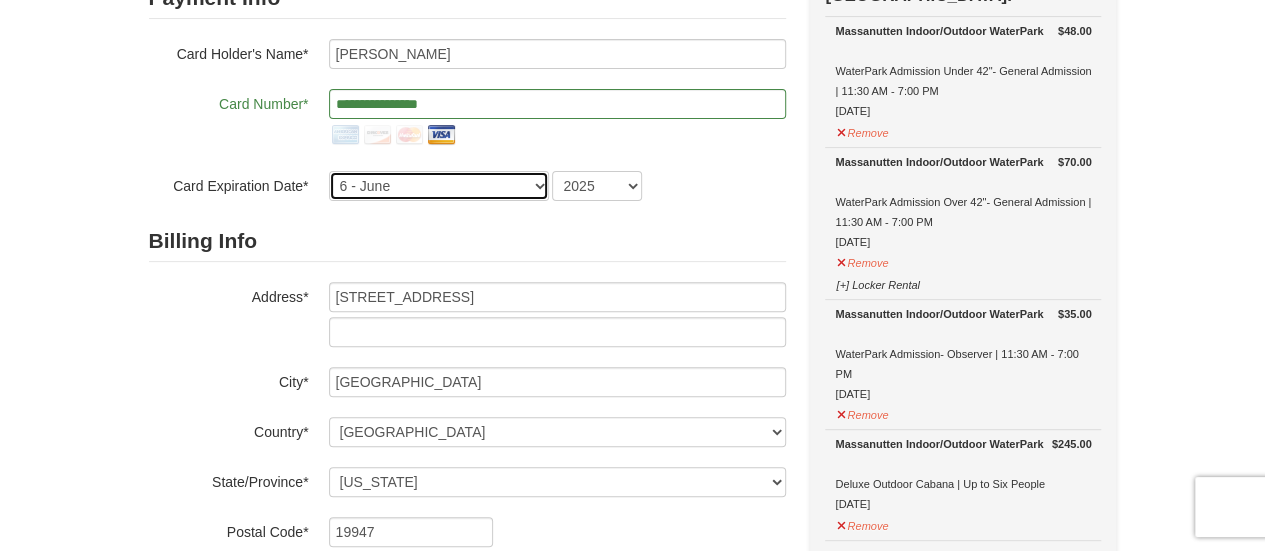 click on "1 - January 2 - February 3 - March 4 - April 5 - May 6 - June 7 - July 8 - August 9 - September 10 - October 11 - November 12 - December" at bounding box center (439, 186) 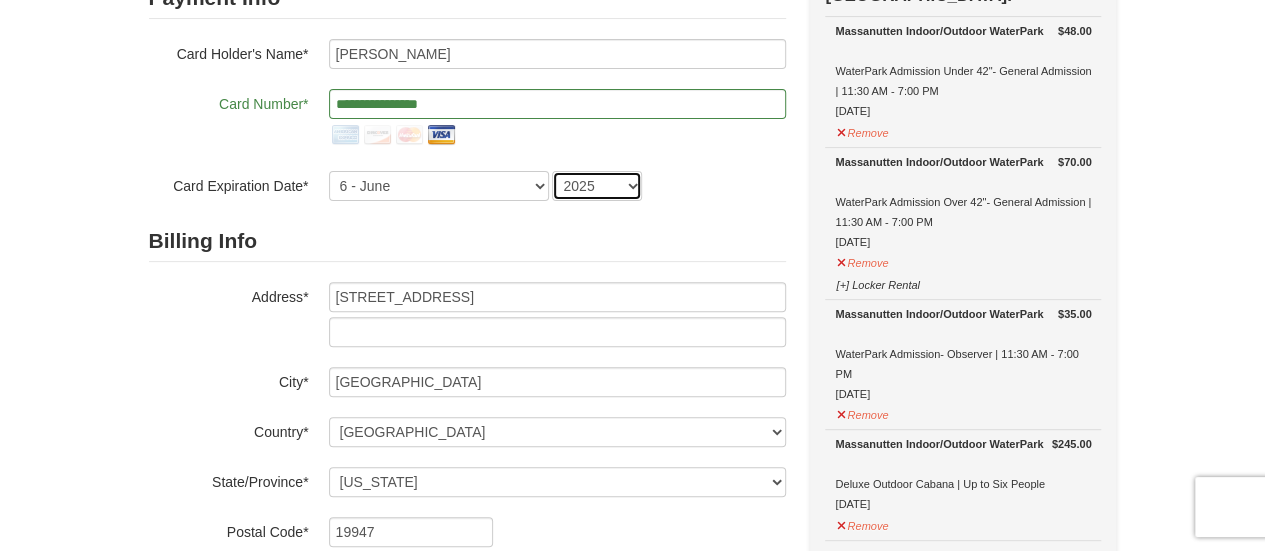 click on "2025 2026 2027 2028 2029 2030 2031 2032 2033 2034" at bounding box center [597, 186] 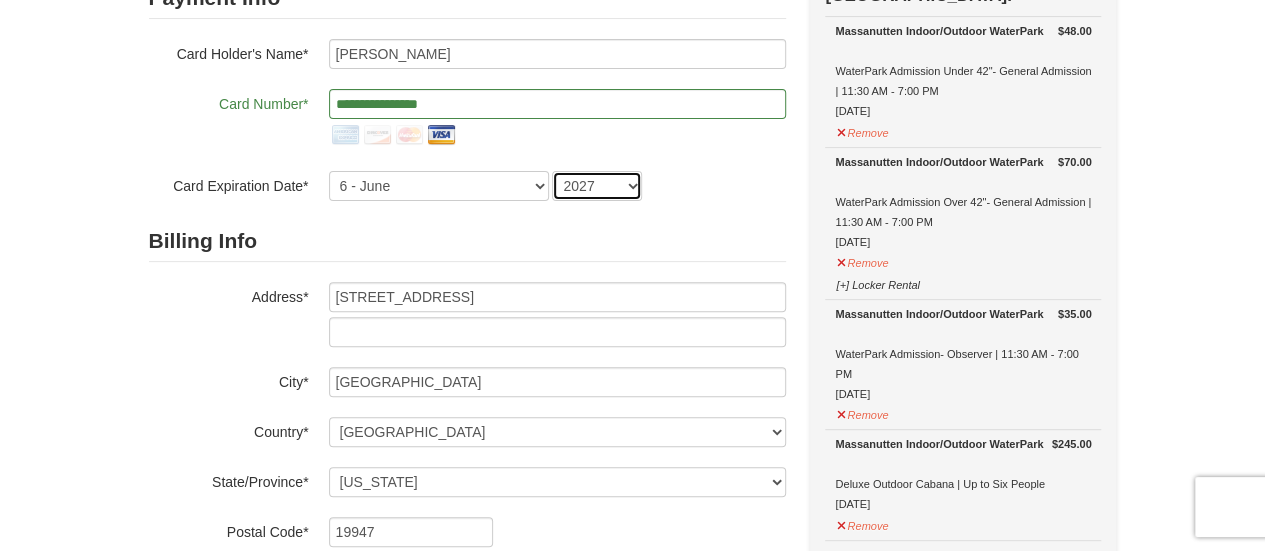 click on "2025 2026 2027 2028 2029 2030 2031 2032 2033 2034" at bounding box center (597, 186) 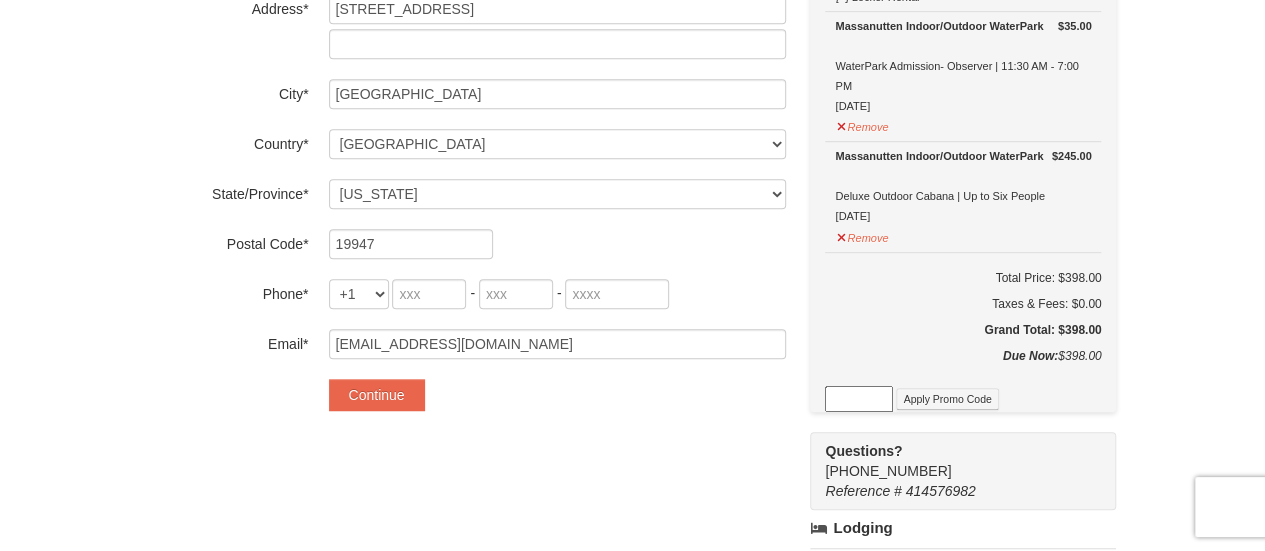 scroll, scrollTop: 496, scrollLeft: 0, axis: vertical 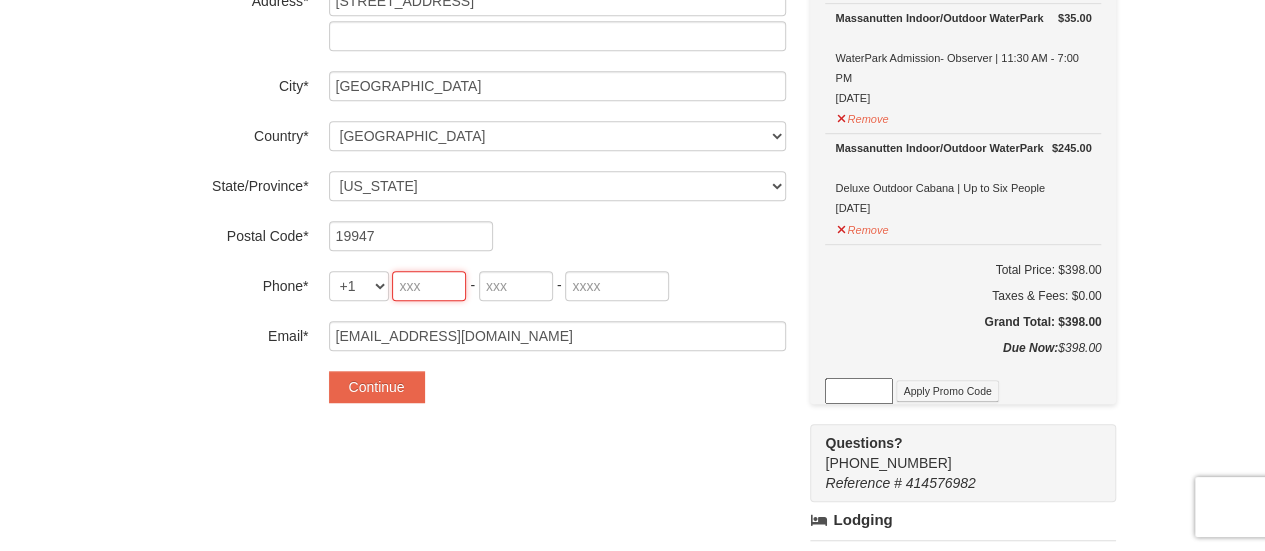 click at bounding box center [429, 286] 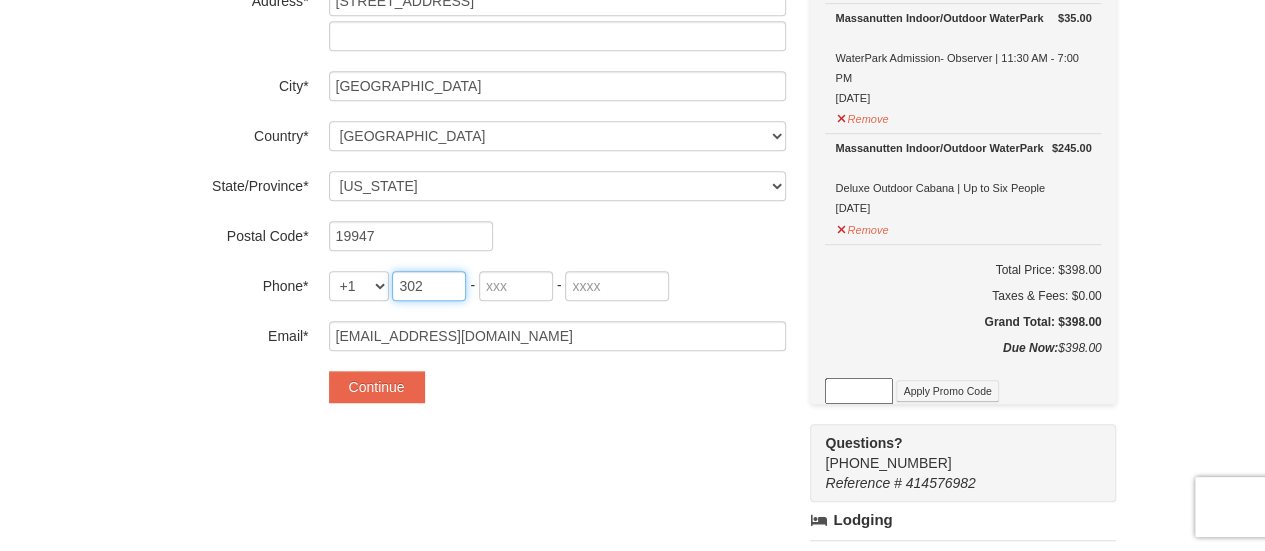 type on "302" 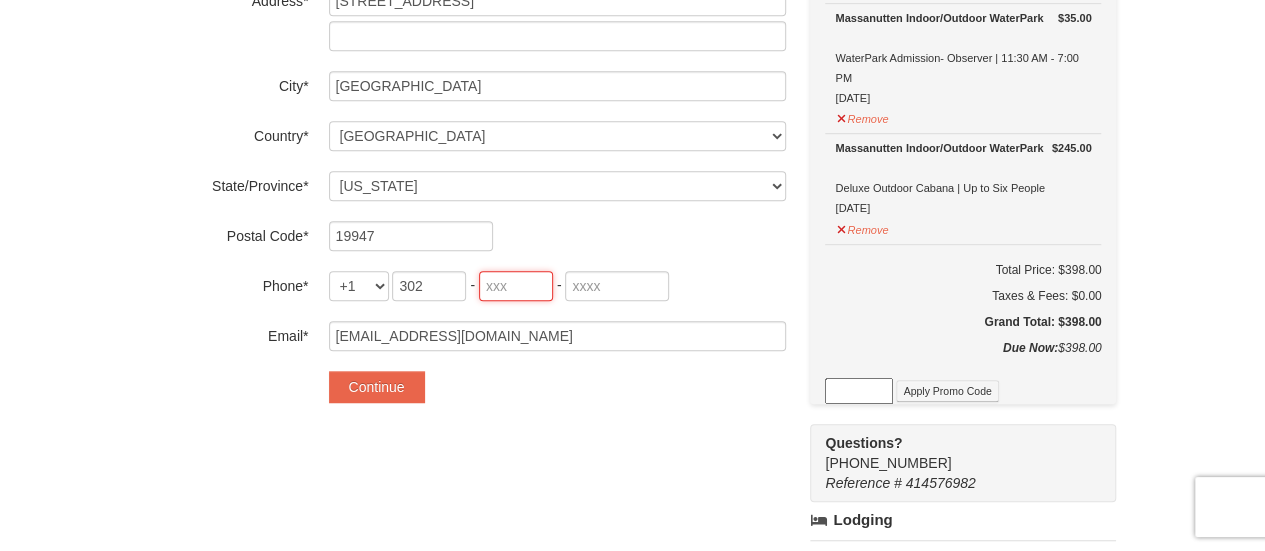 click at bounding box center (516, 286) 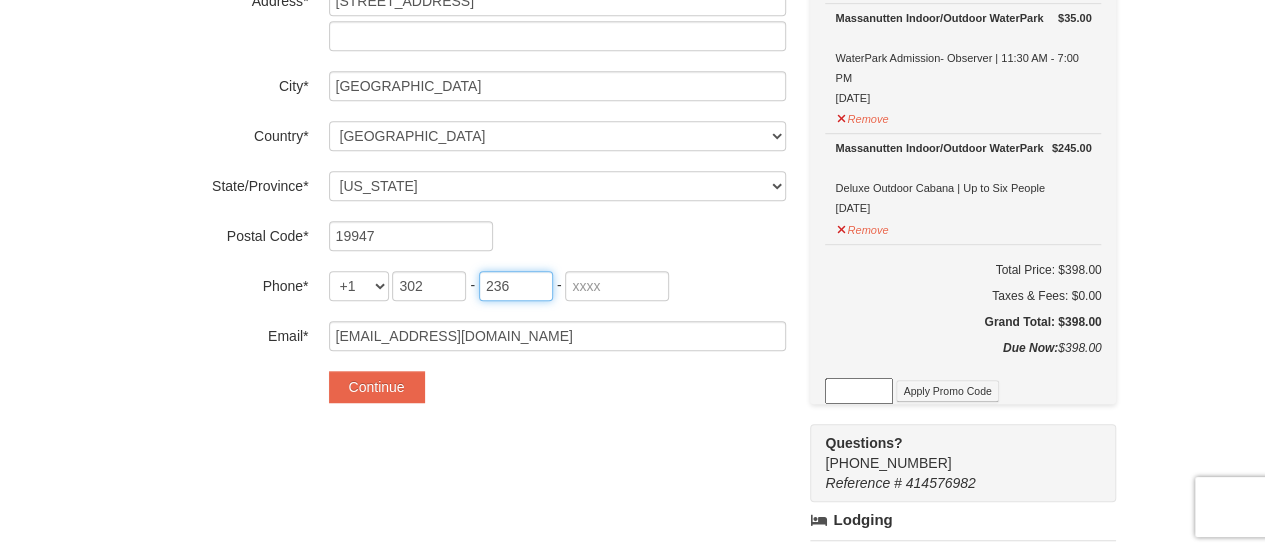 type on "236" 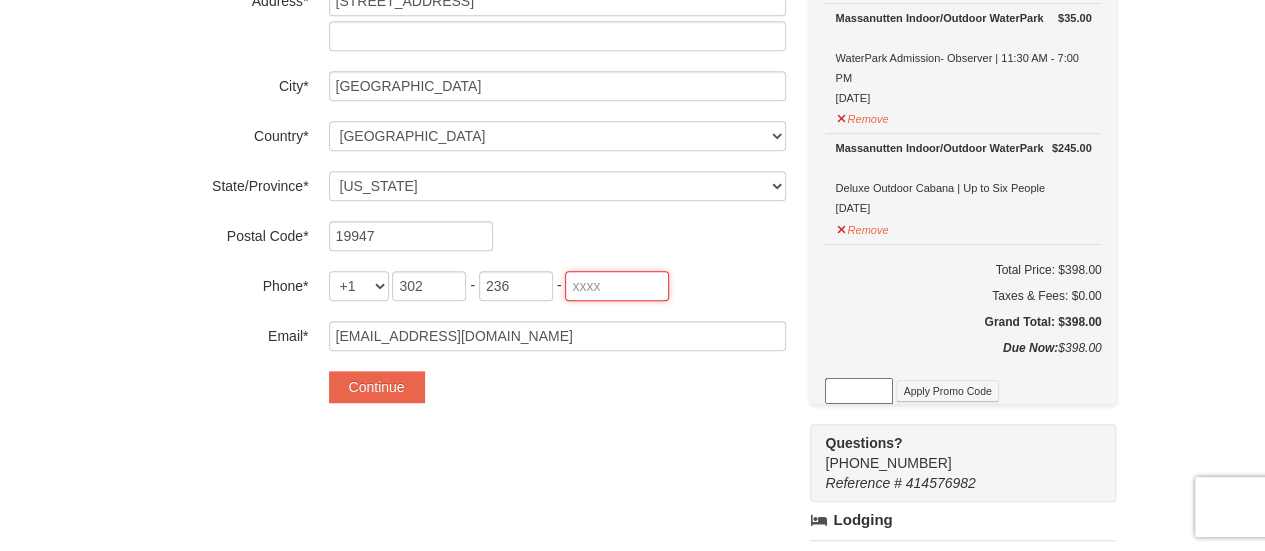click at bounding box center (617, 286) 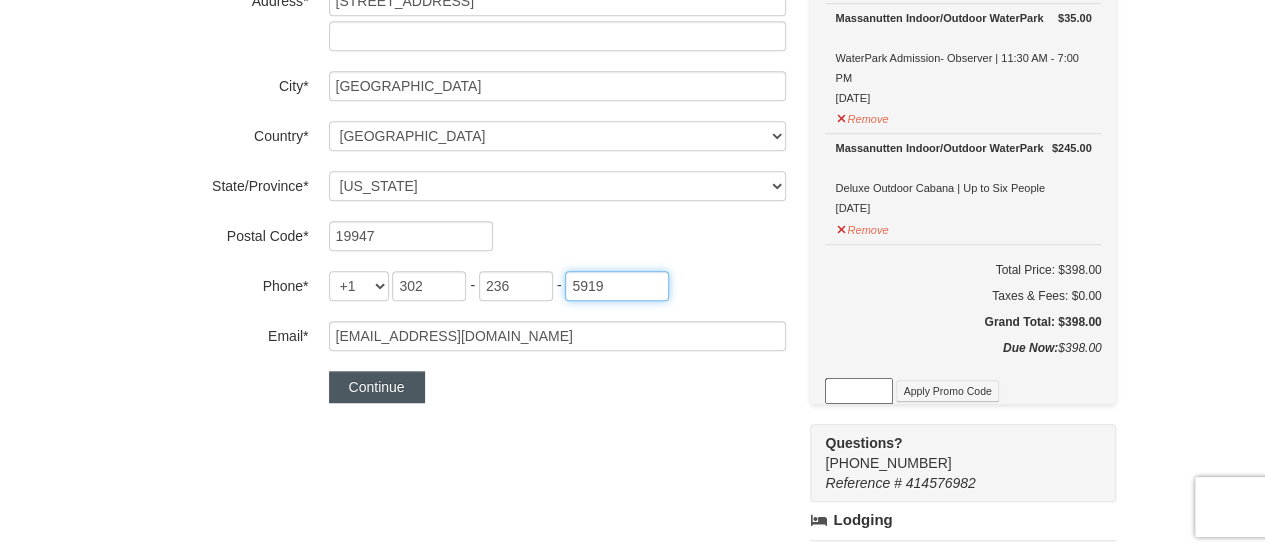 type on "5919" 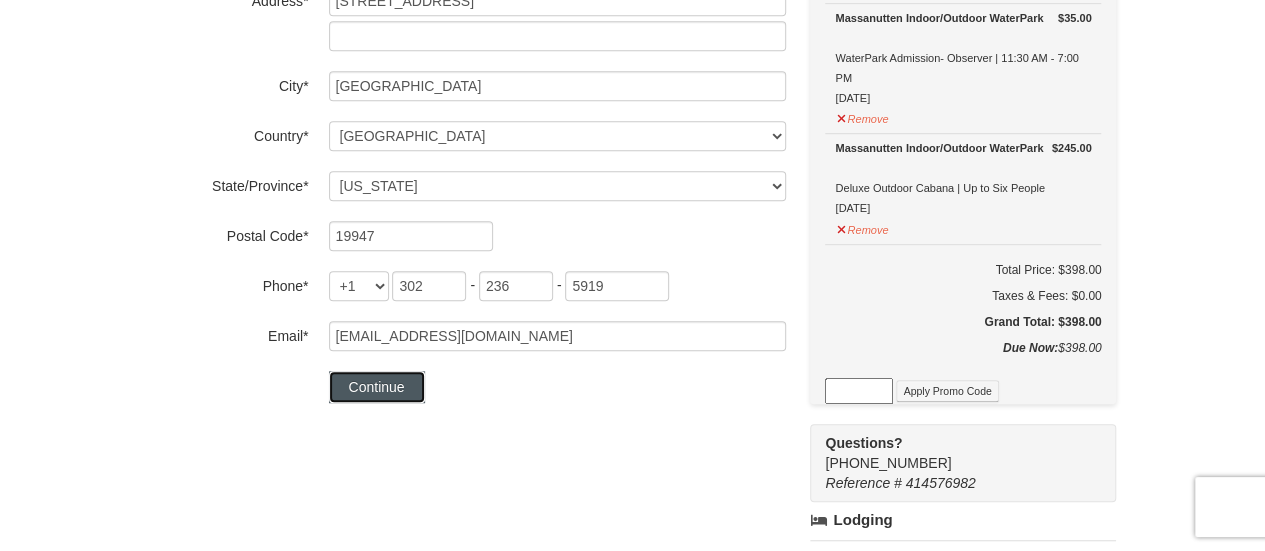 click on "Continue" at bounding box center (377, 387) 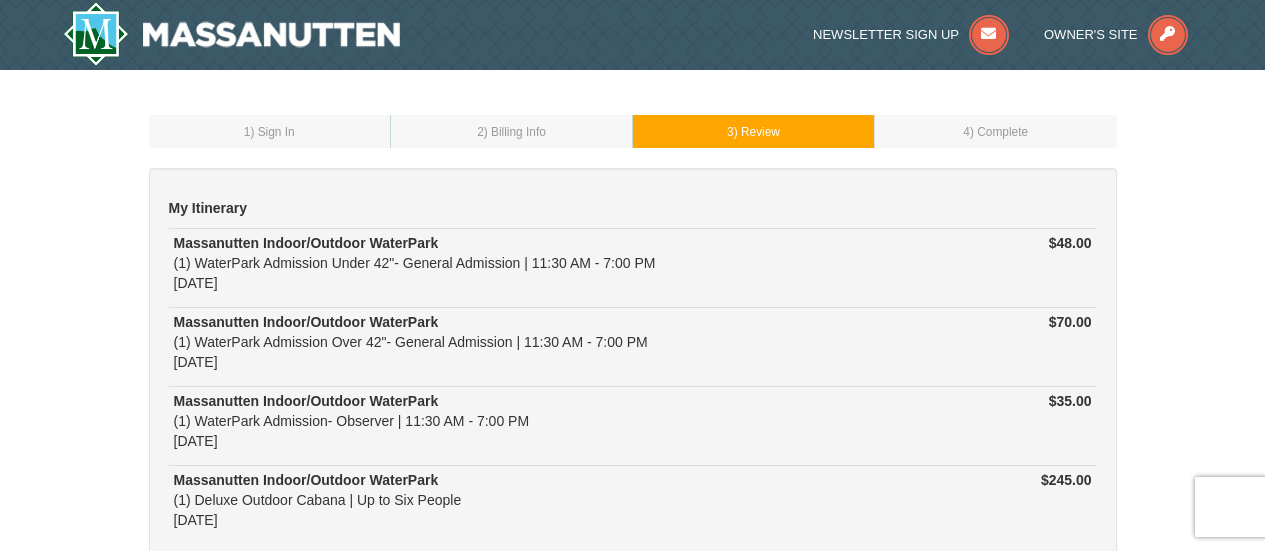 scroll, scrollTop: 0, scrollLeft: 0, axis: both 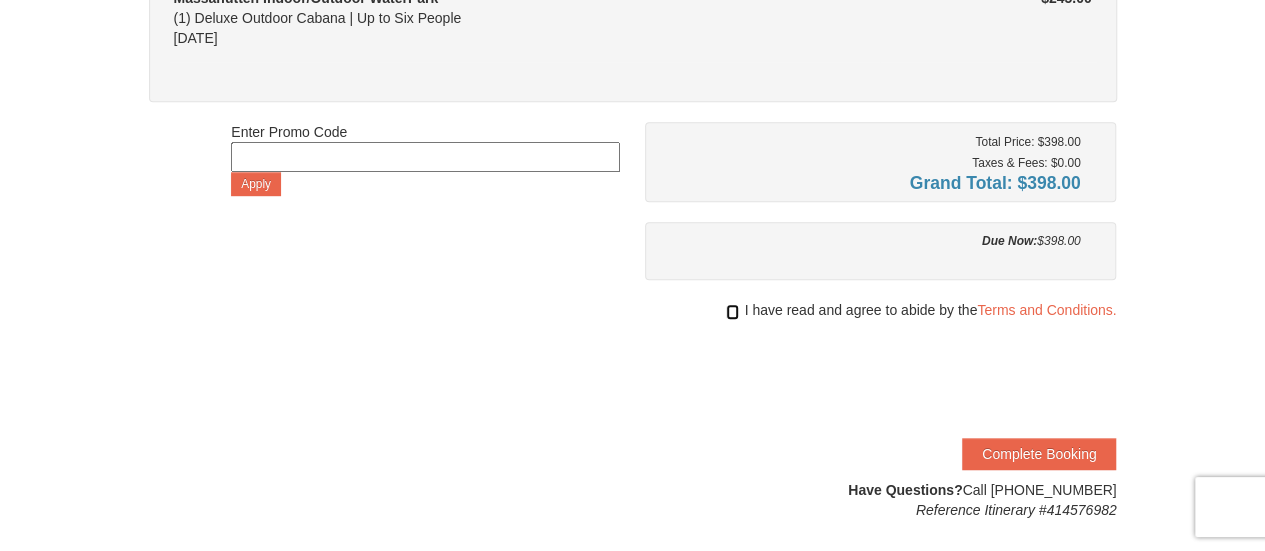 click at bounding box center (732, 312) 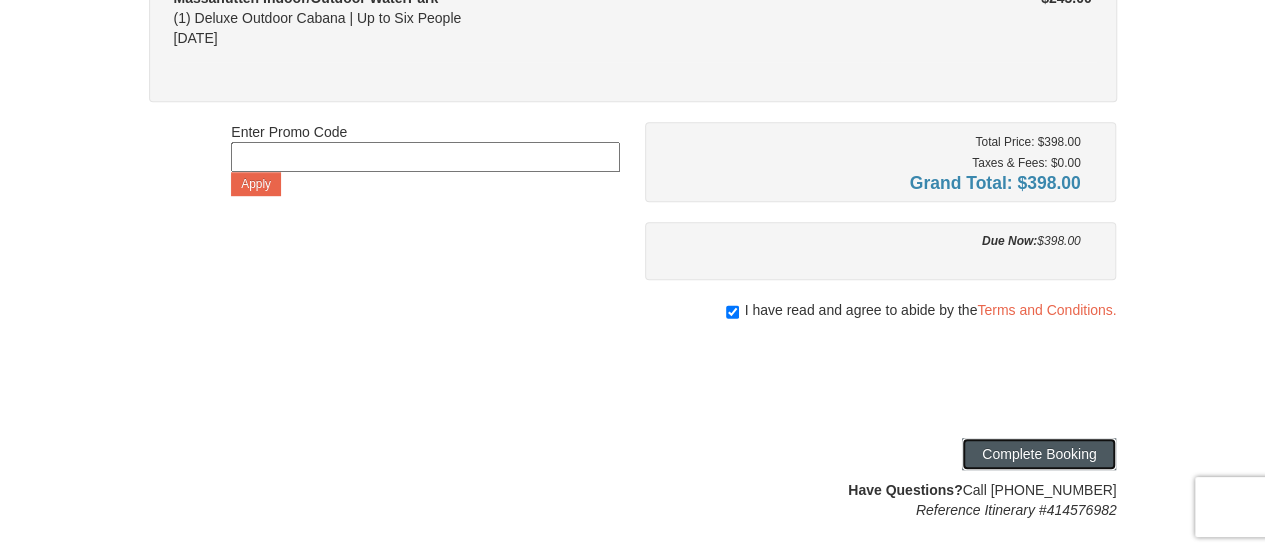 click on "Complete Booking" at bounding box center [1039, 454] 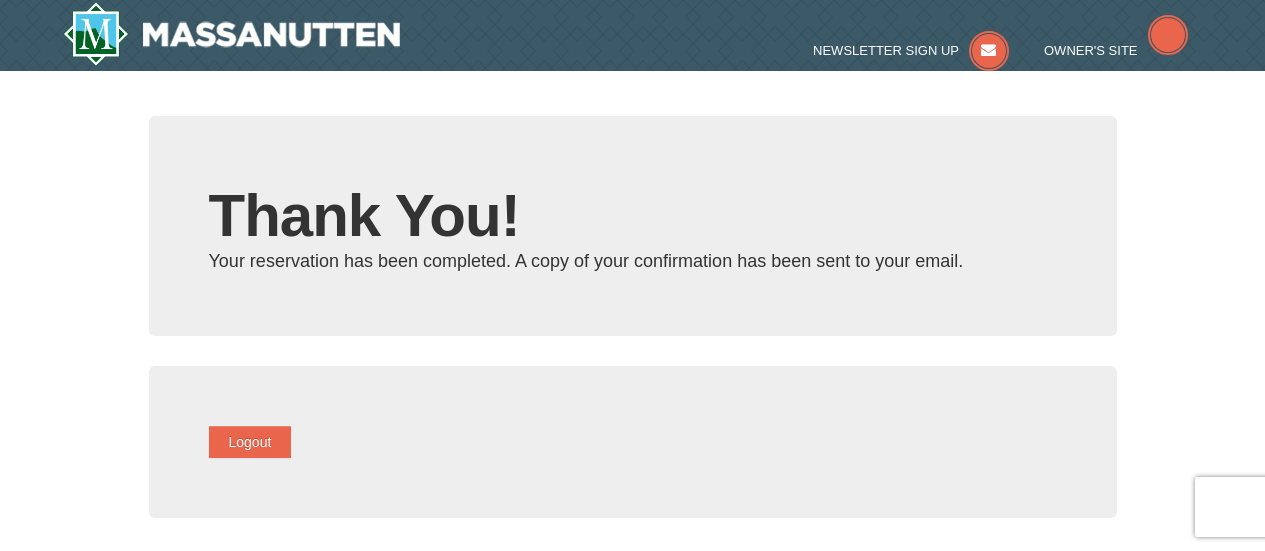 scroll, scrollTop: 0, scrollLeft: 0, axis: both 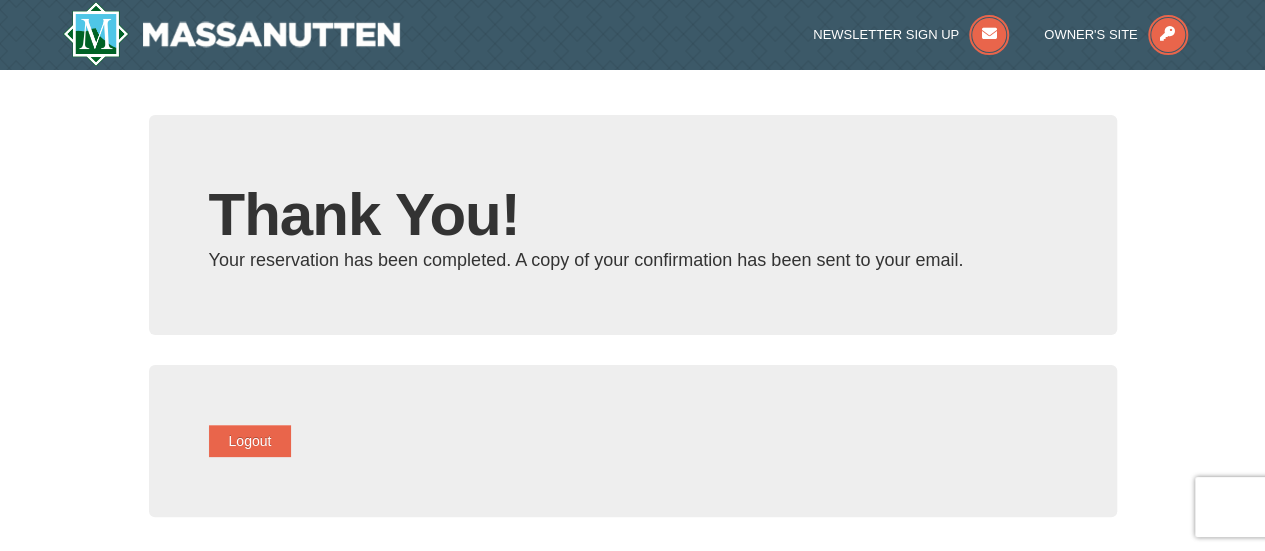 type on "[EMAIL_ADDRESS][DOMAIN_NAME]" 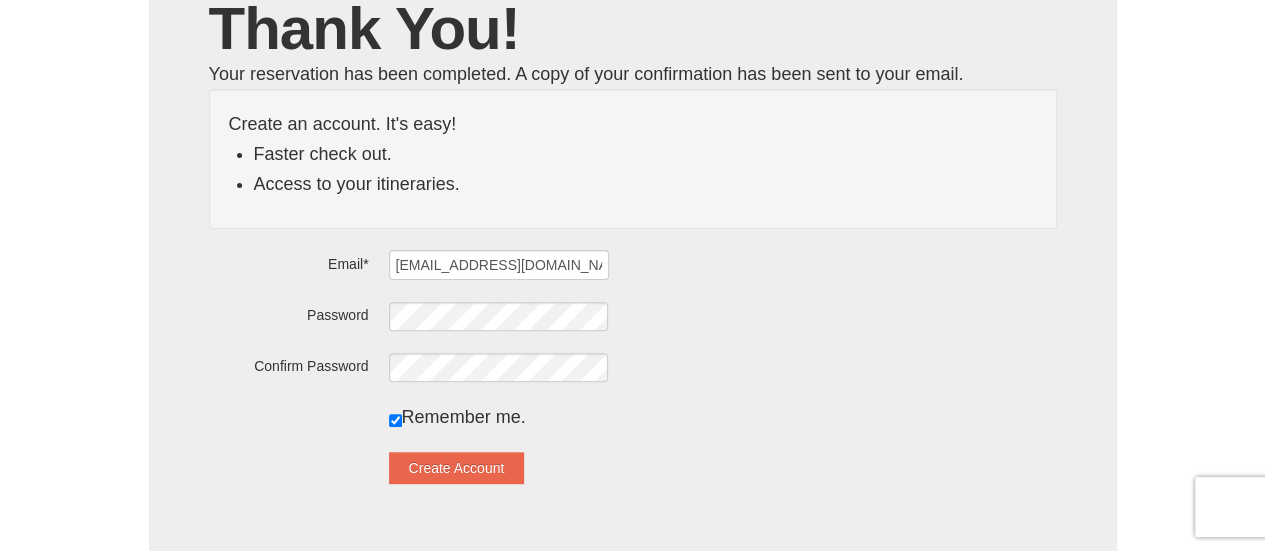 scroll, scrollTop: 190, scrollLeft: 0, axis: vertical 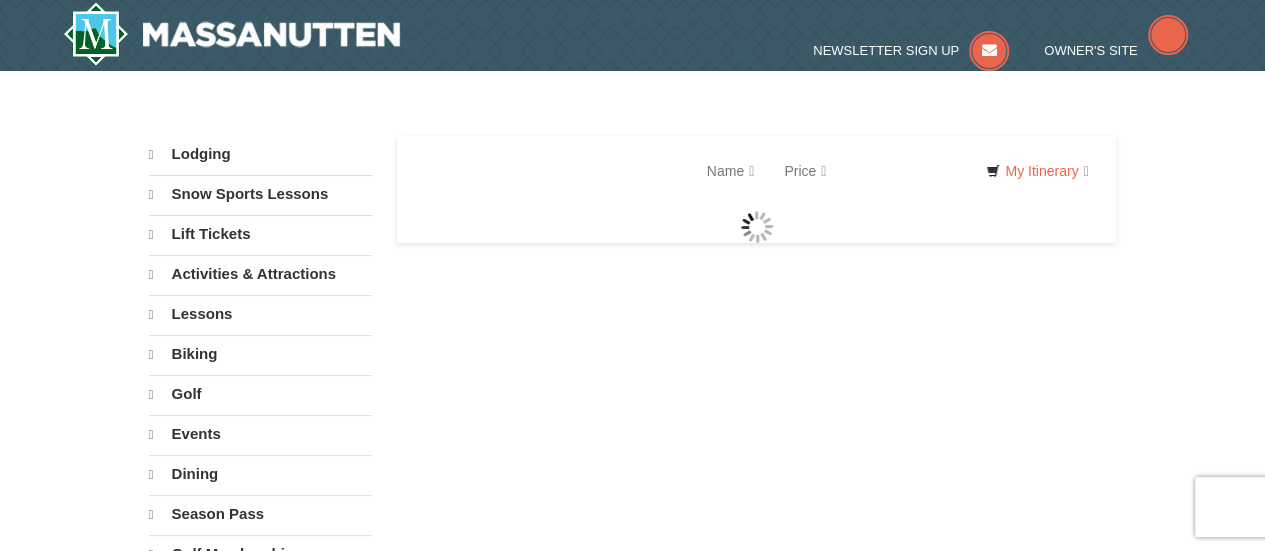 select on "7" 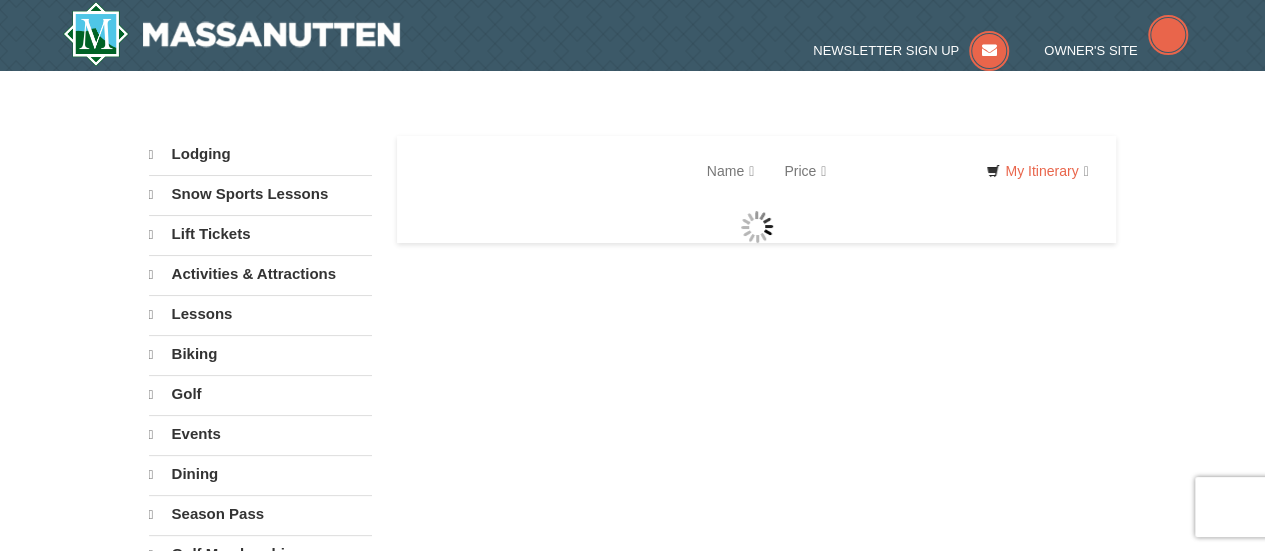 select on "7" 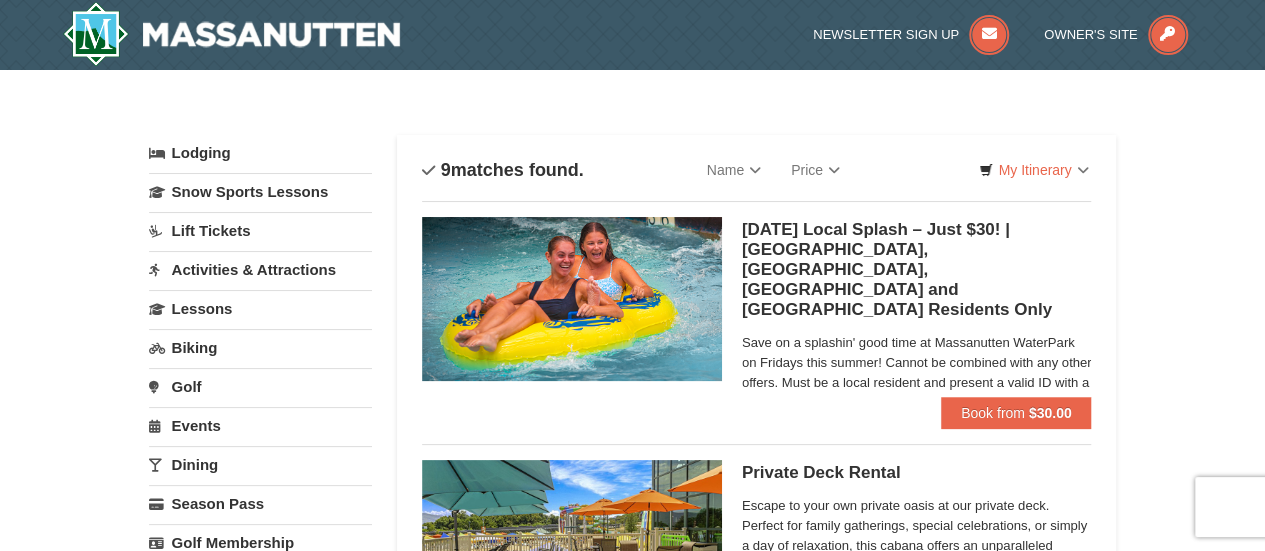 scroll, scrollTop: 0, scrollLeft: 0, axis: both 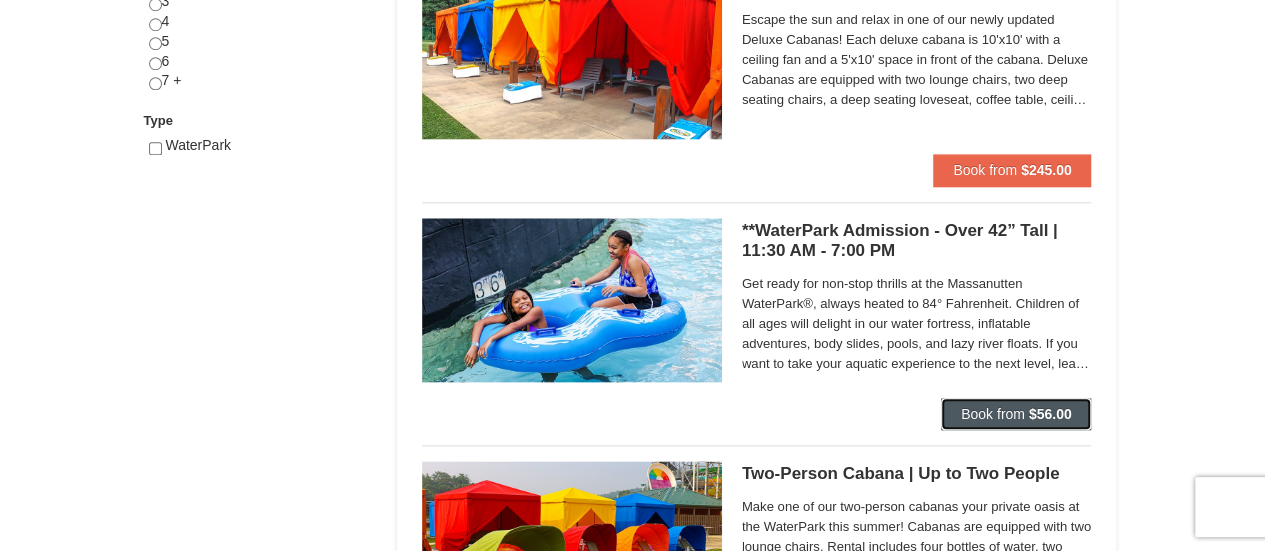 click on "$56.00" at bounding box center [1050, 414] 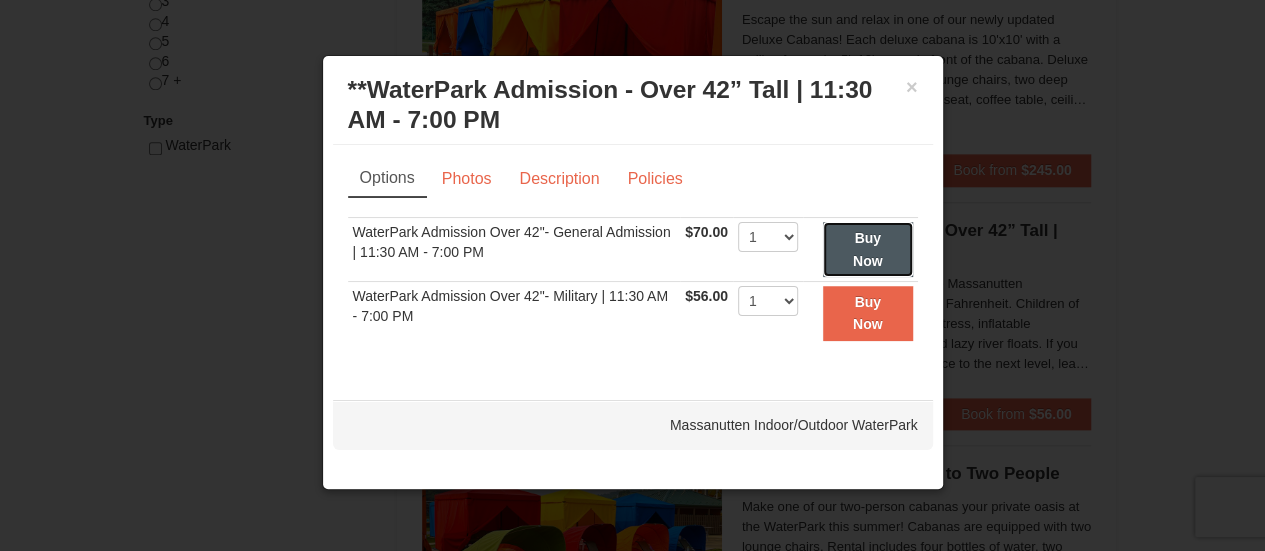 click on "Buy Now" at bounding box center [868, 249] 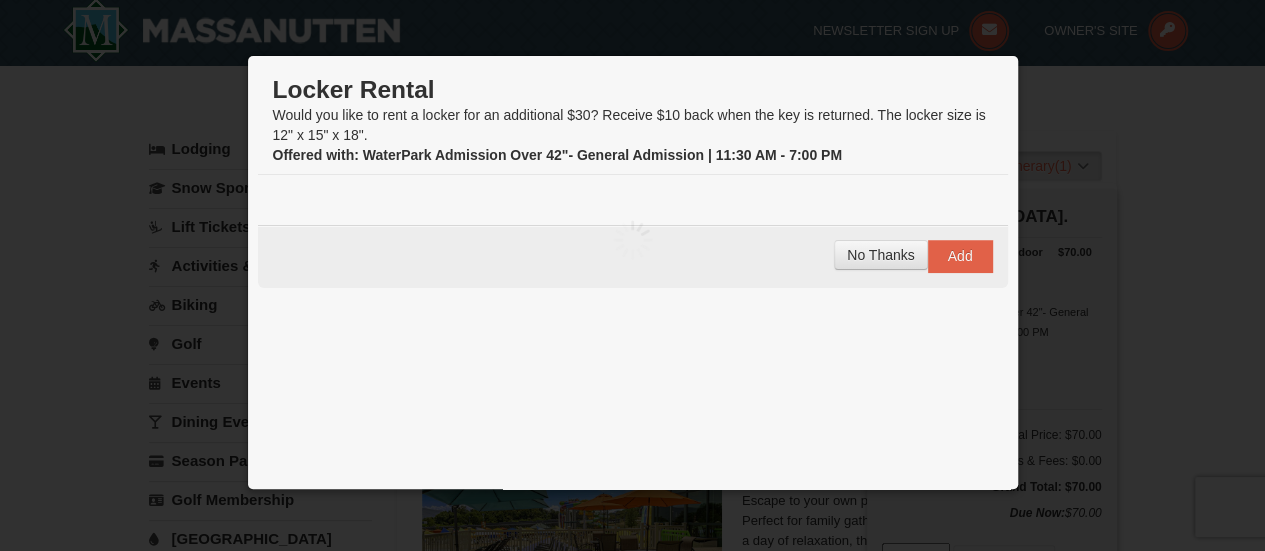scroll, scrollTop: 6, scrollLeft: 0, axis: vertical 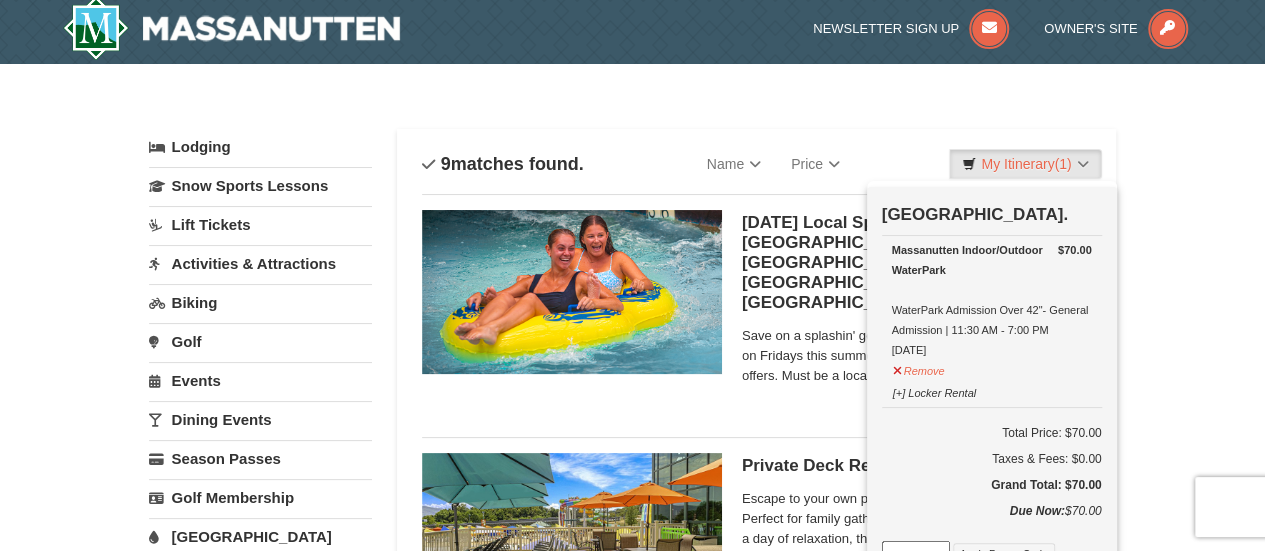 click on "×
Categories
List
Filter
My Itinerary (1)
Check Out Now
[GEOGRAPHIC_DATA].
$70.00
Massanutten Indoor/Outdoor WaterPark
WaterPark Admission Over 42"- General Admission | 11:30 AM - 7:00 PM
[DATE]" at bounding box center (632, 1252) 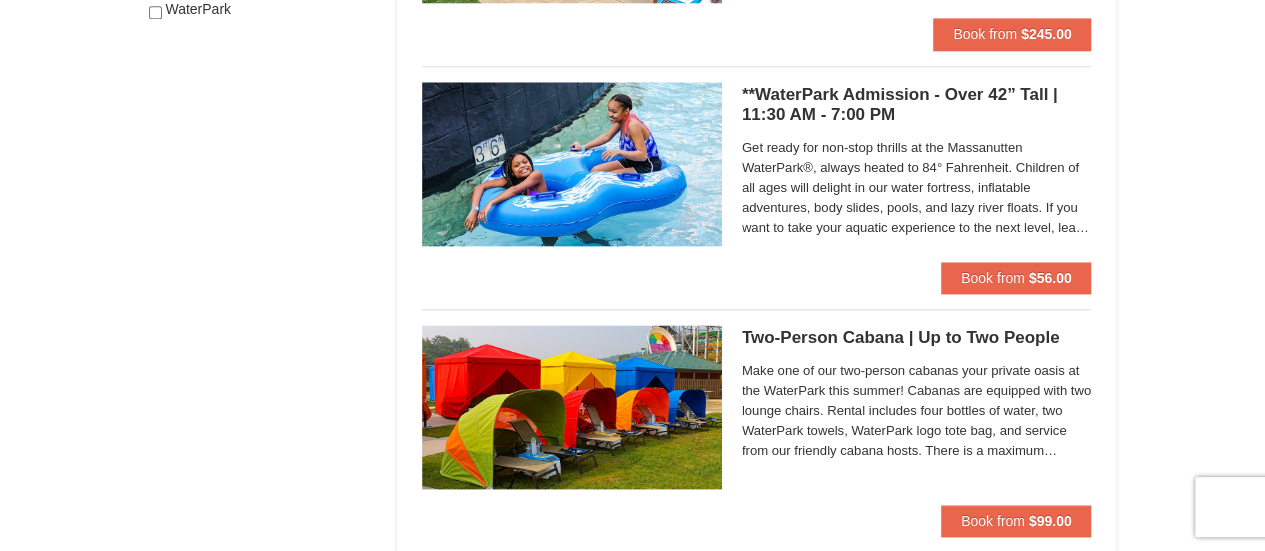 scroll, scrollTop: 1168, scrollLeft: 0, axis: vertical 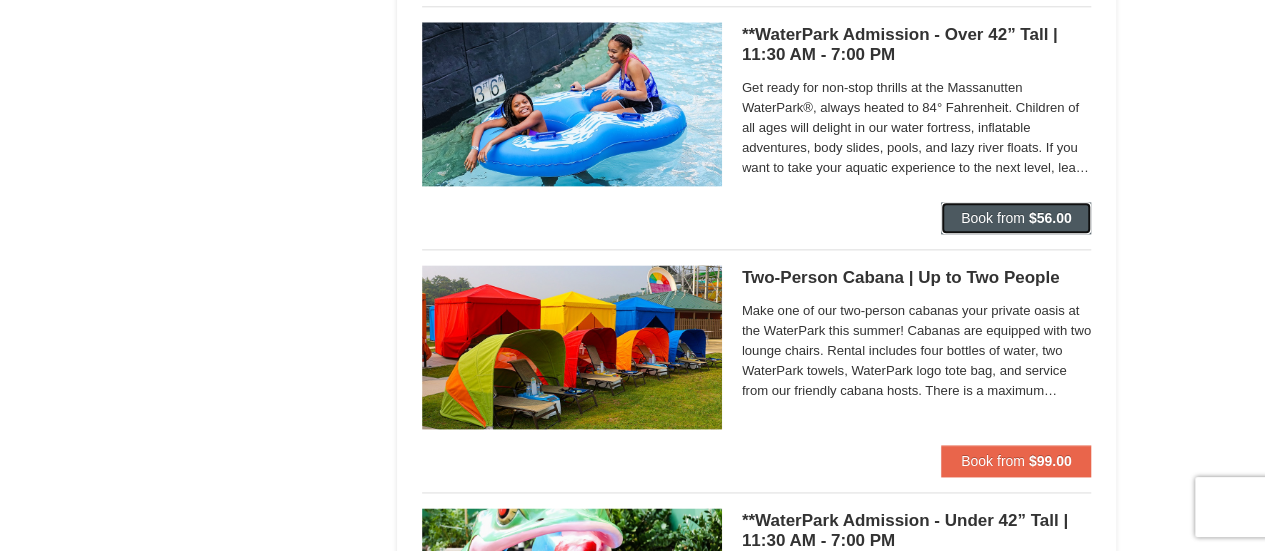 click on "Book from" at bounding box center [993, 218] 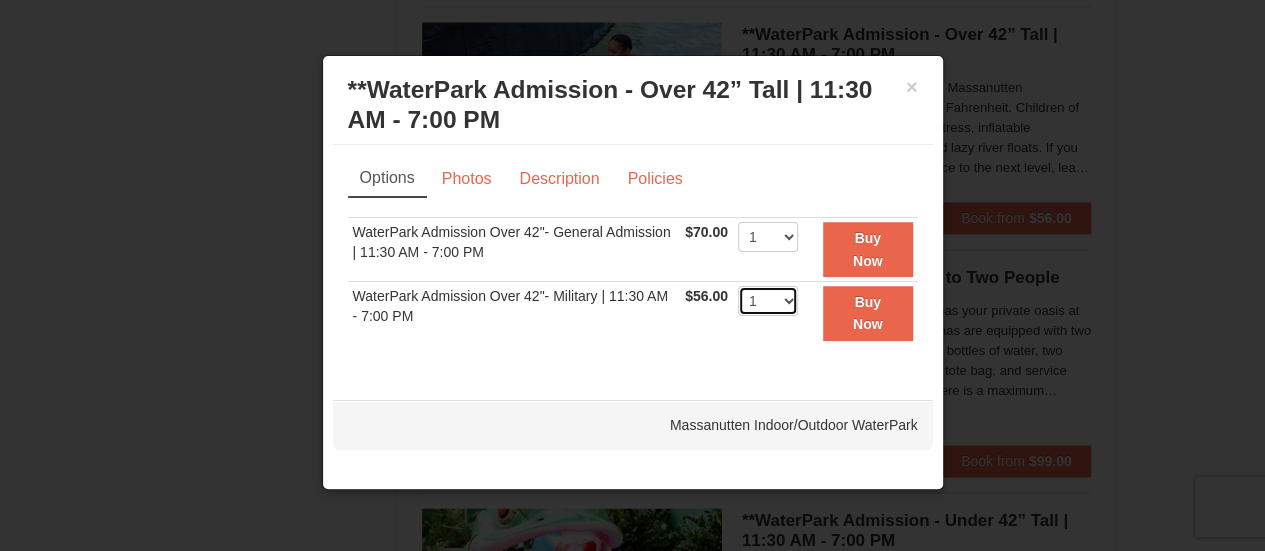 click on "1
2
3
4
5
6
7
8
9
10
11
12
13
14
15
16
17
18
19
20
21 22" at bounding box center [768, 301] 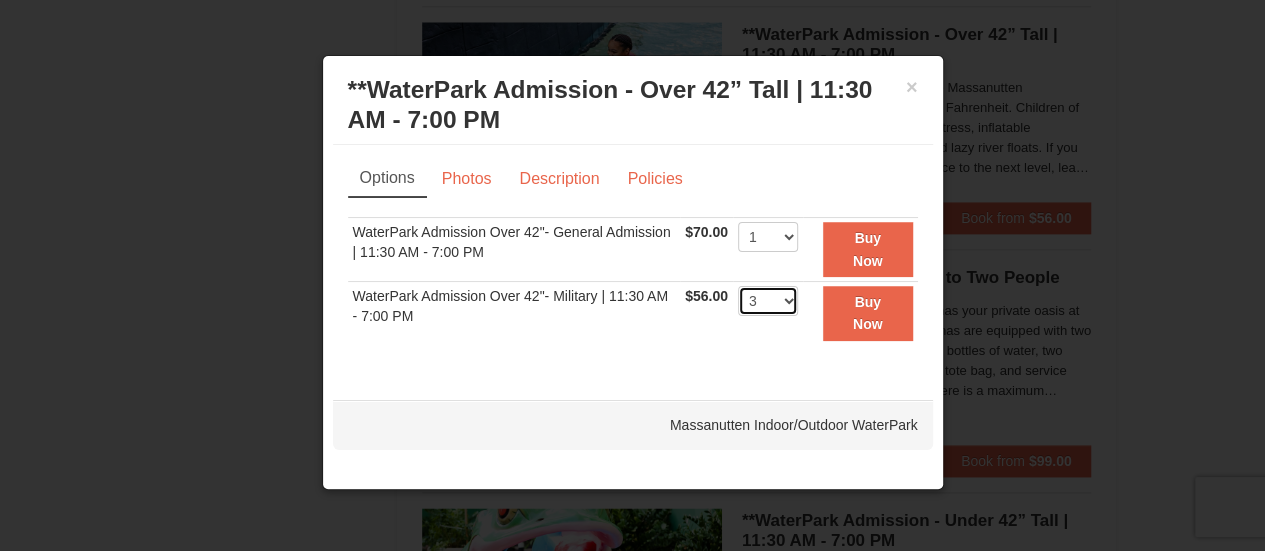 click on "1
2
3
4
5
6
7
8
9
10
11
12
13
14
15
16
17
18
19
20
21 22" at bounding box center (768, 301) 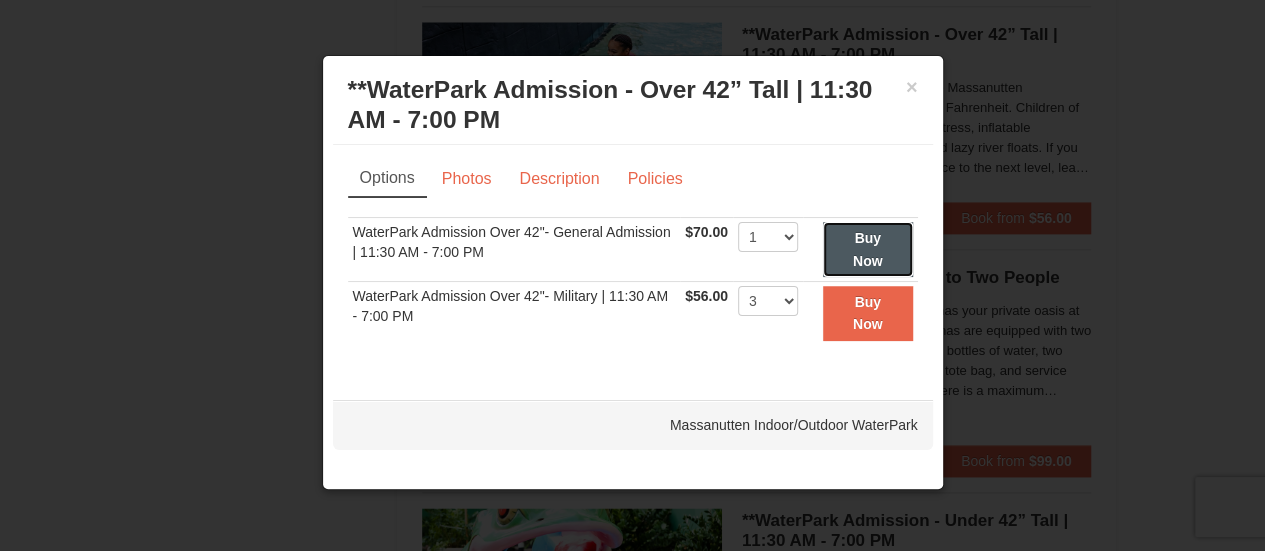 click on "Buy Now" at bounding box center [868, 249] 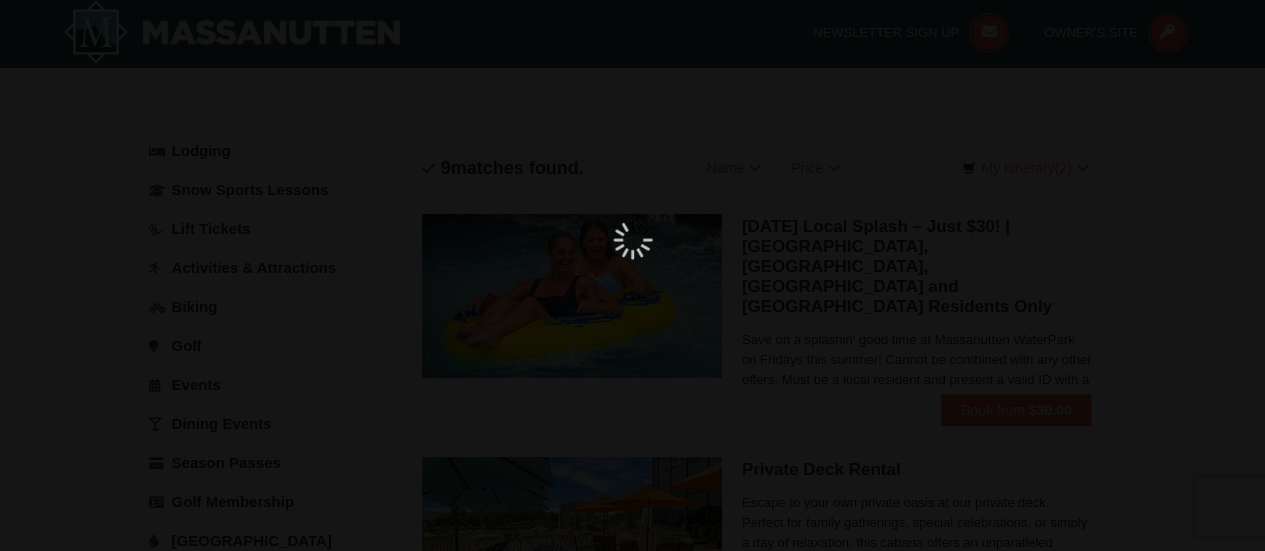 scroll, scrollTop: 6, scrollLeft: 0, axis: vertical 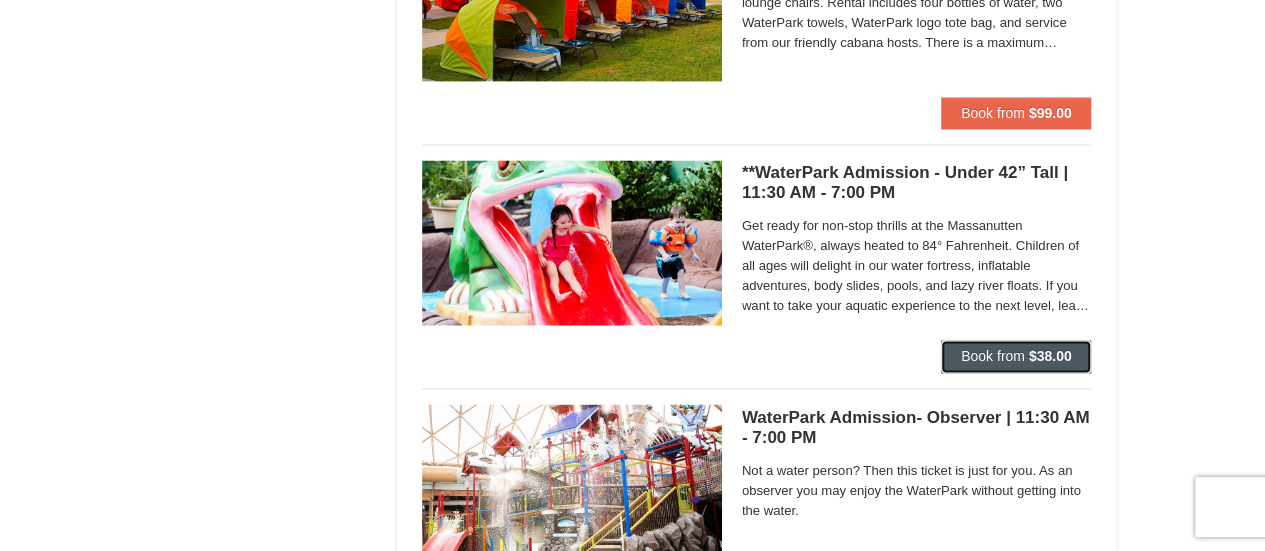 click on "Book from" at bounding box center (993, 356) 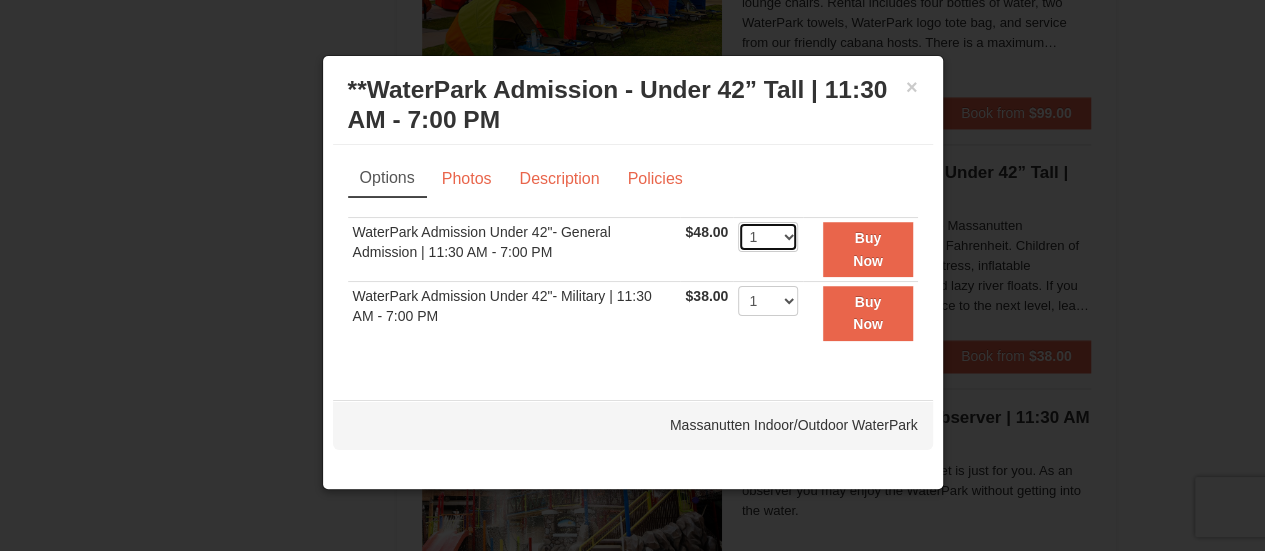 click on "1
2
3
4
5
6
7
8
9
10
11
12
13
14
15
16
17
18
19
20
21 22" at bounding box center [768, 237] 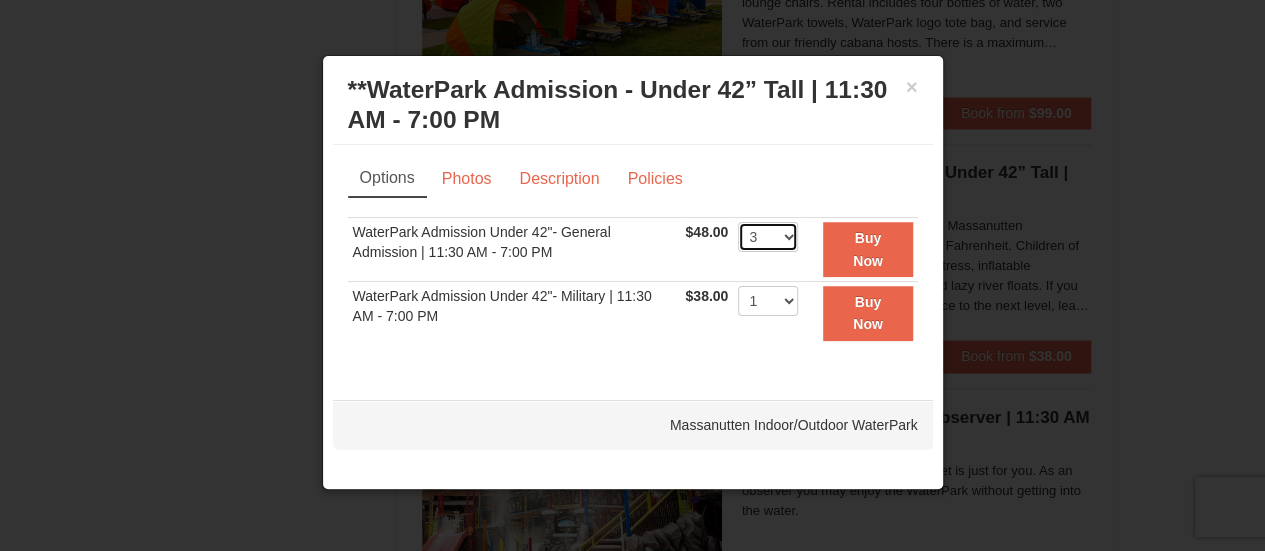 click on "1
2
3
4
5
6
7
8
9
10
11
12
13
14
15
16
17
18
19
20
21 22" at bounding box center (768, 237) 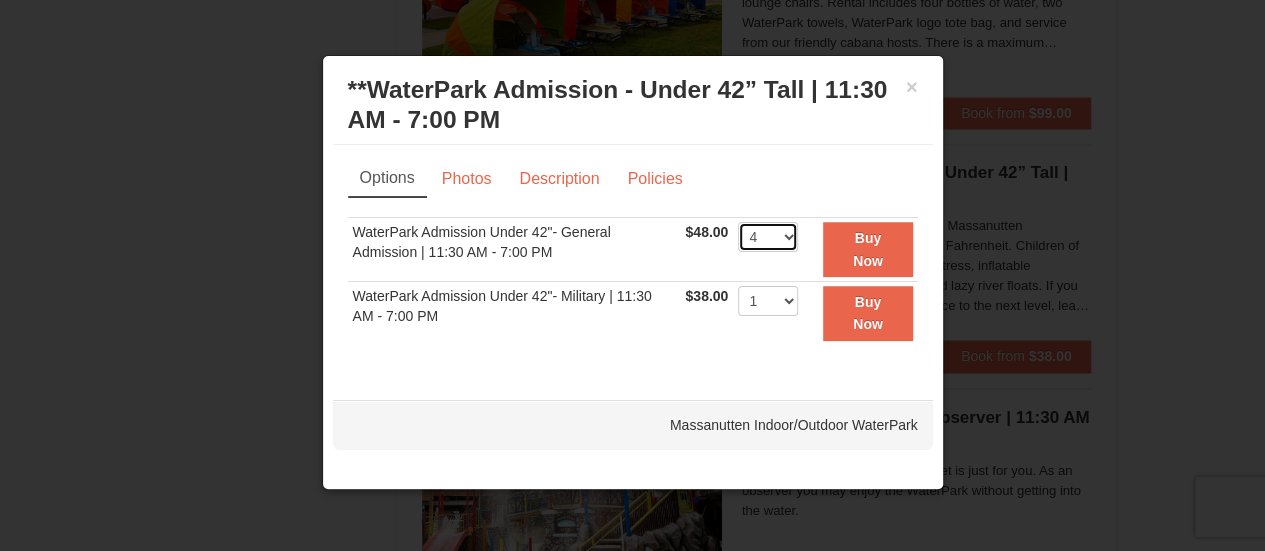 click on "1
2
3
4
5
6
7
8
9
10
11
12
13
14
15
16
17
18
19
20
21 22" at bounding box center (768, 237) 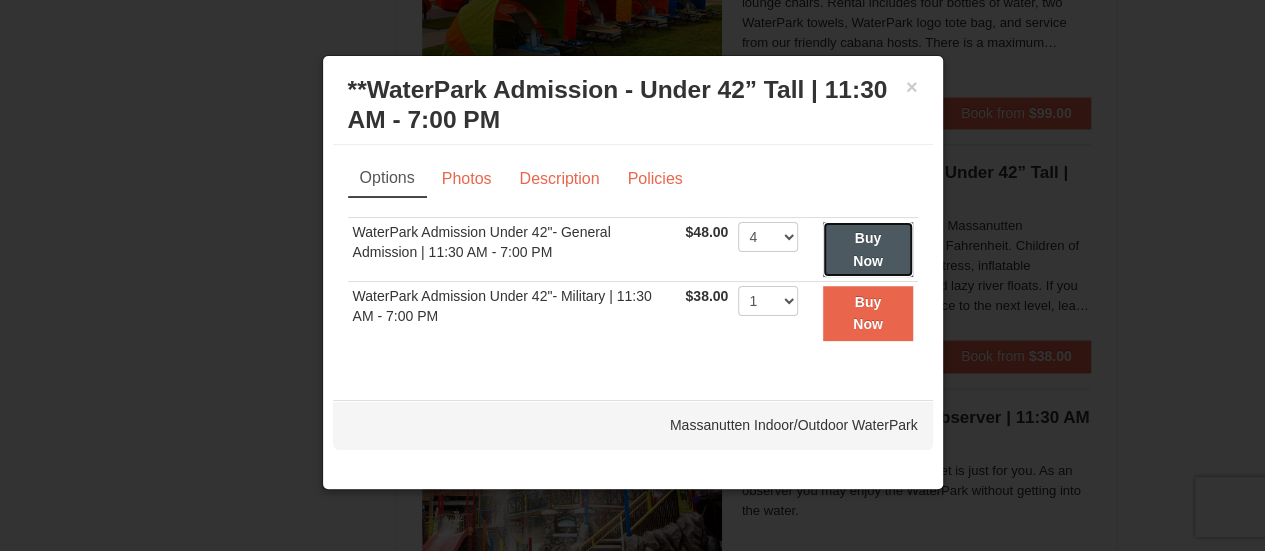 click on "Buy Now" at bounding box center (868, 249) 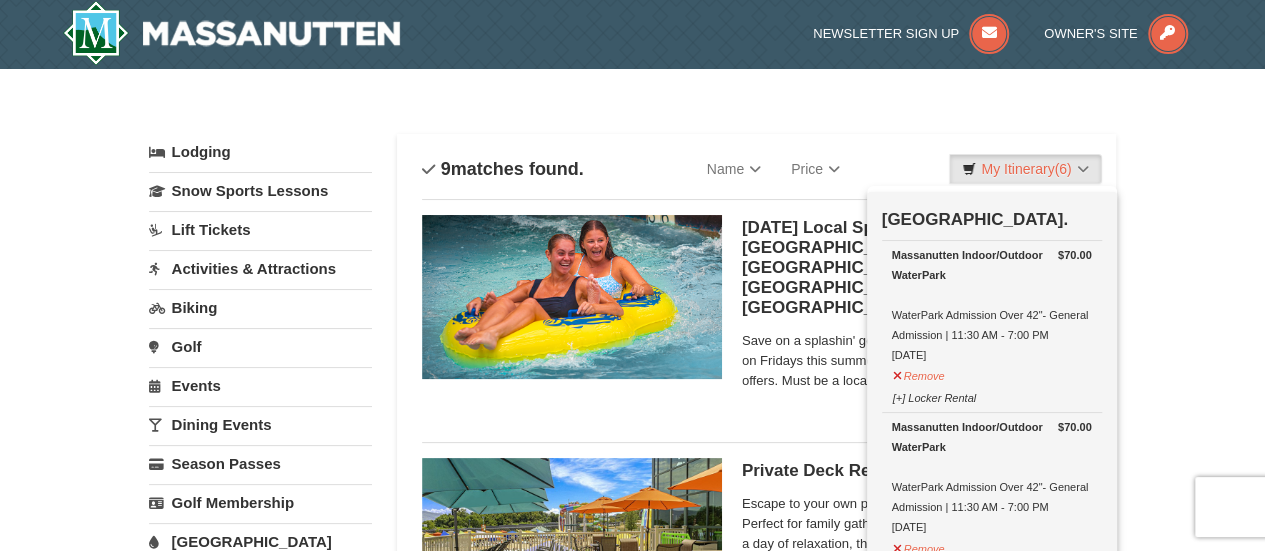 scroll, scrollTop: 6, scrollLeft: 0, axis: vertical 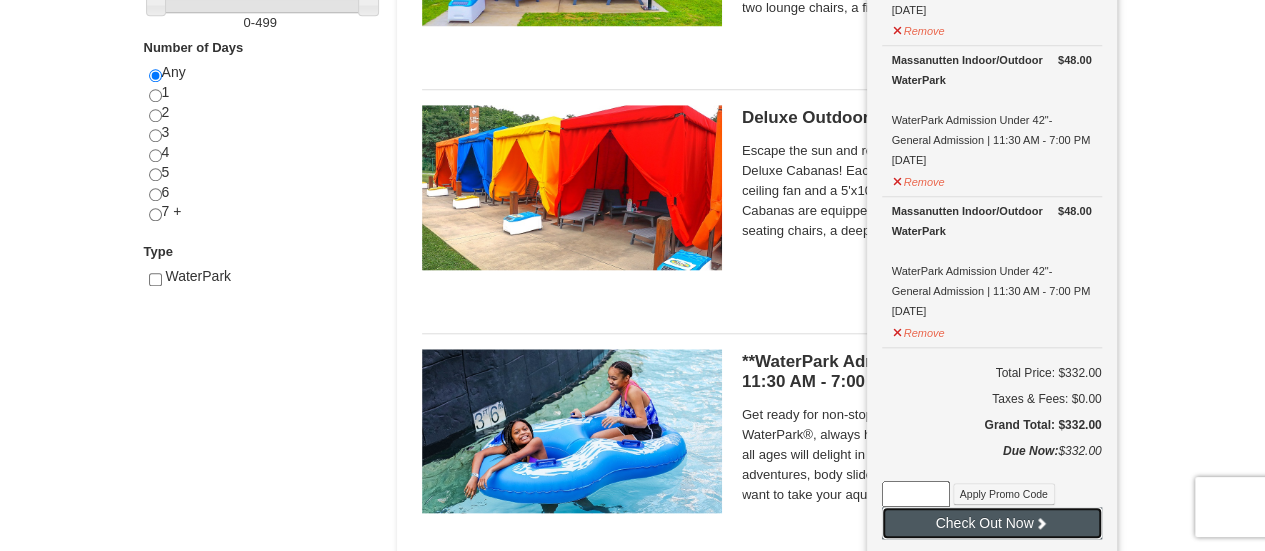 click on "Check Out Now" at bounding box center (992, 523) 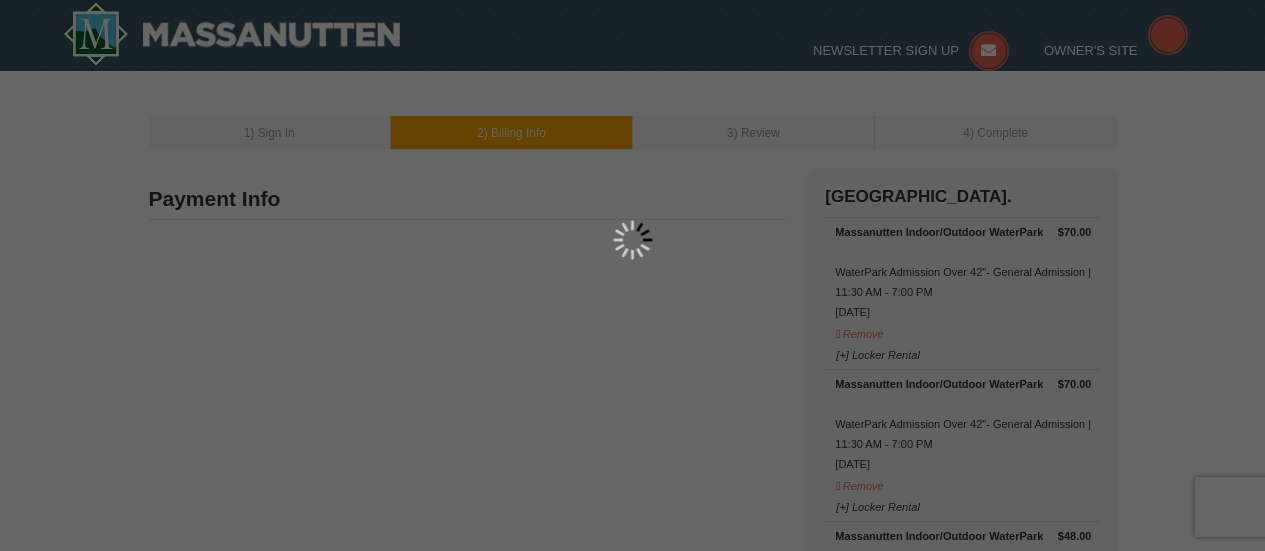 type on "[STREET_ADDRESS]" 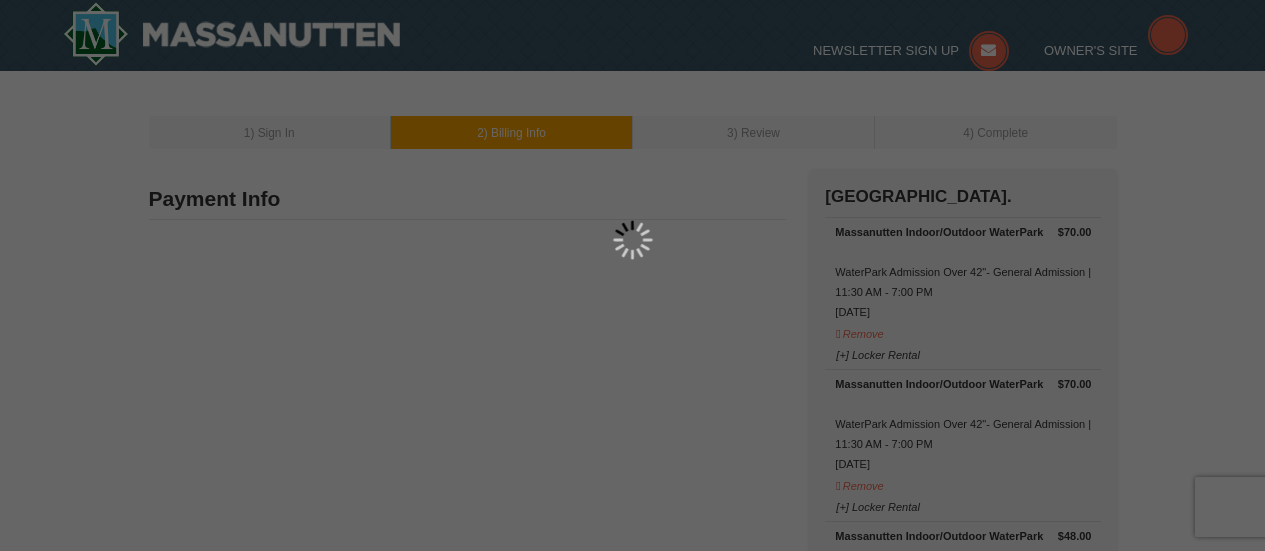 type on "[GEOGRAPHIC_DATA]" 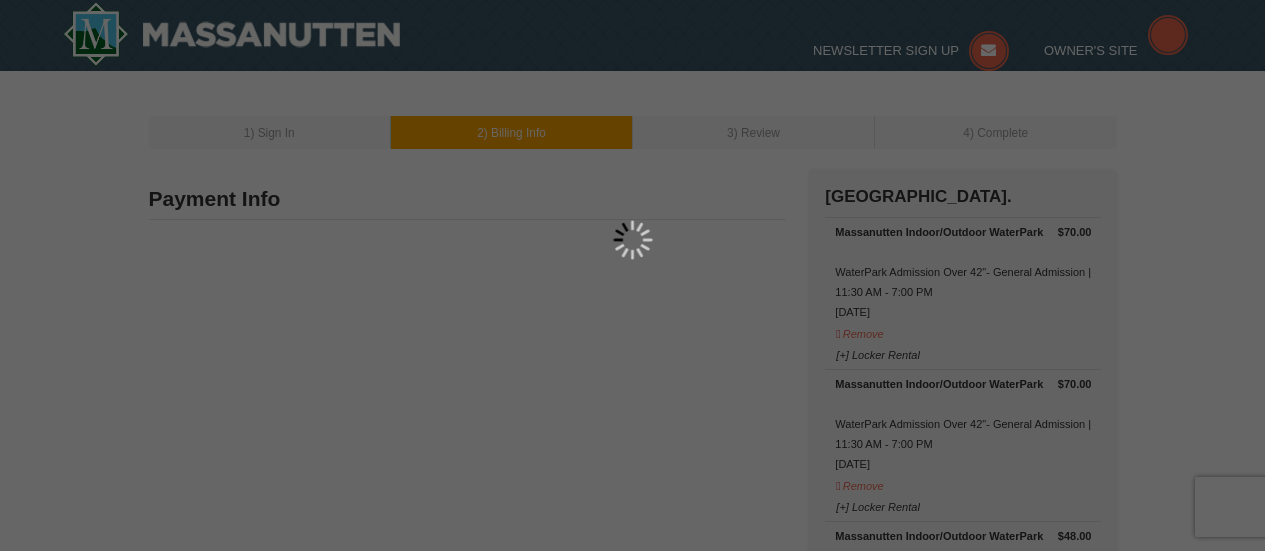 type on "19947" 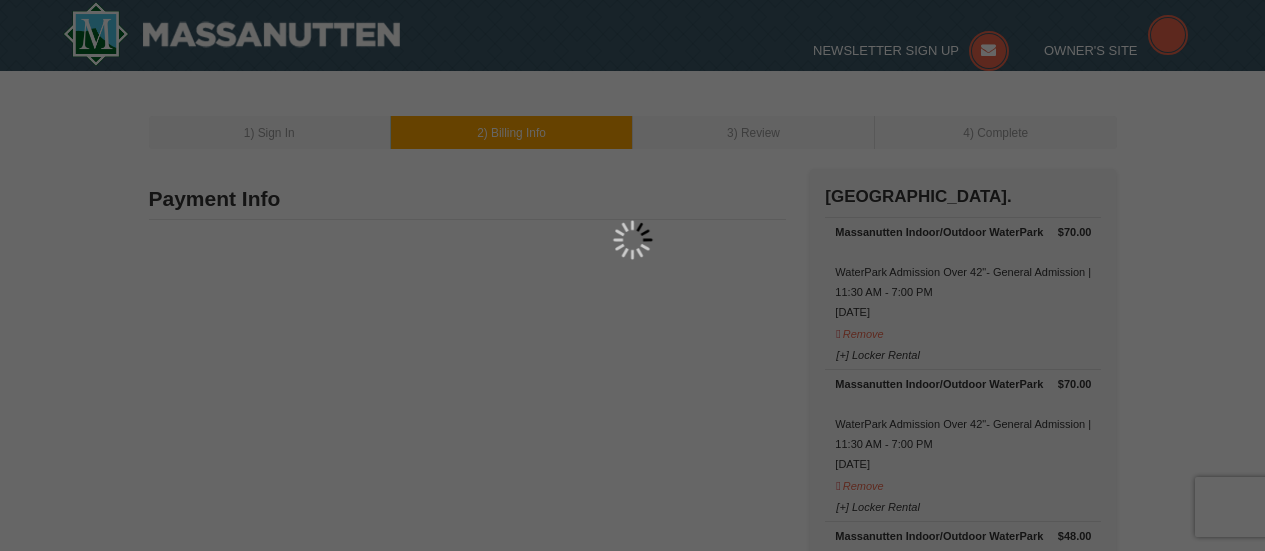 type on "302" 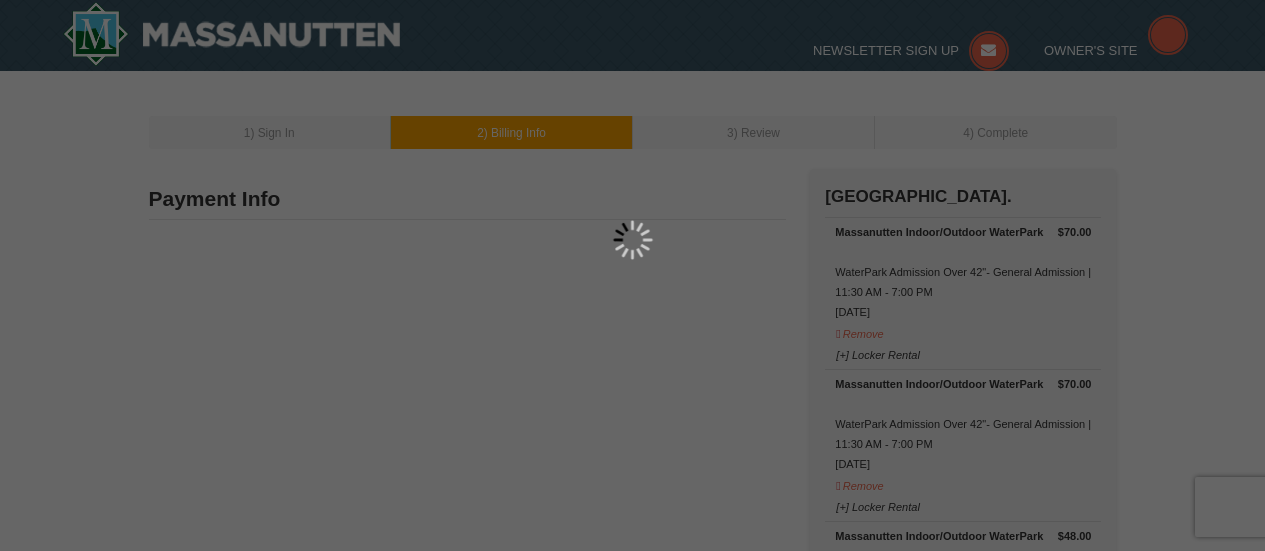 type on "5919" 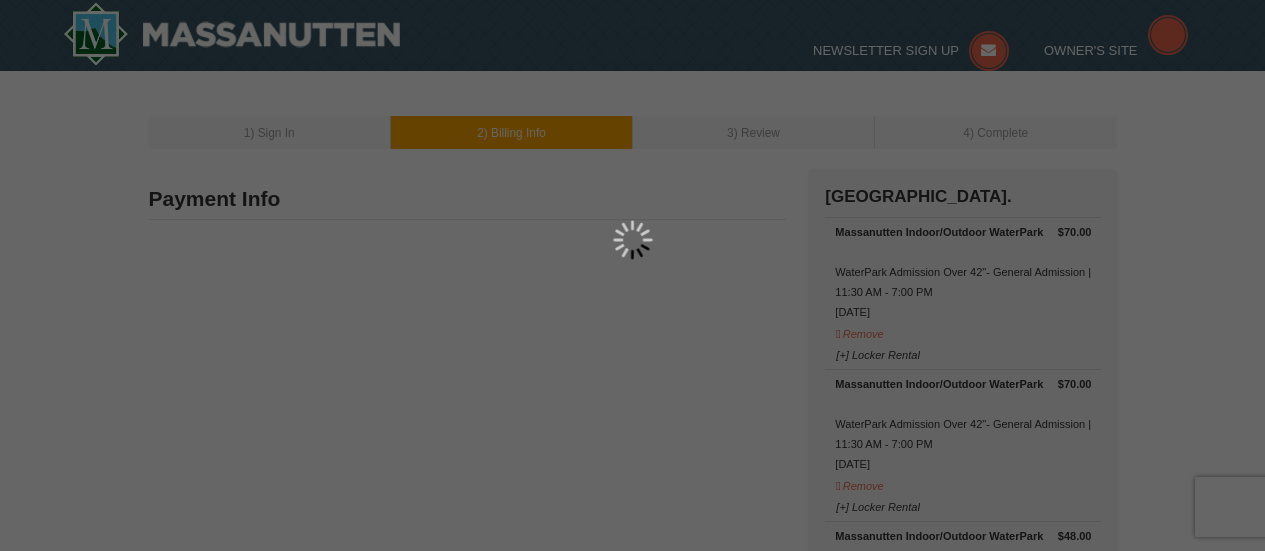 type on "[EMAIL_ADDRESS][DOMAIN_NAME]" 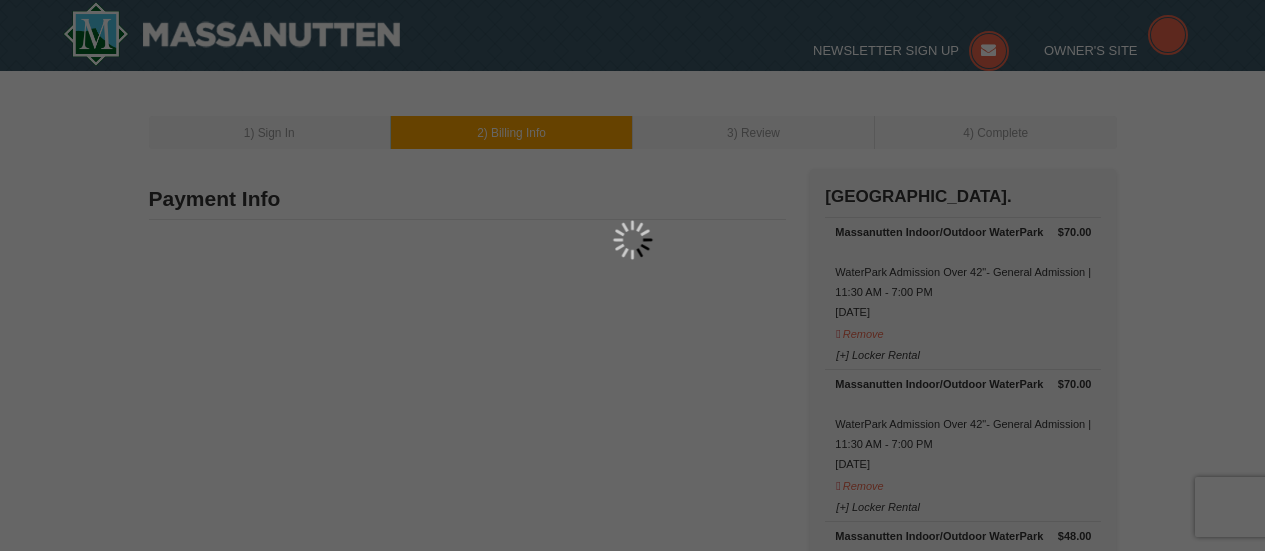 scroll, scrollTop: 0, scrollLeft: 0, axis: both 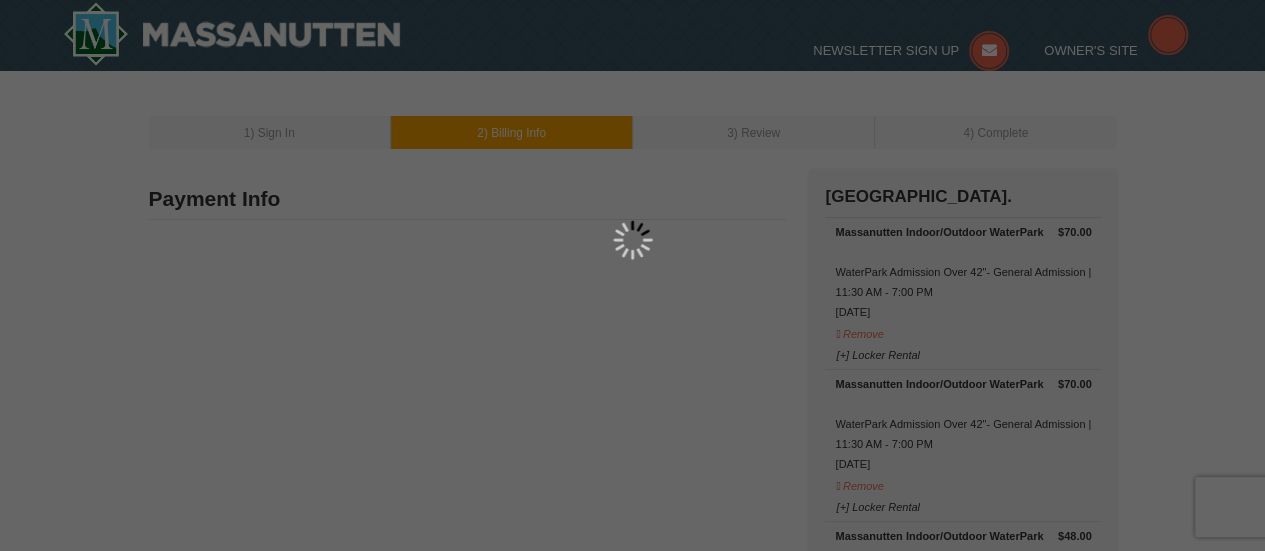 select on "DE" 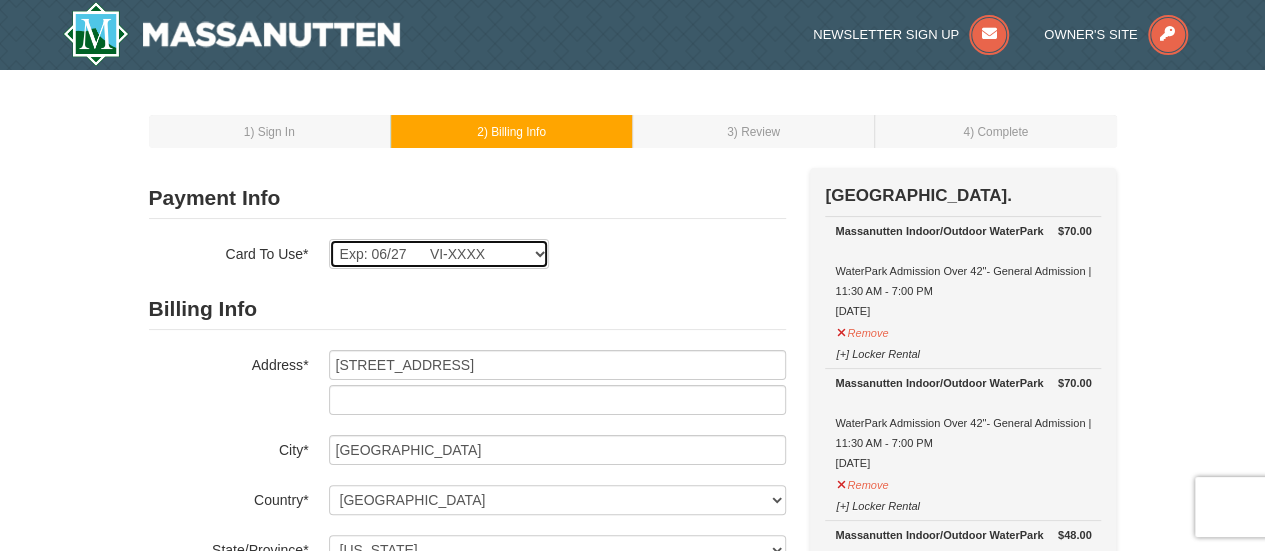 click on "Exp: 06/27      VI-XXXX New Card" at bounding box center (439, 254) 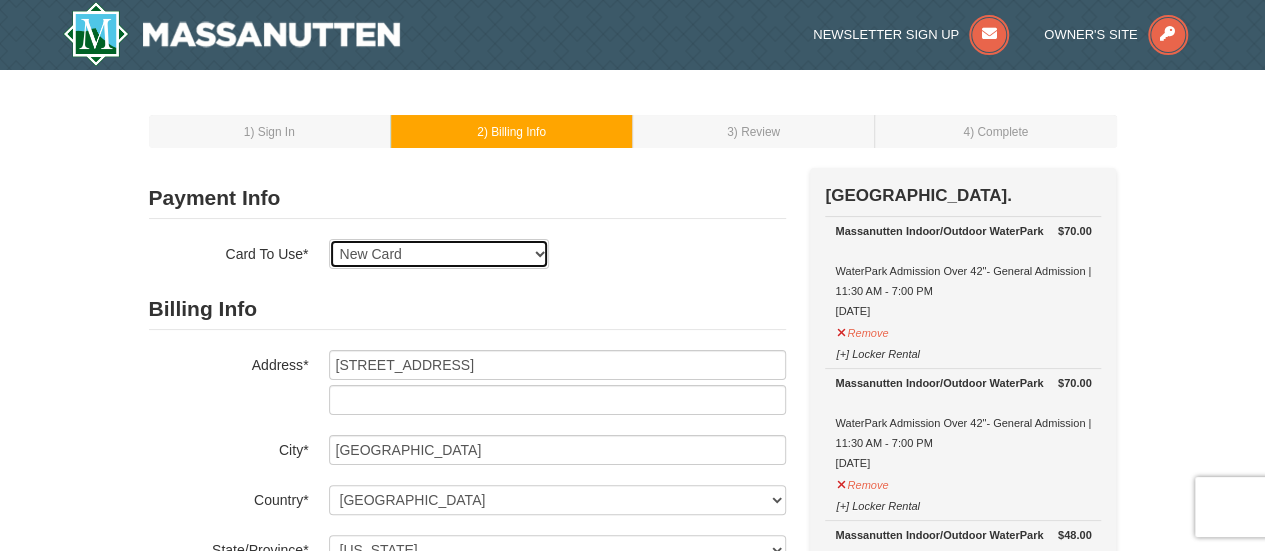 click on "Exp: 06/27      VI-XXXX New Card" at bounding box center [439, 254] 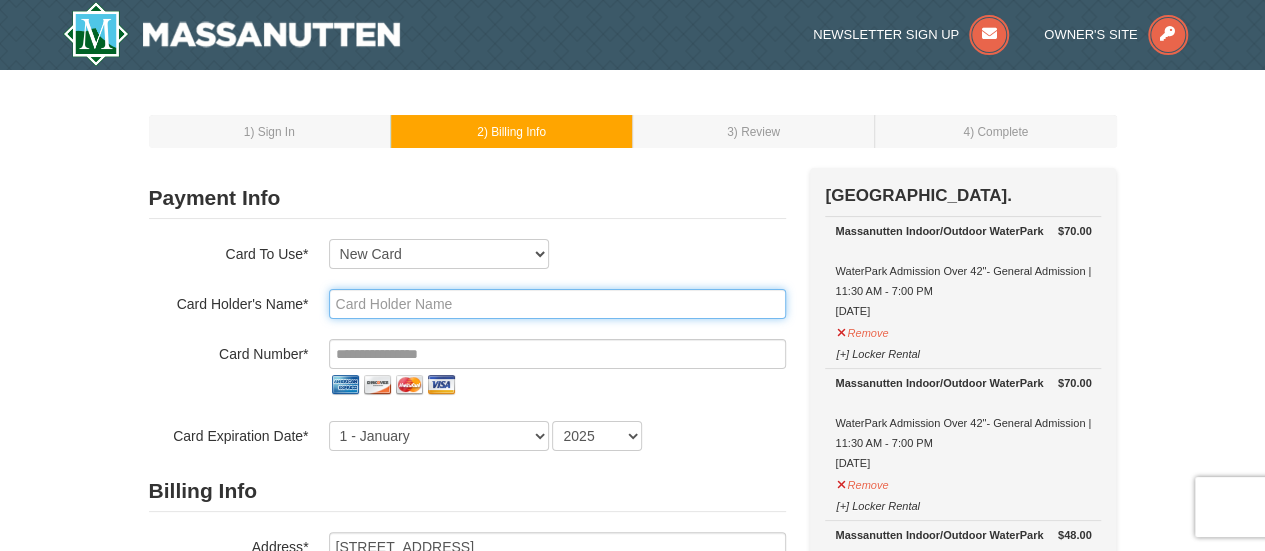 click at bounding box center [557, 304] 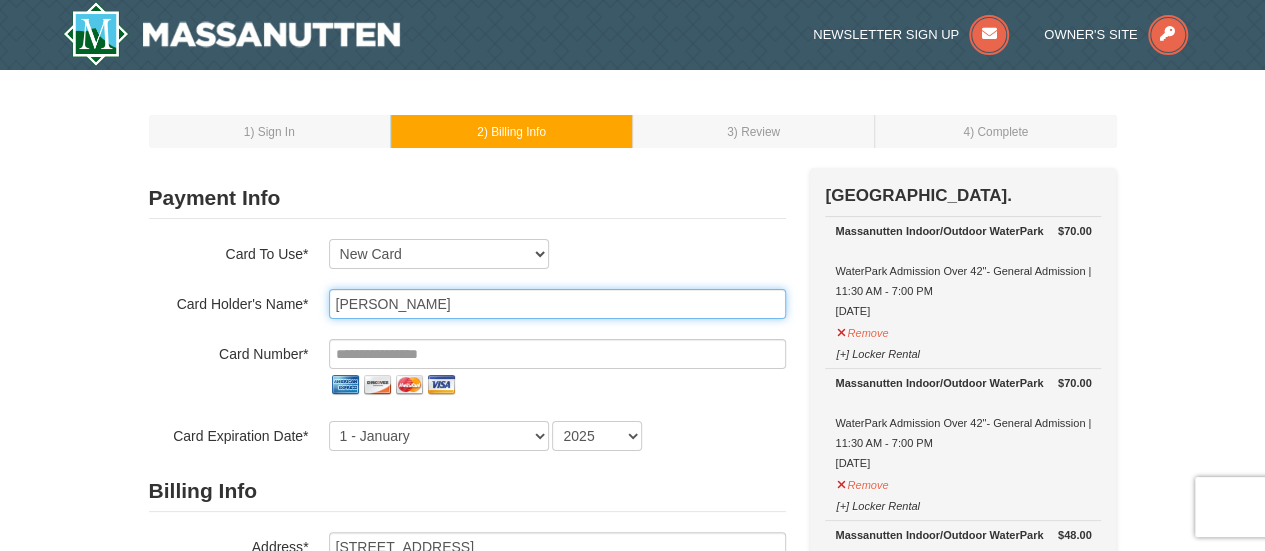 type on "Shadette Boone" 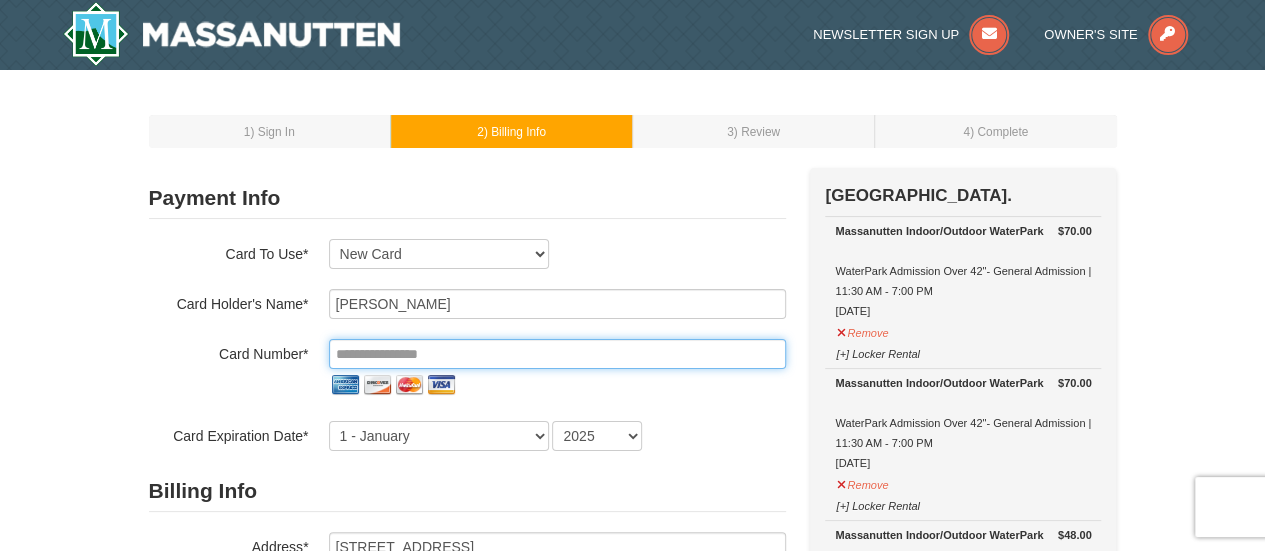 click at bounding box center (557, 354) 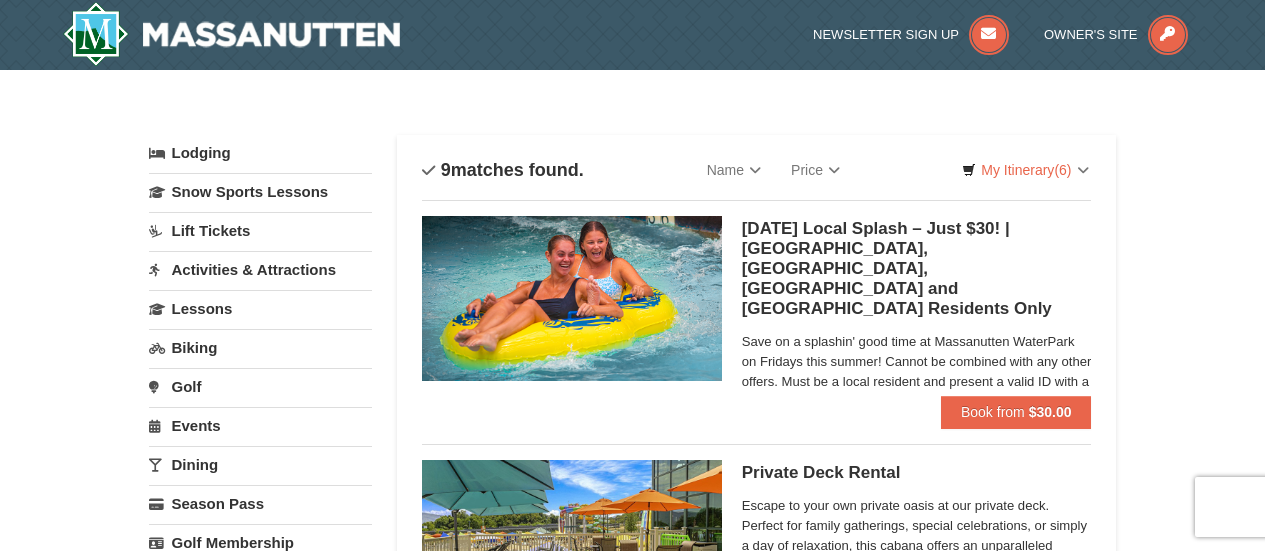 scroll, scrollTop: 0, scrollLeft: 0, axis: both 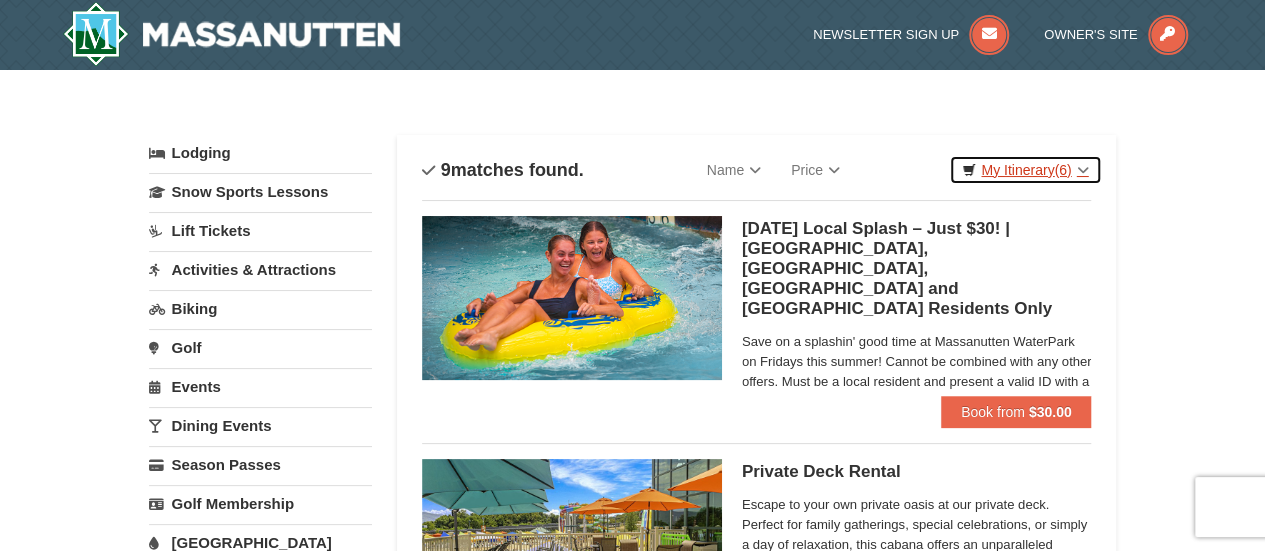 click on "(6)" at bounding box center [1062, 170] 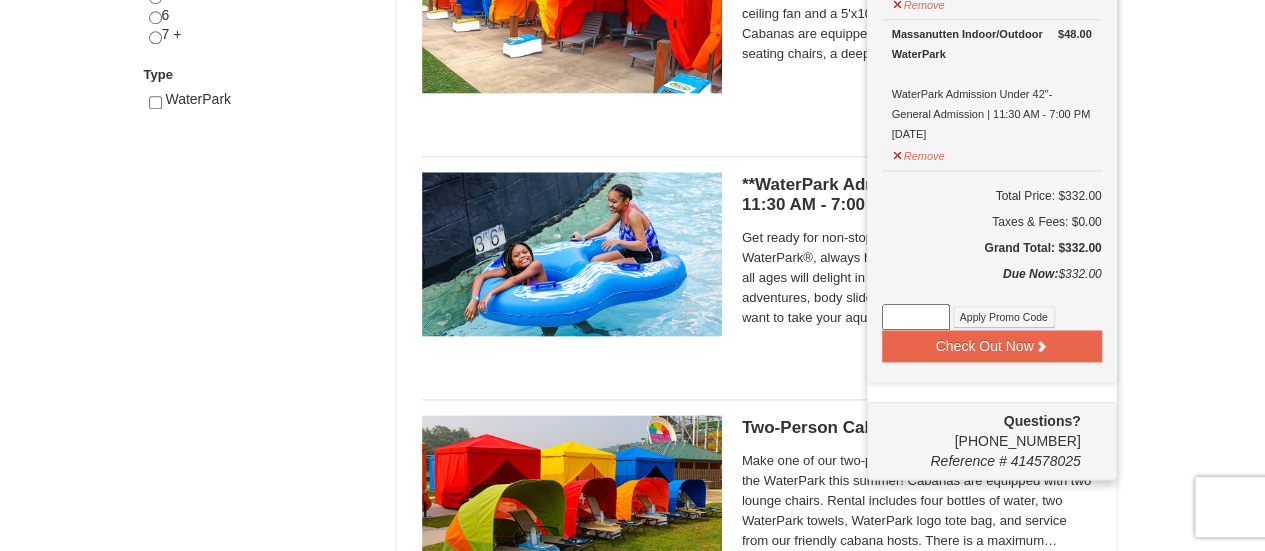 scroll, scrollTop: 1003, scrollLeft: 0, axis: vertical 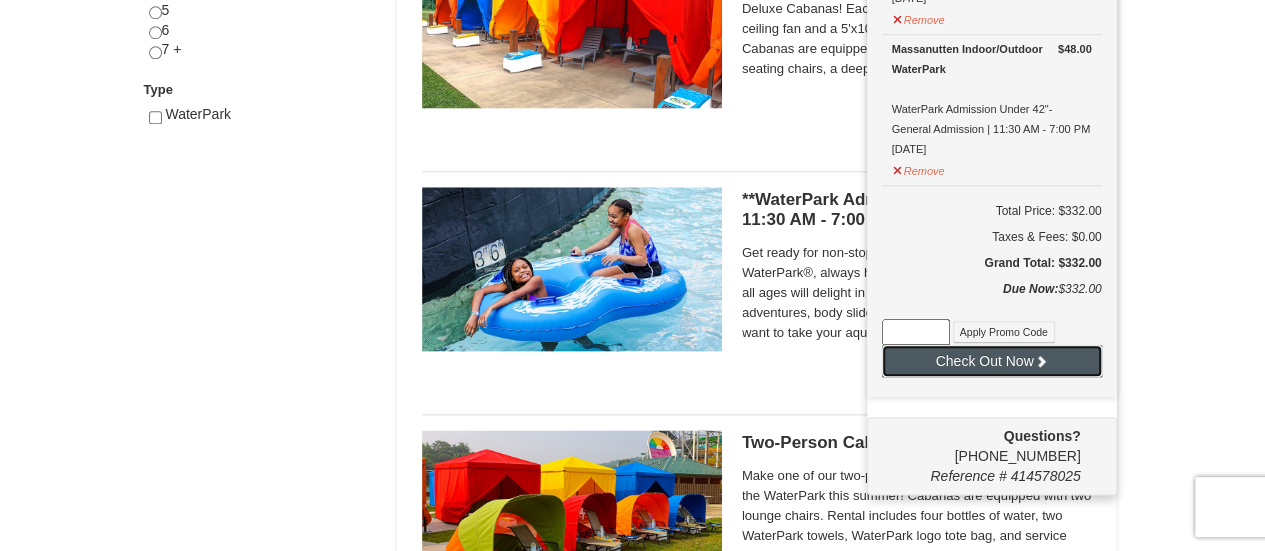 click on "Check Out Now" at bounding box center [992, 361] 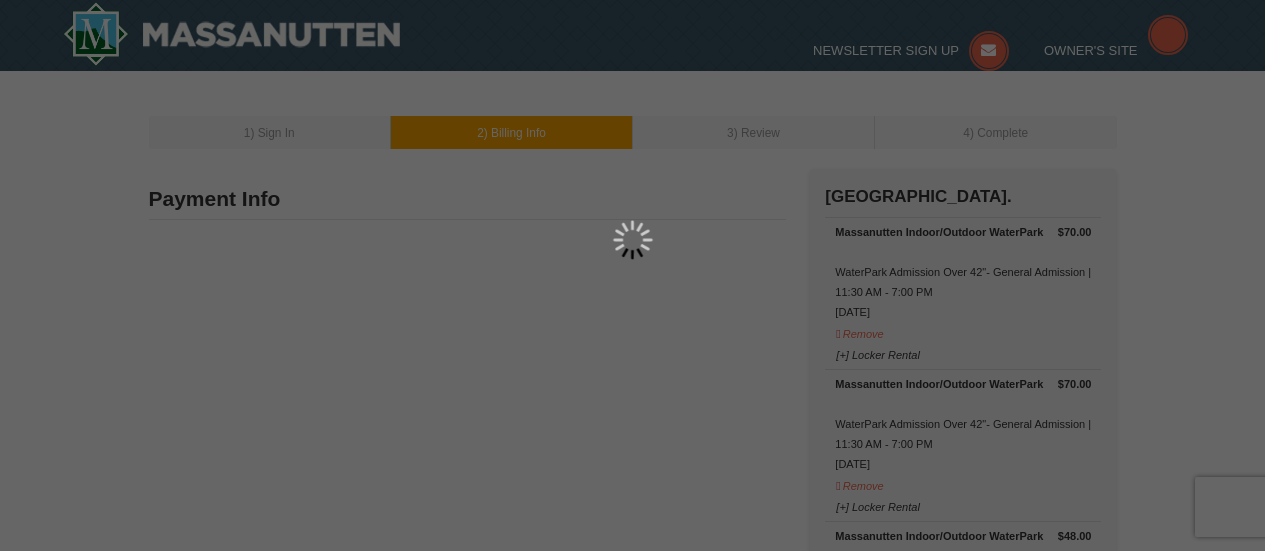type on "[STREET_ADDRESS]" 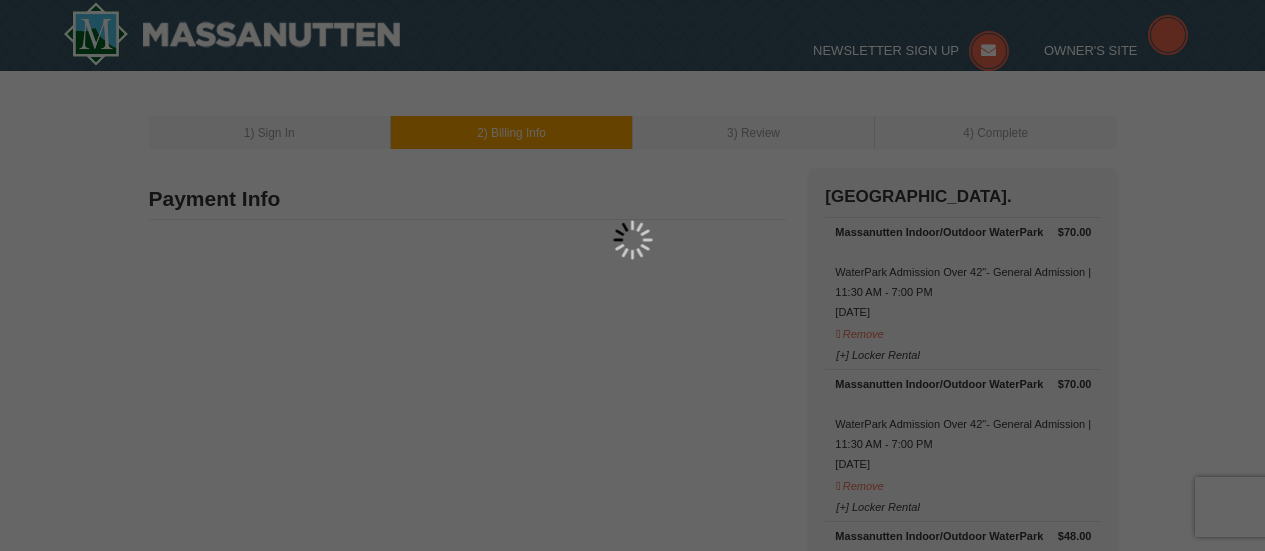 type on "[GEOGRAPHIC_DATA]" 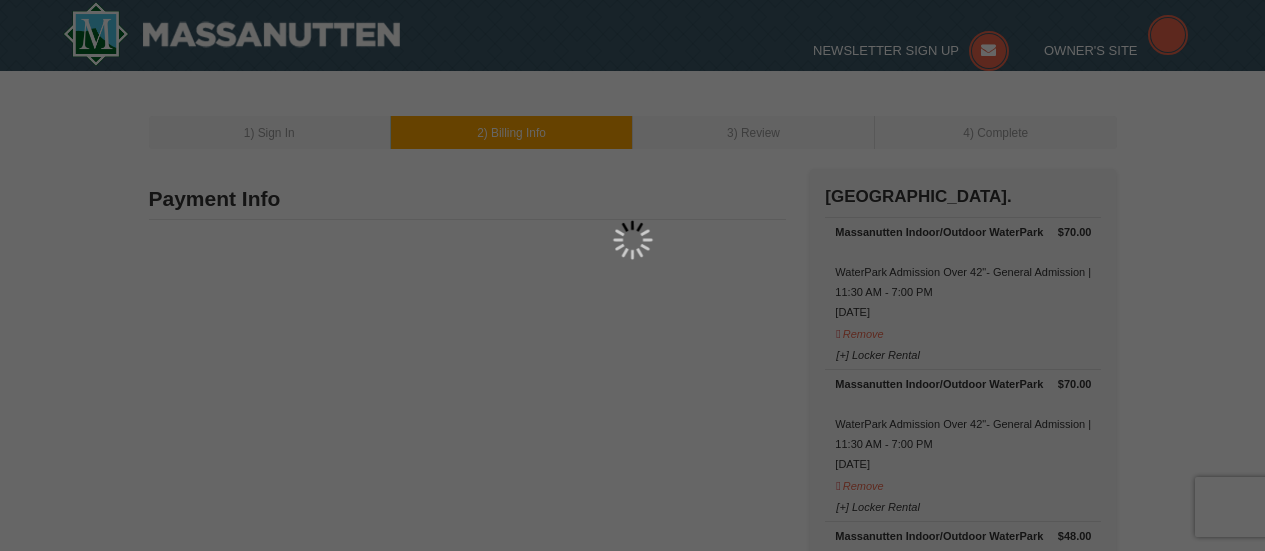 type on "19947" 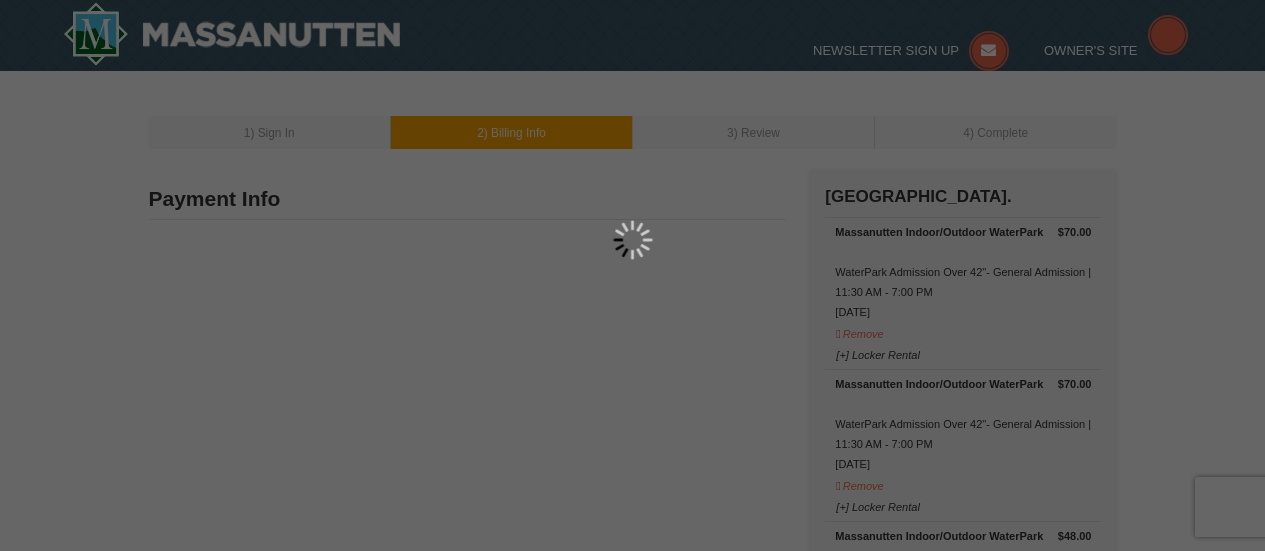type on "302" 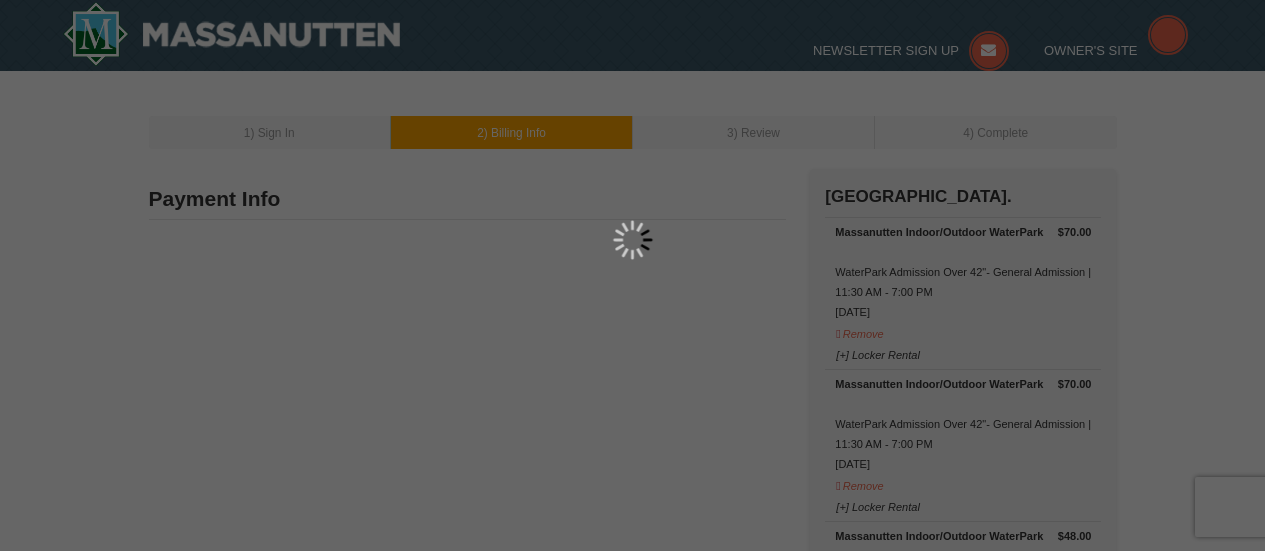 type on "236" 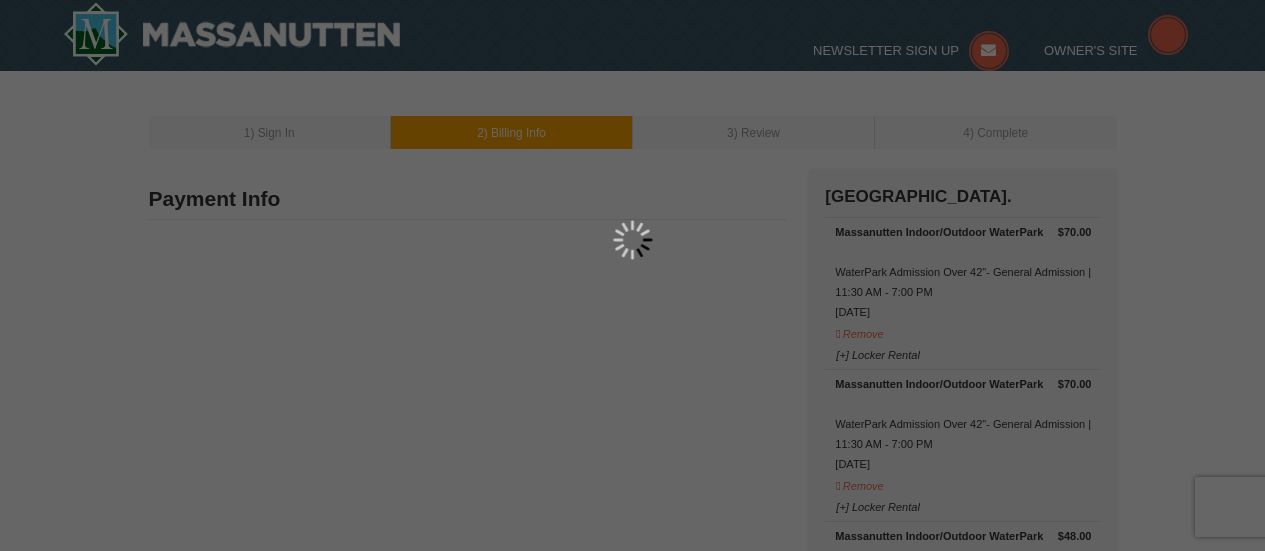 type on "5919" 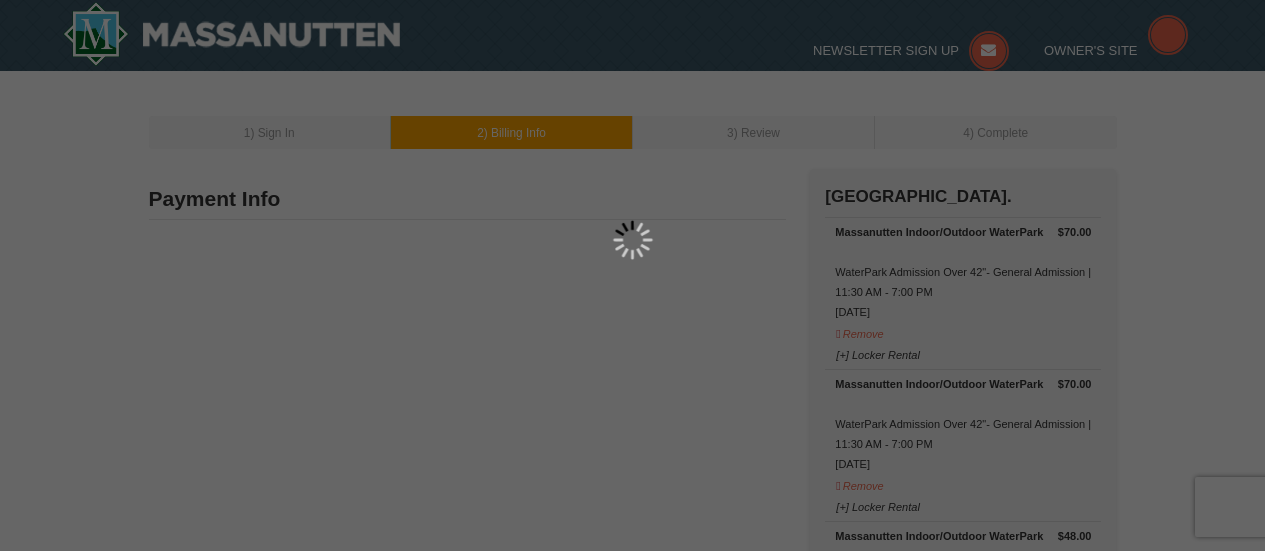 type on "cboone18136@comcast.net" 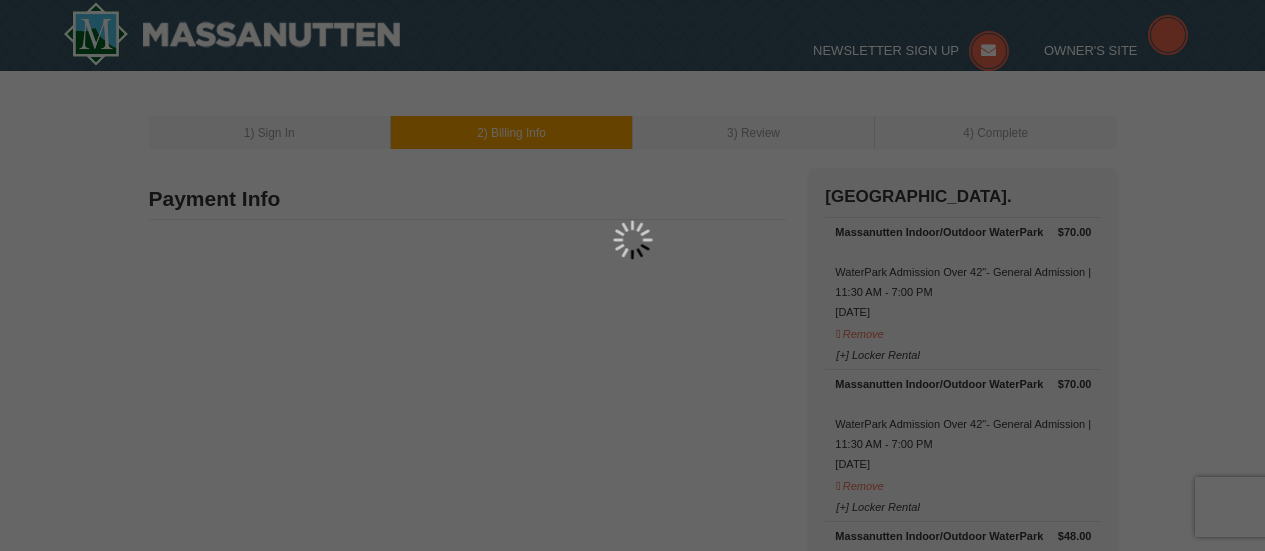 select on "DE" 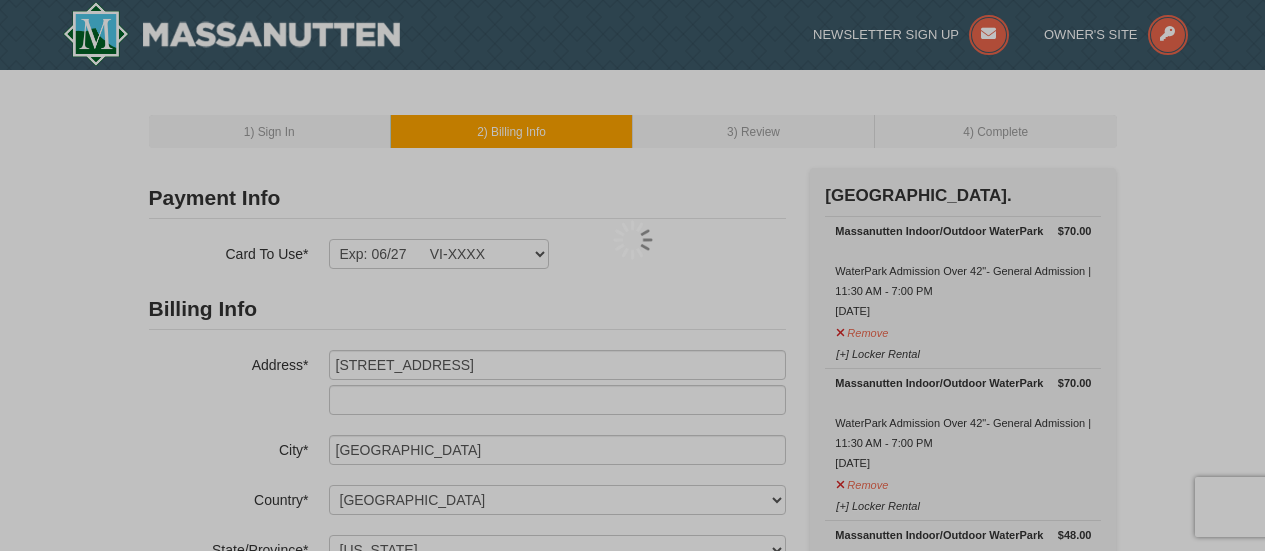 scroll, scrollTop: 0, scrollLeft: 0, axis: both 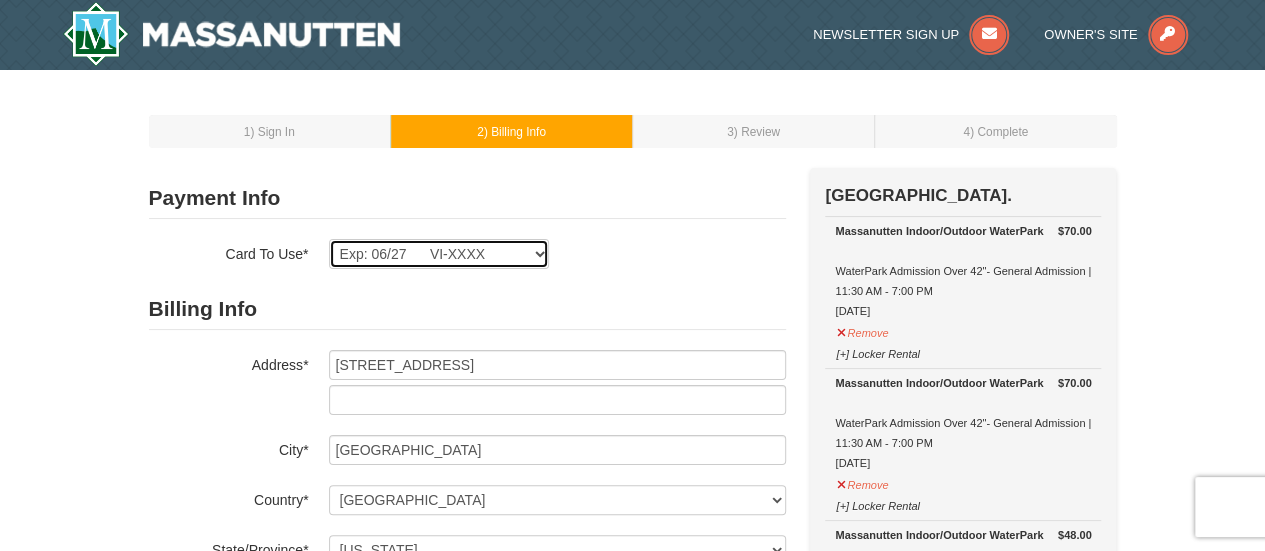 click on "Exp: 06/27      VI-XXXX New Card" at bounding box center (439, 254) 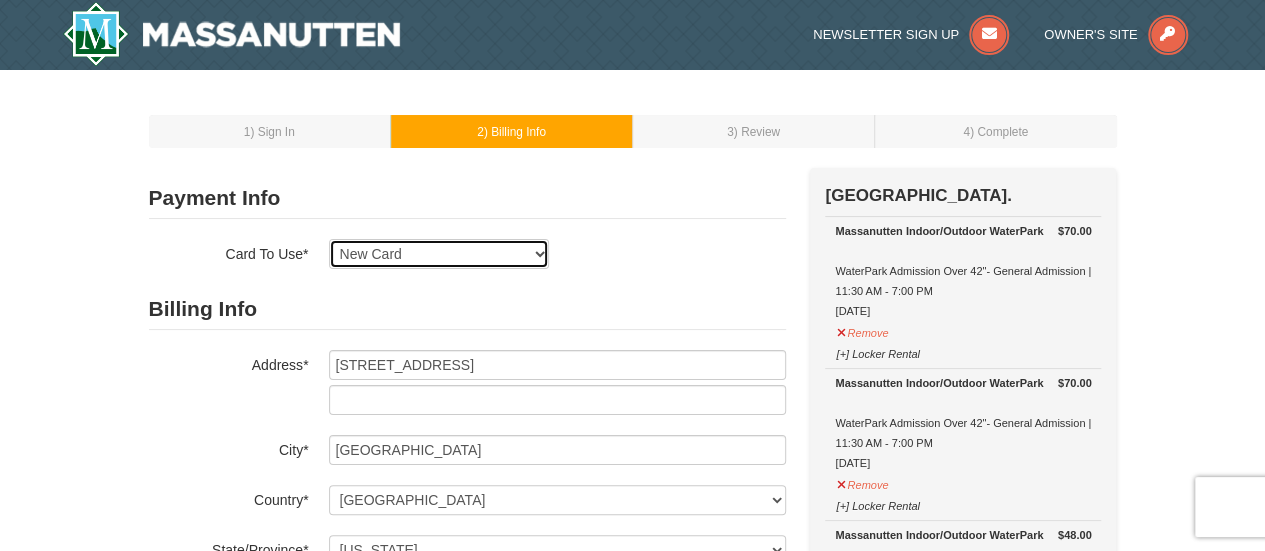 click on "Exp: 06/27      VI-XXXX New Card" at bounding box center (439, 254) 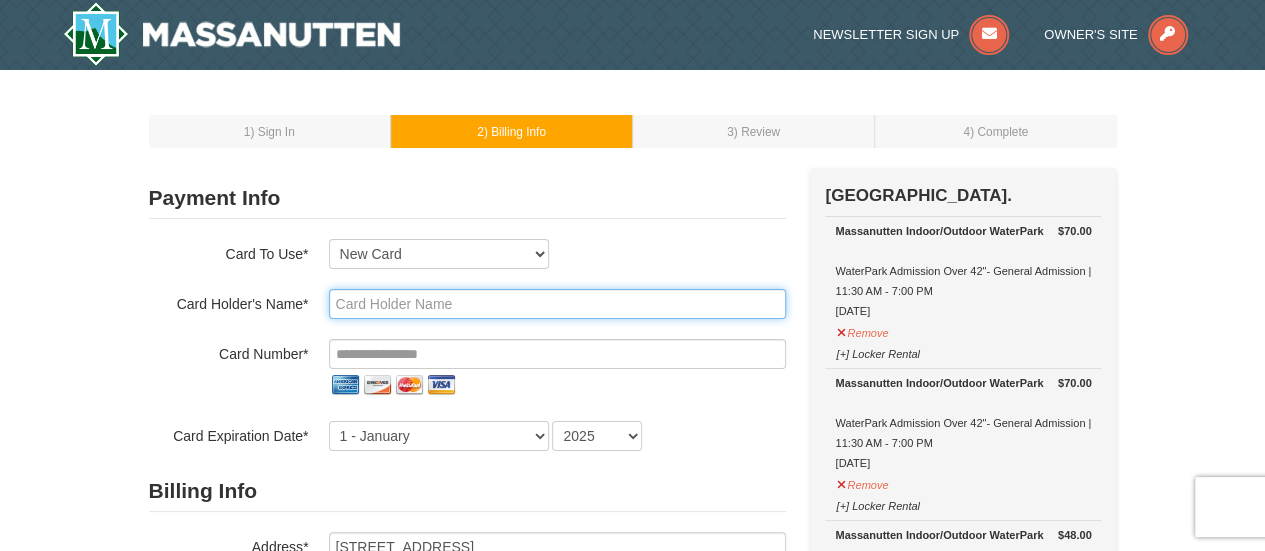 click at bounding box center (557, 304) 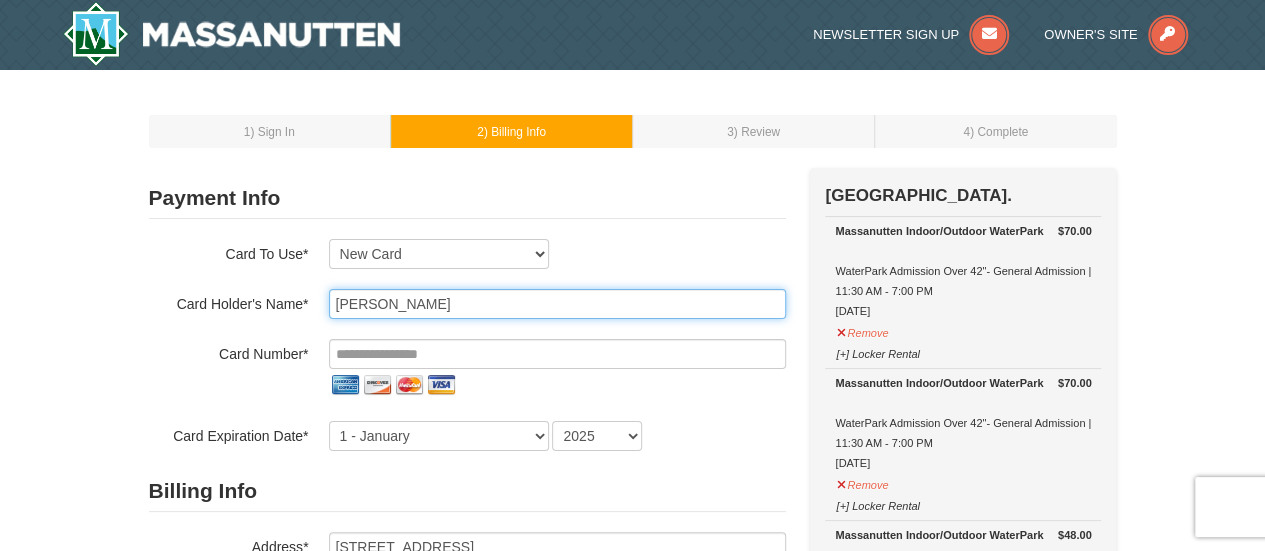 type on "Shadette Boone" 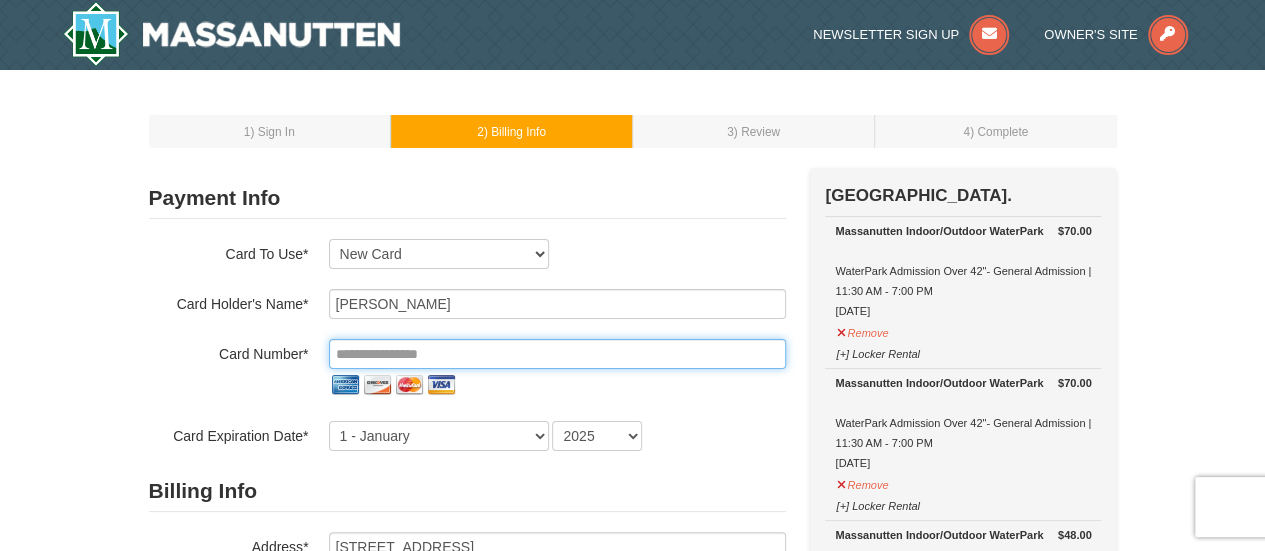 click at bounding box center [557, 354] 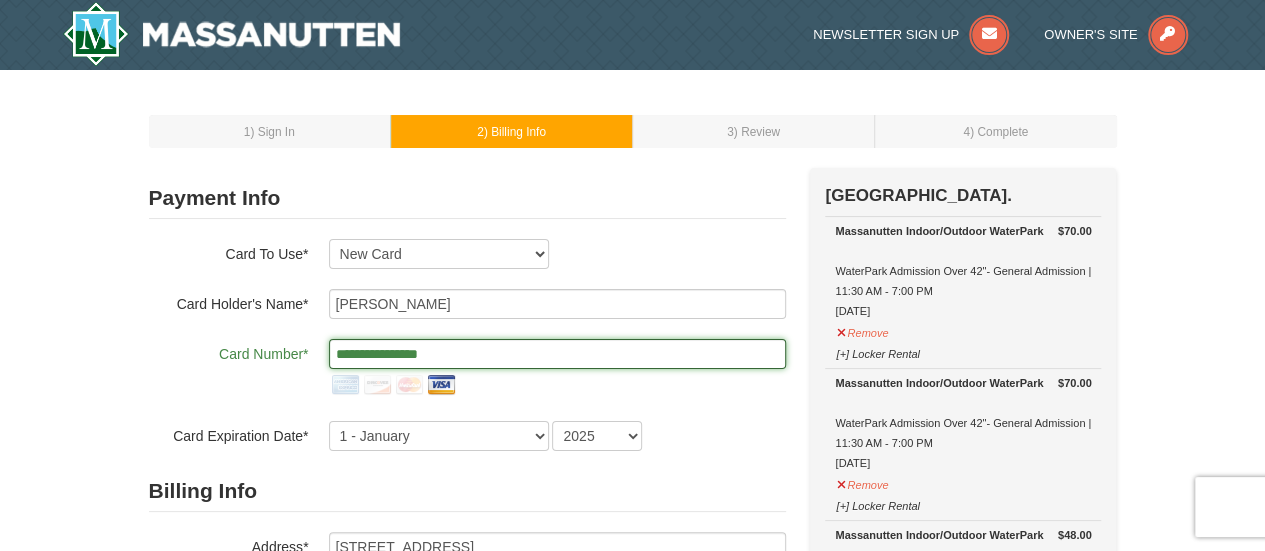 type on "**********" 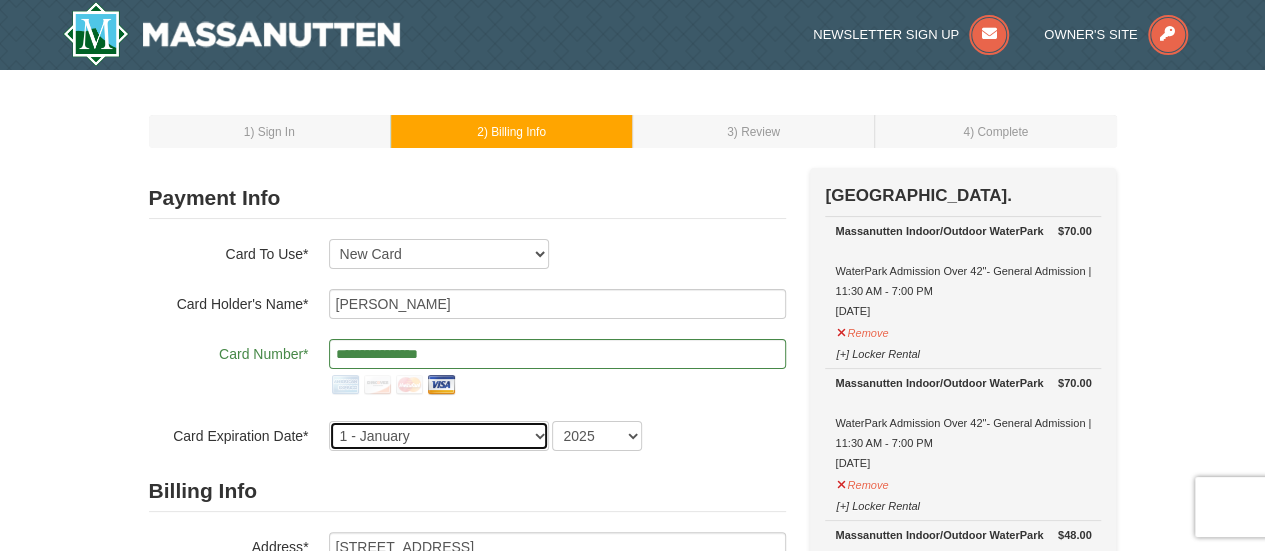 click on "1 - January 2 - February 3 - March 4 - April 5 - May 6 - June 7 - July 8 - August 9 - September 10 - October 11 - November 12 - December" at bounding box center (439, 436) 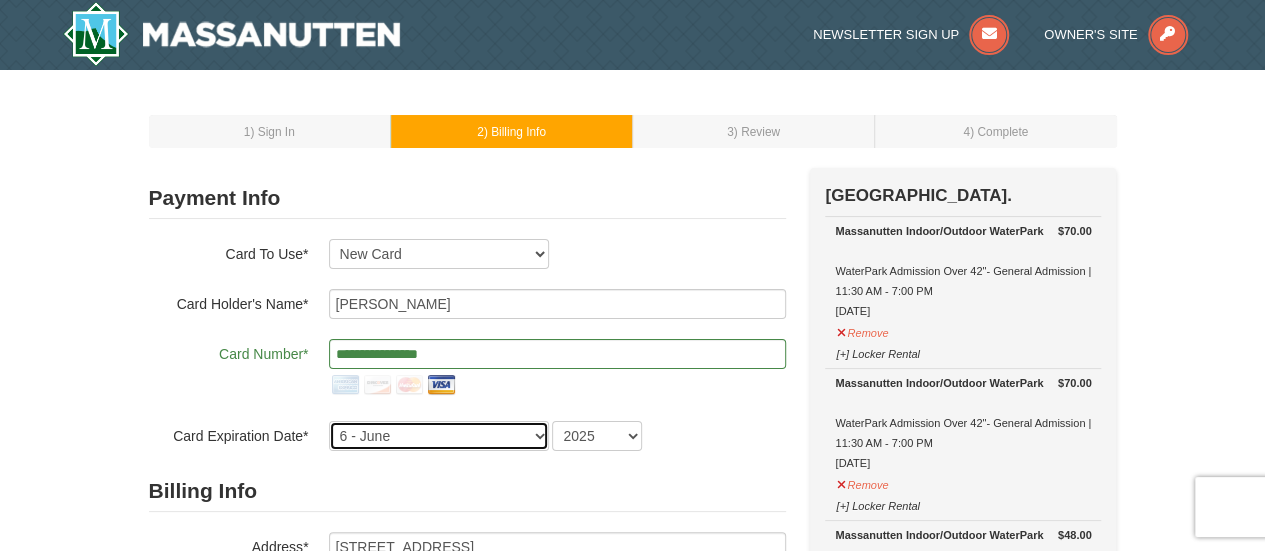 click on "1 - January 2 - February 3 - March 4 - April 5 - May 6 - June 7 - July 8 - August 9 - September 10 - October 11 - November 12 - December" at bounding box center [439, 436] 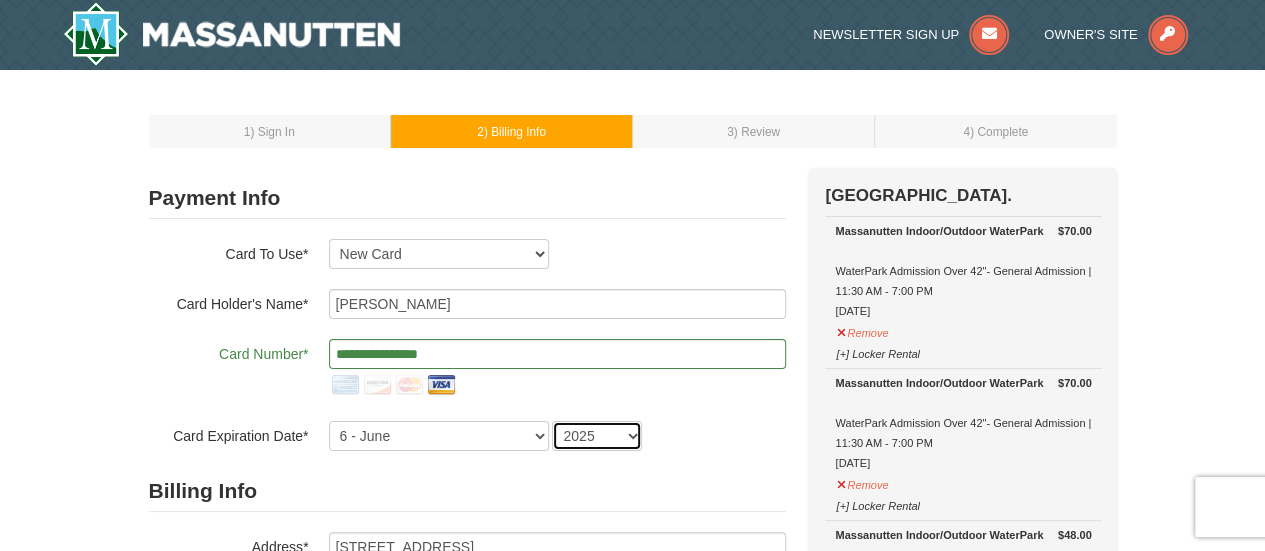 click on "2025 2026 2027 2028 2029 2030 2031 2032 2033 2034" at bounding box center (597, 436) 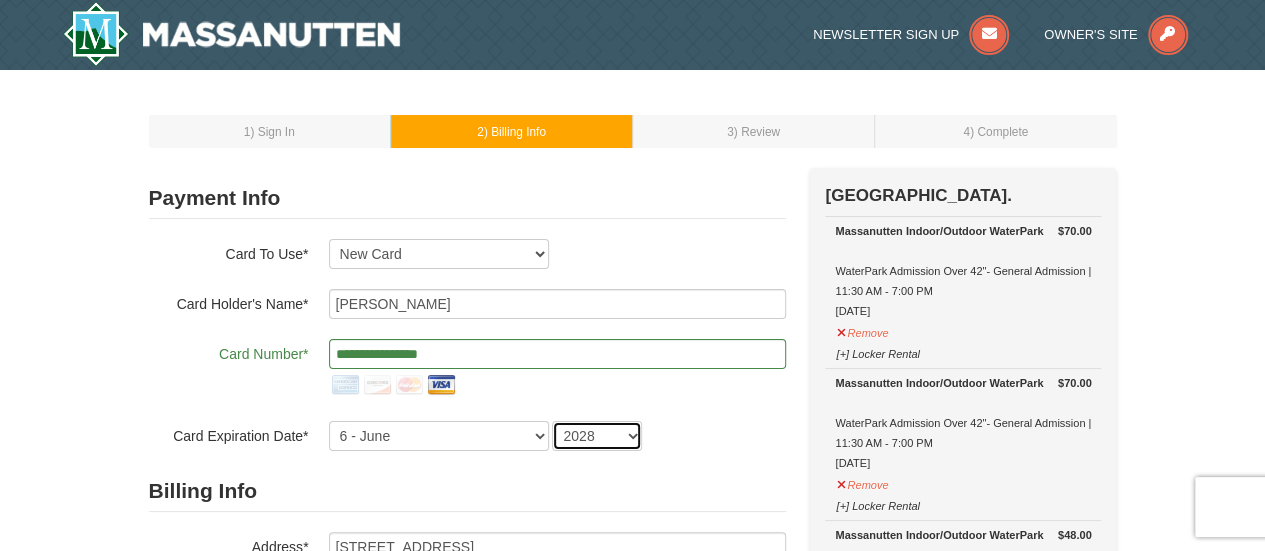 click on "2025 2026 2027 2028 2029 2030 2031 2032 2033 2034" at bounding box center (597, 436) 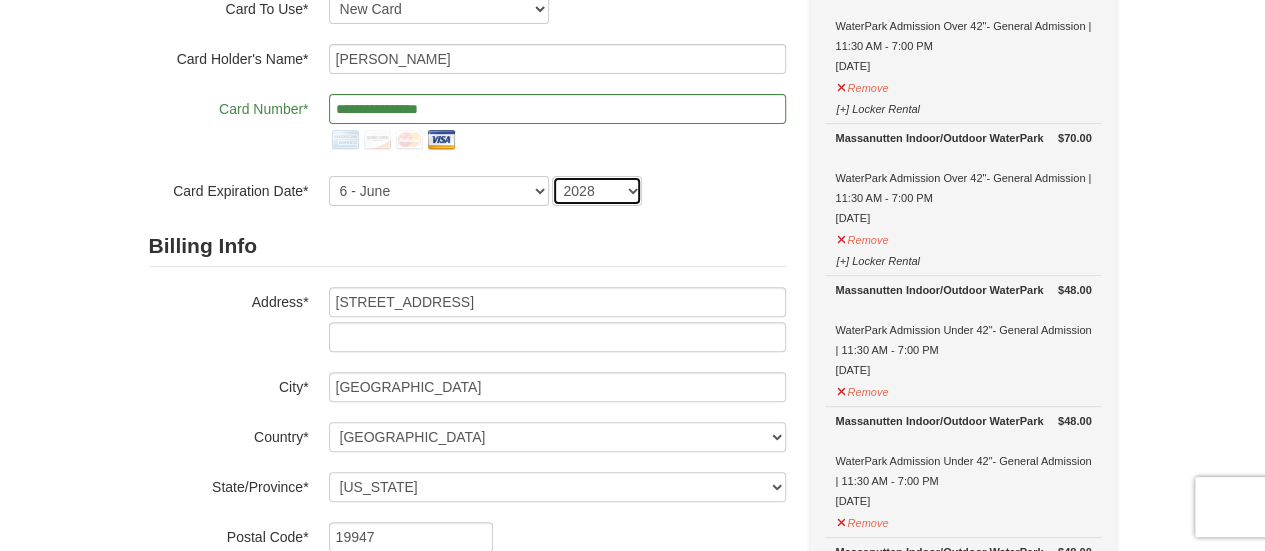 scroll, scrollTop: 299, scrollLeft: 0, axis: vertical 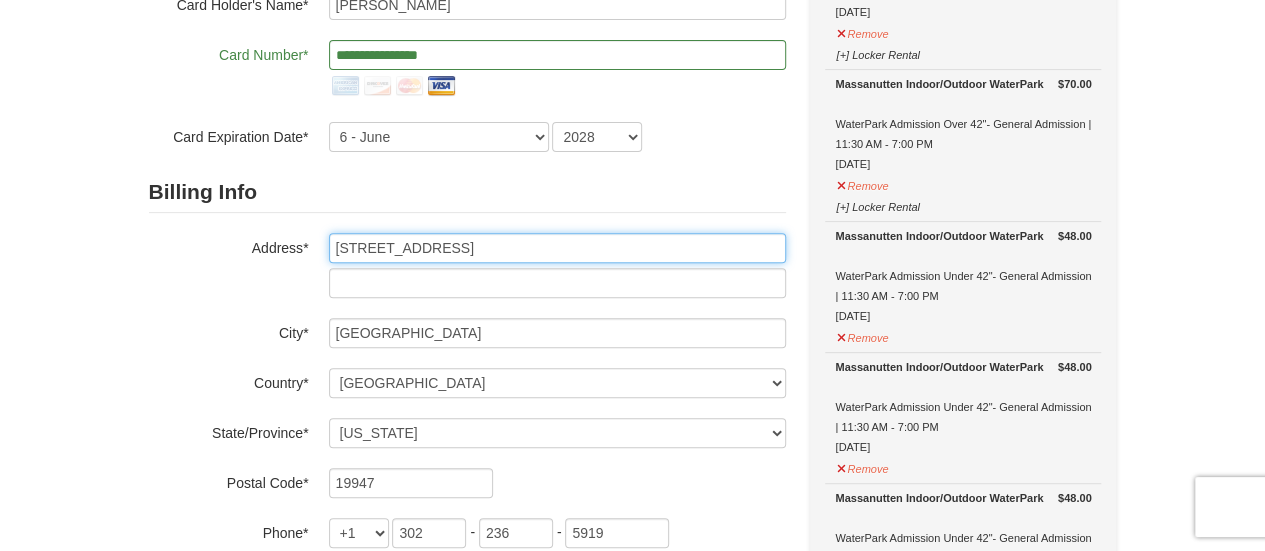click on "18136 Deer Forest Road" at bounding box center [557, 248] 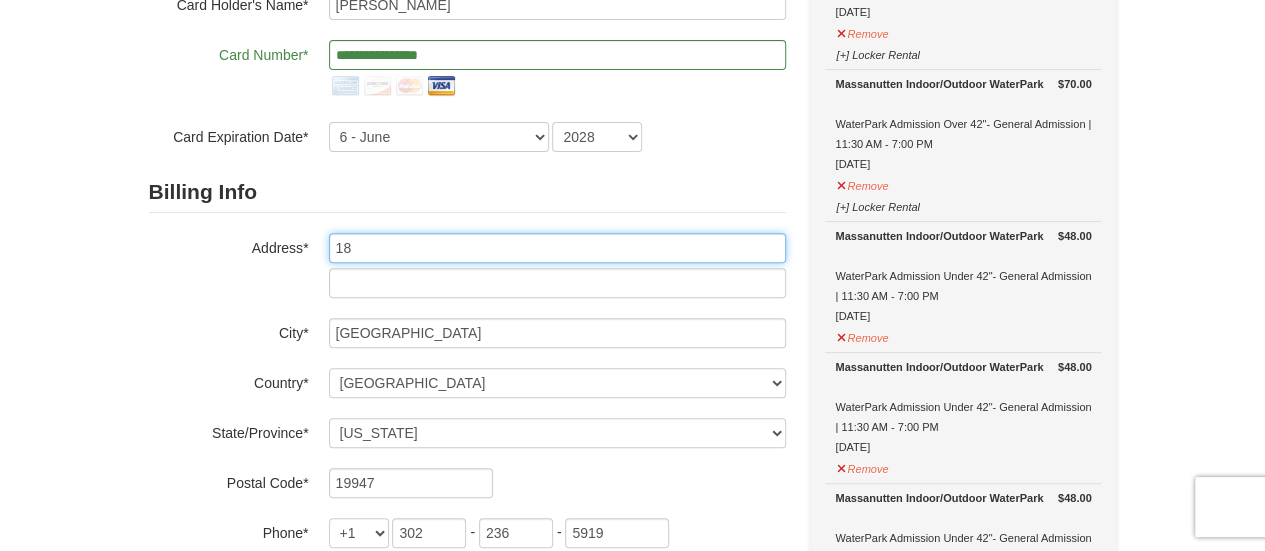 type on "1" 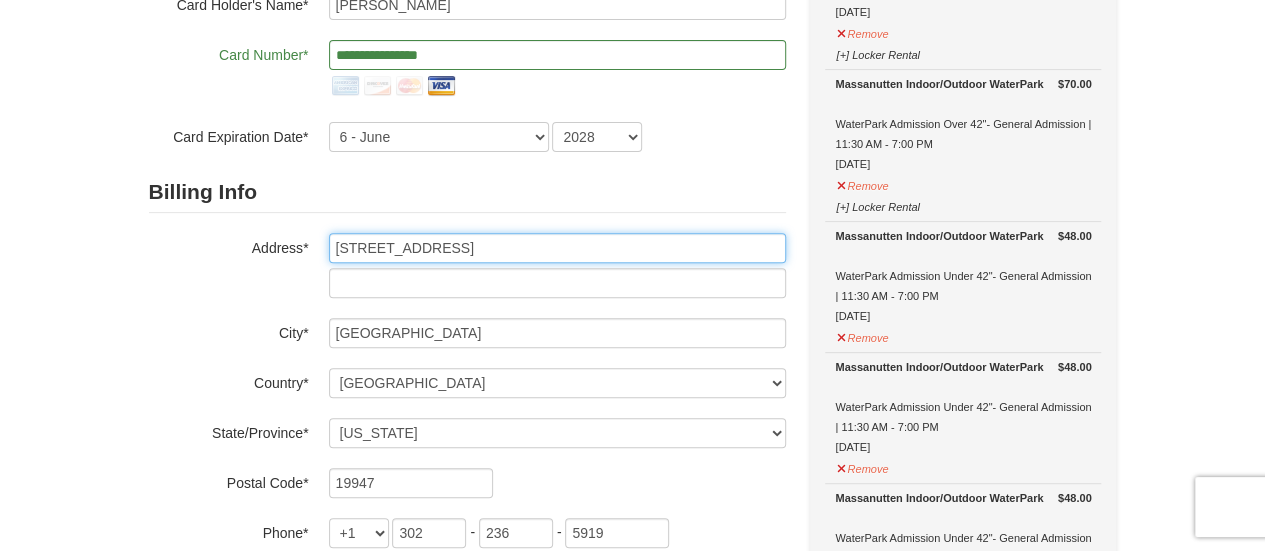 type on "17714 Fieldstone Ave" 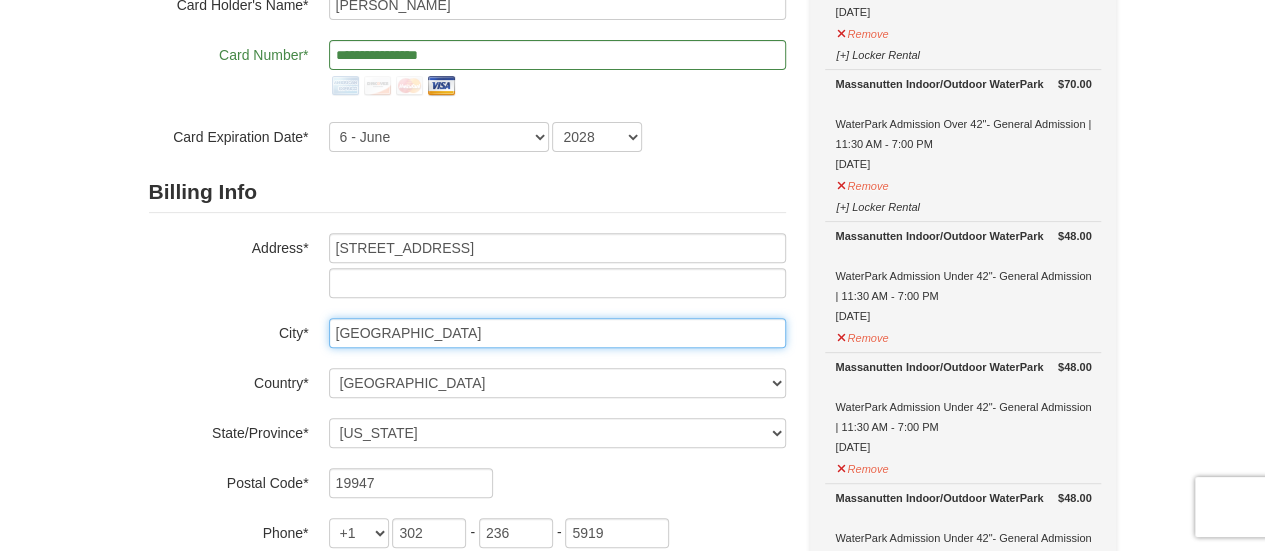 click on "Georgetown" at bounding box center [557, 333] 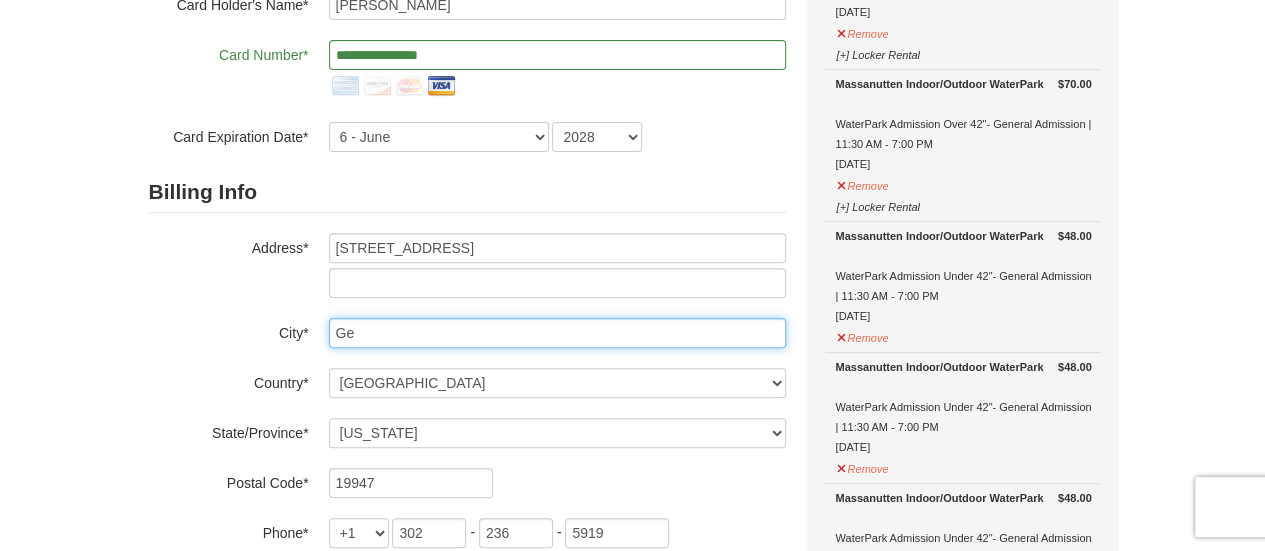 type on "G" 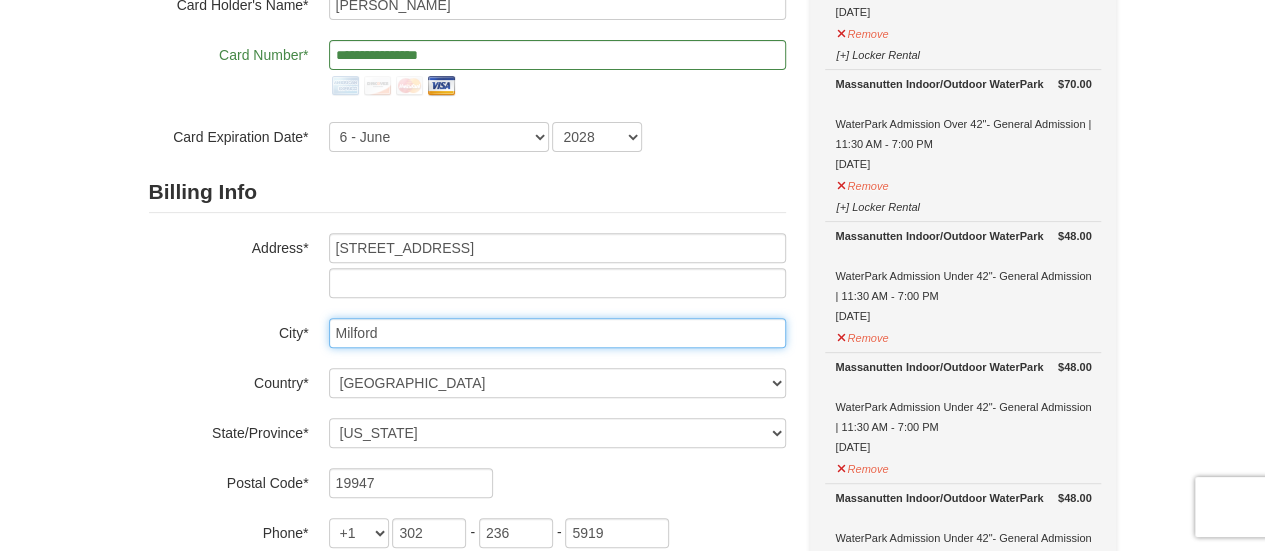 type on "Milford" 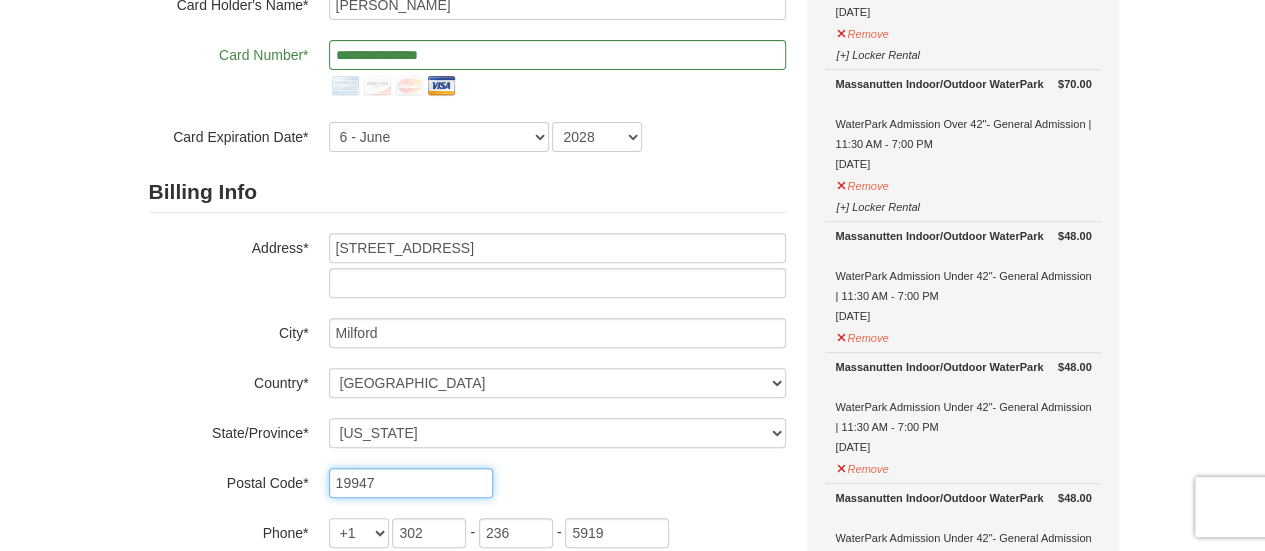 click on "19947" at bounding box center (411, 483) 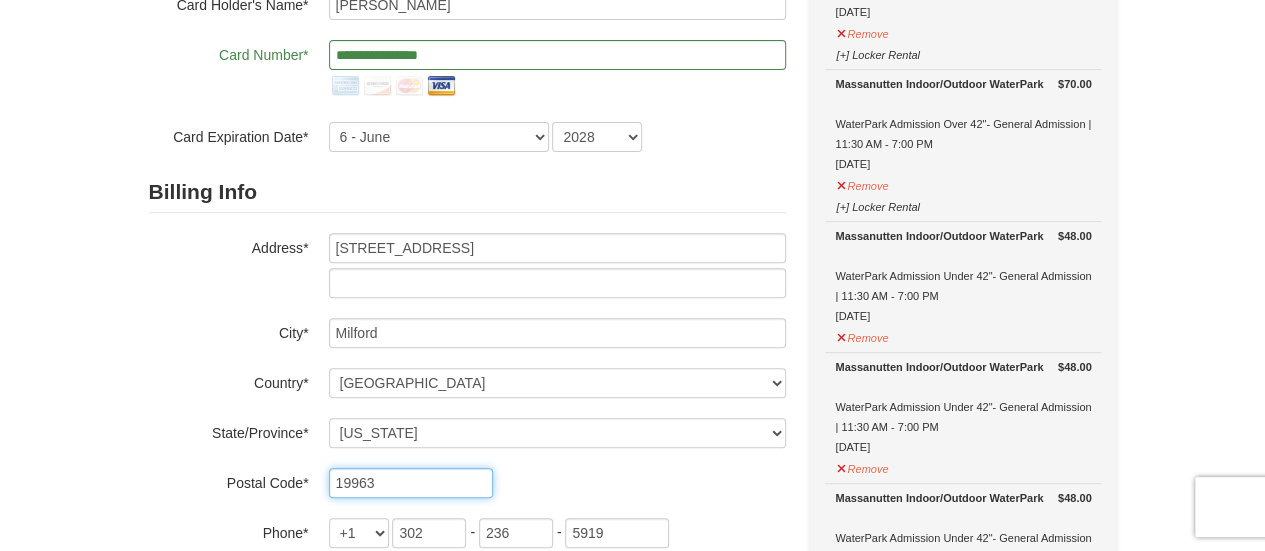 type on "19963" 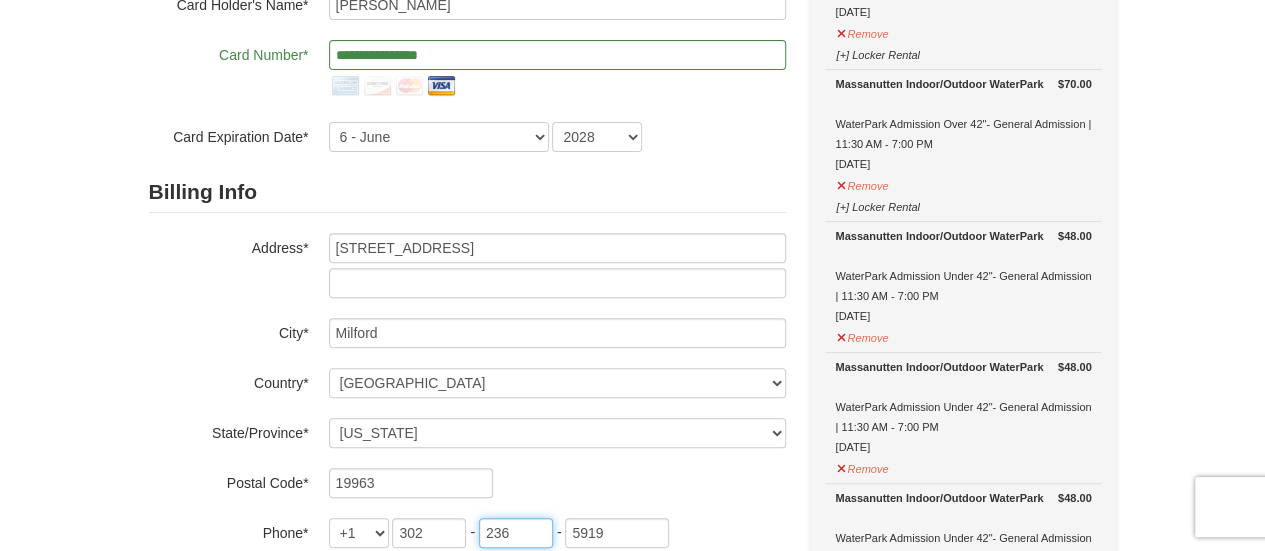 click on "236" at bounding box center [516, 533] 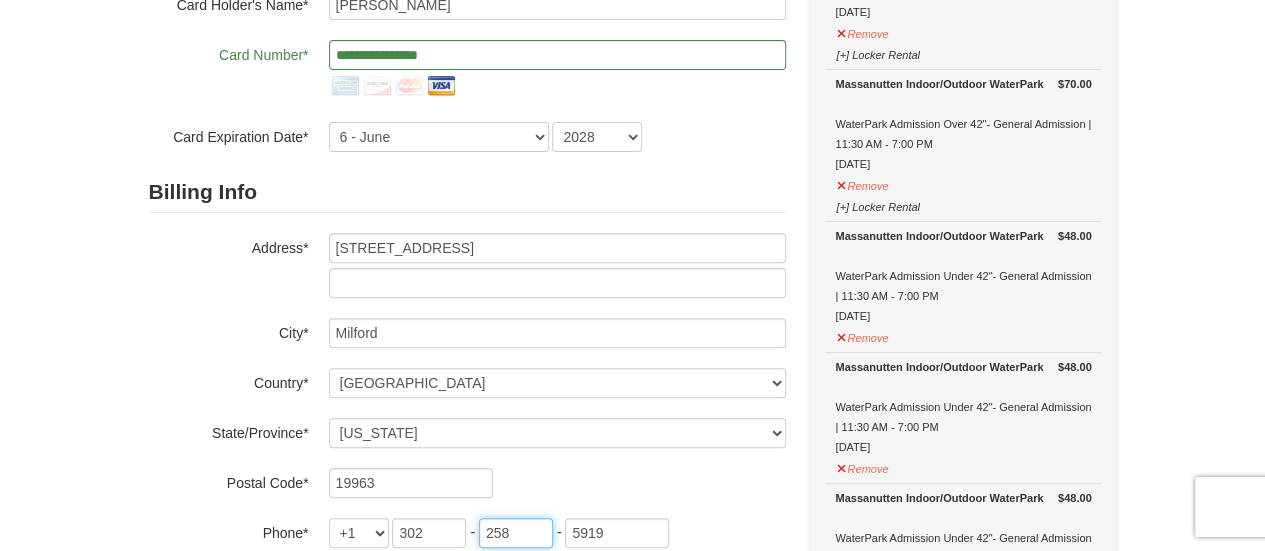 type on "258" 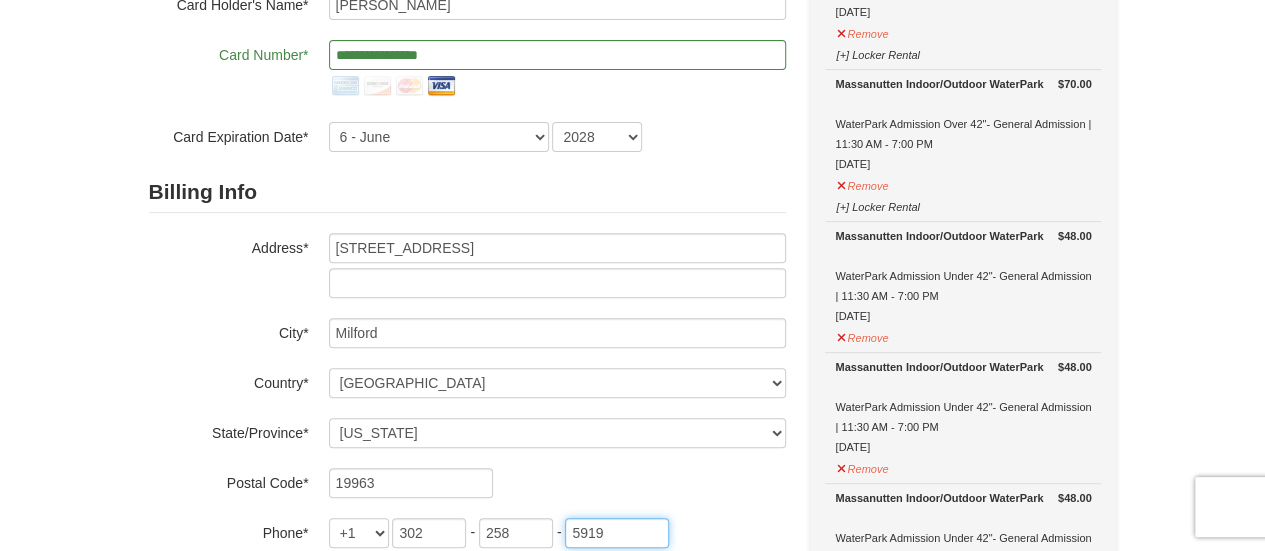 click on "5919" at bounding box center [617, 533] 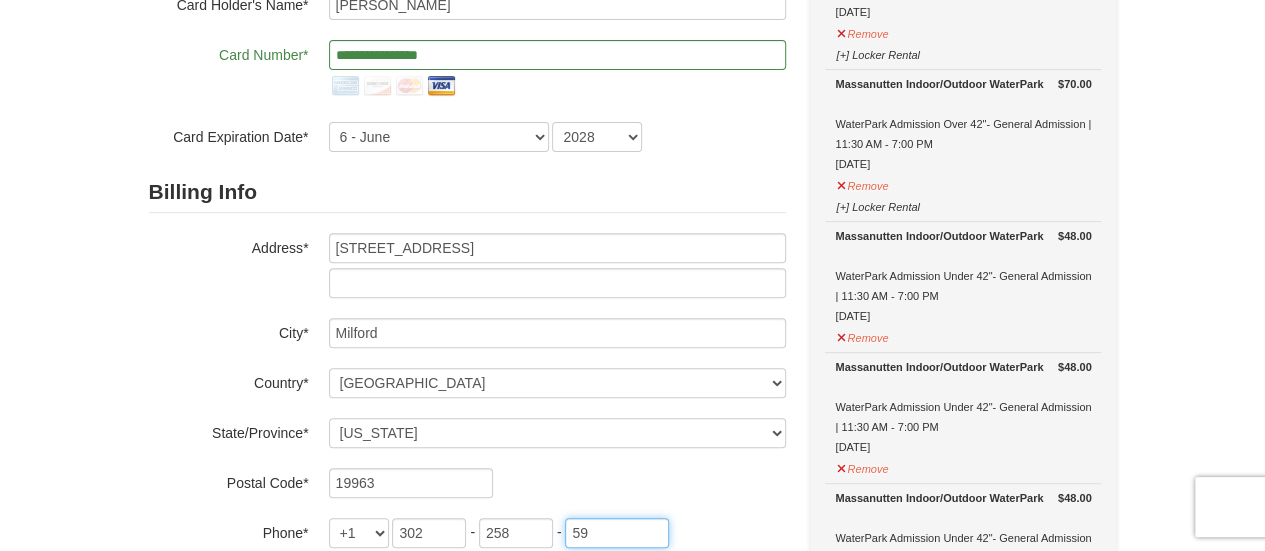 type on "5" 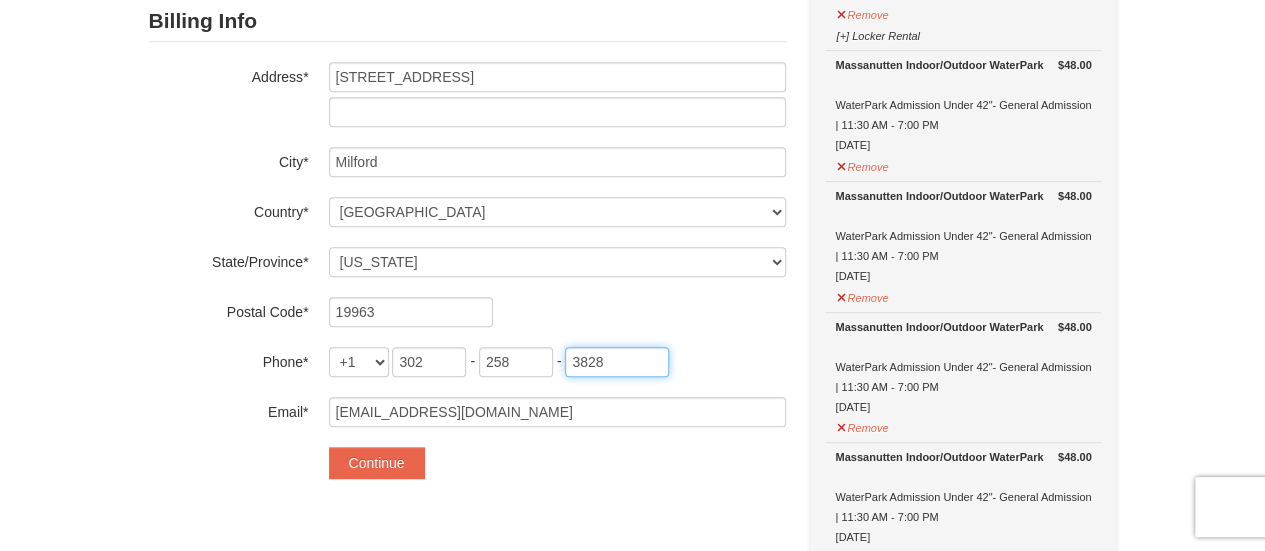 scroll, scrollTop: 499, scrollLeft: 0, axis: vertical 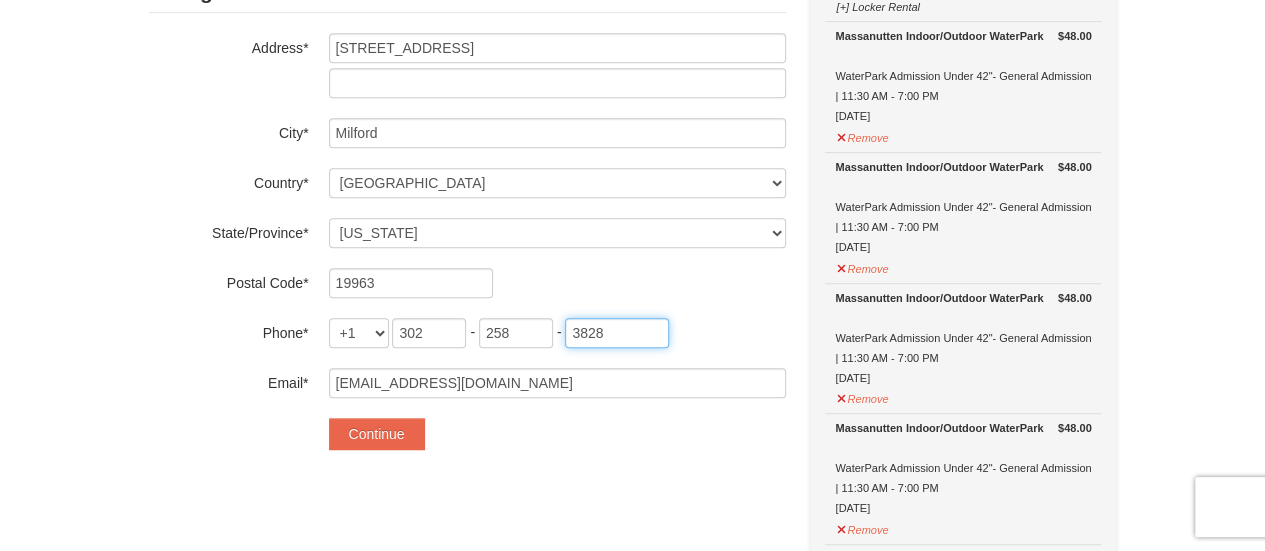 type on "3828" 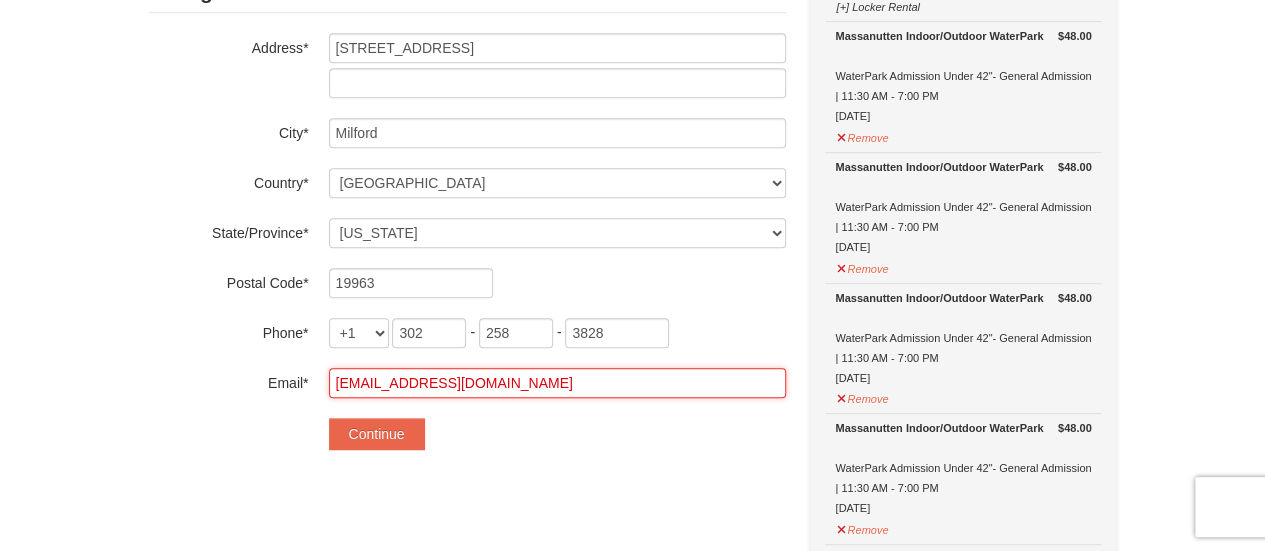 click on "cboone18136@comcast.net" at bounding box center (557, 383) 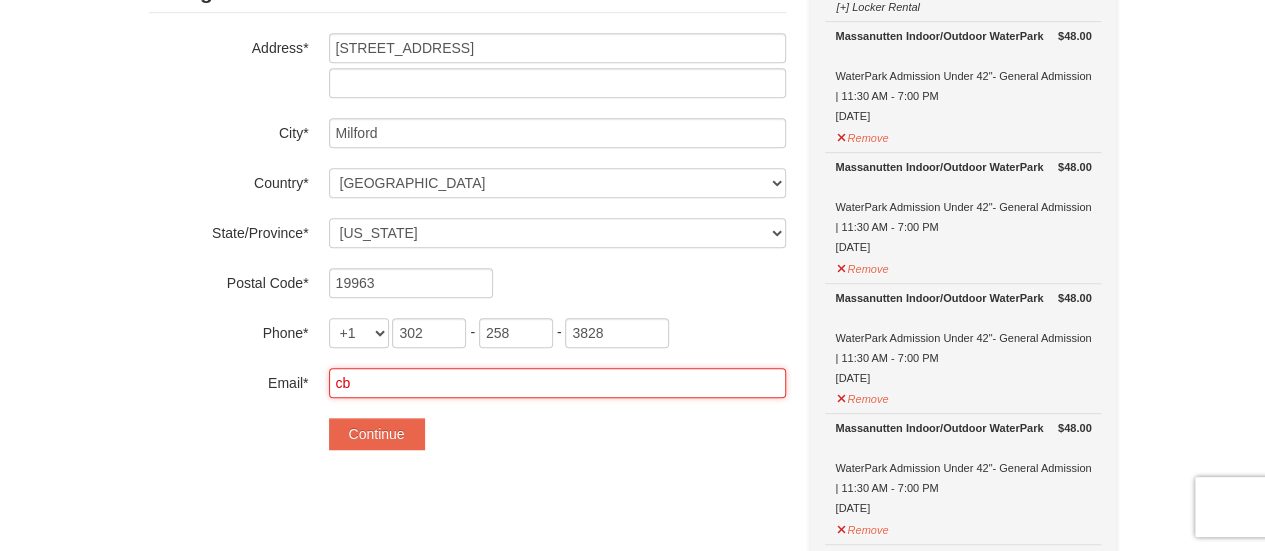 type on "c" 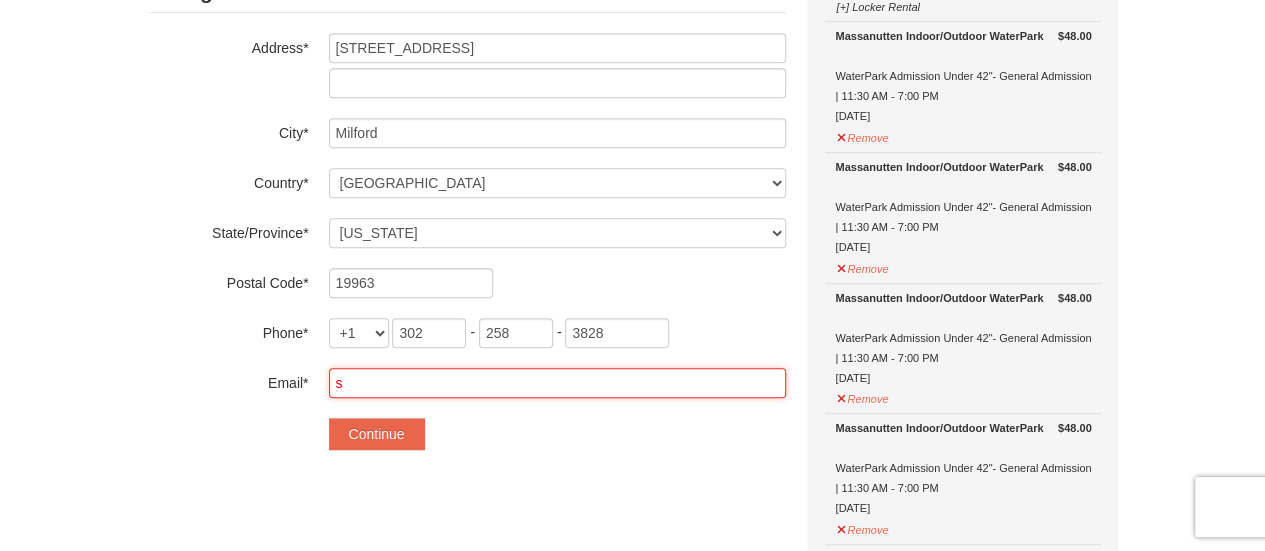 click on "s" at bounding box center (557, 383) 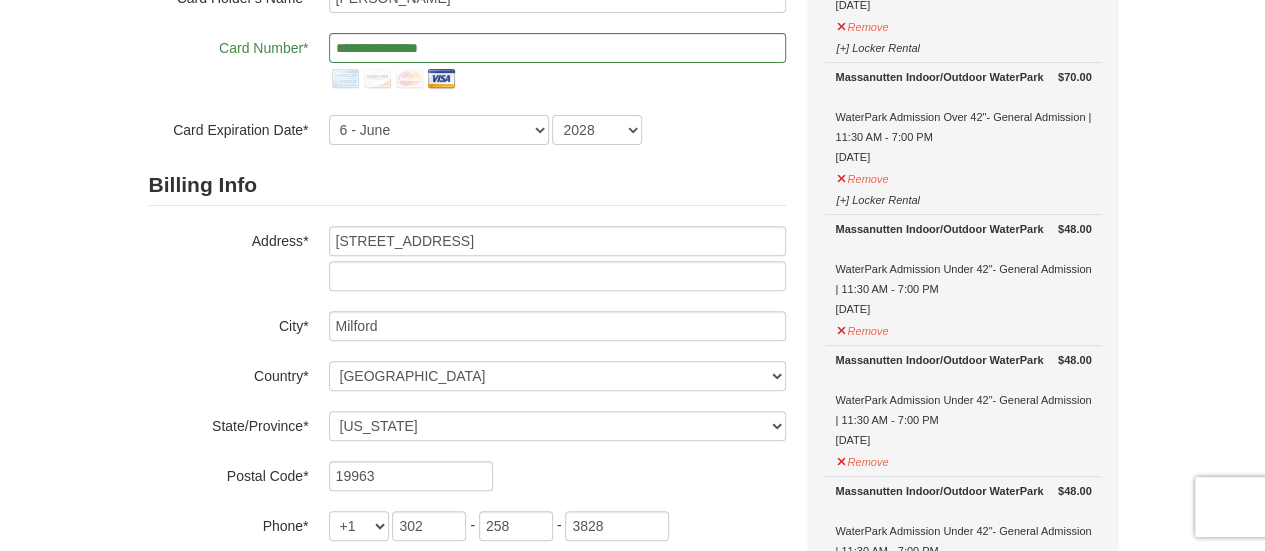 scroll, scrollTop: 544, scrollLeft: 0, axis: vertical 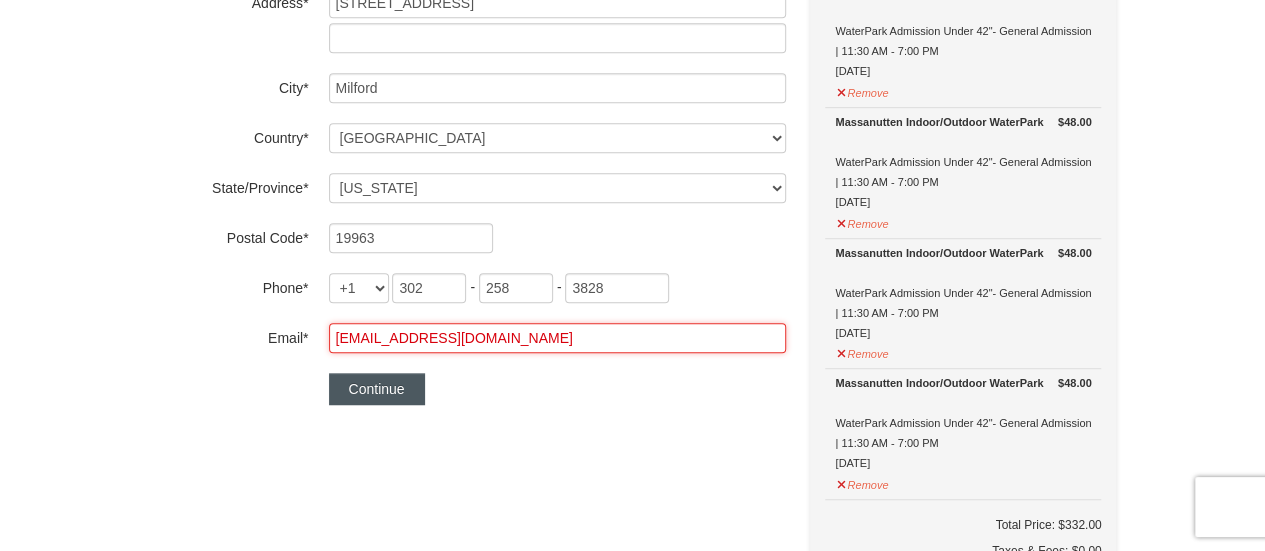 type on "[EMAIL_ADDRESS][DOMAIN_NAME]" 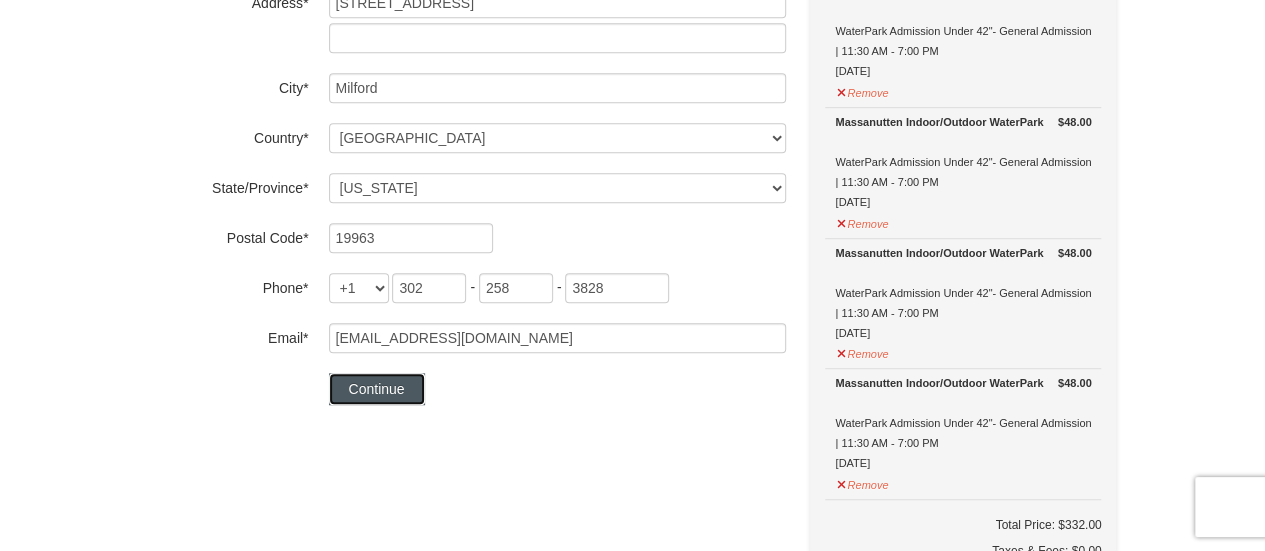 click on "Continue" at bounding box center [377, 389] 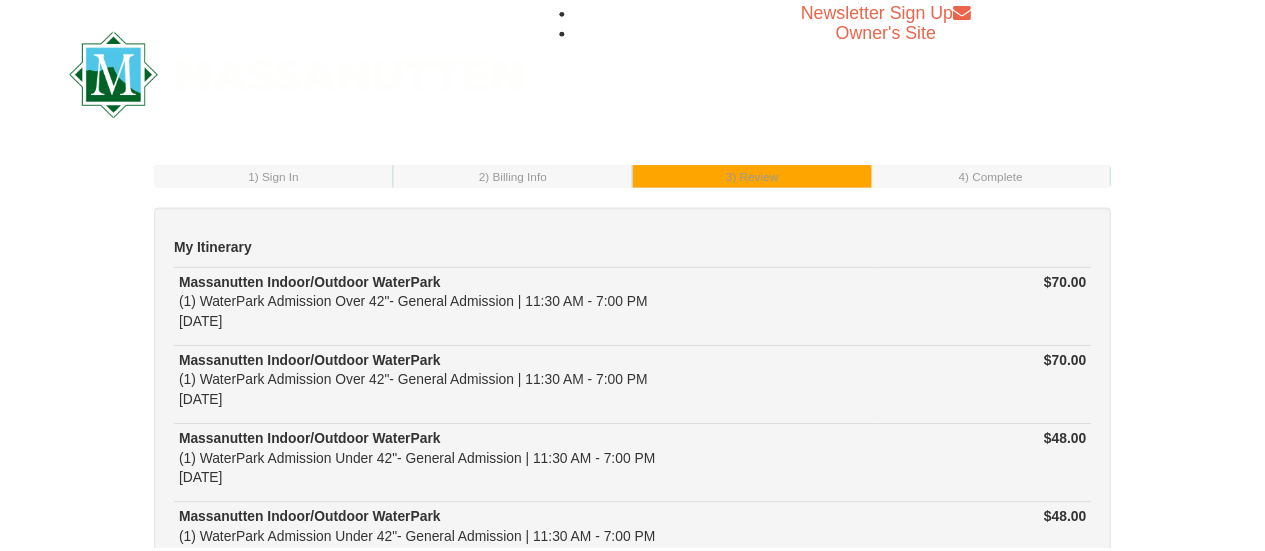 scroll, scrollTop: 0, scrollLeft: 0, axis: both 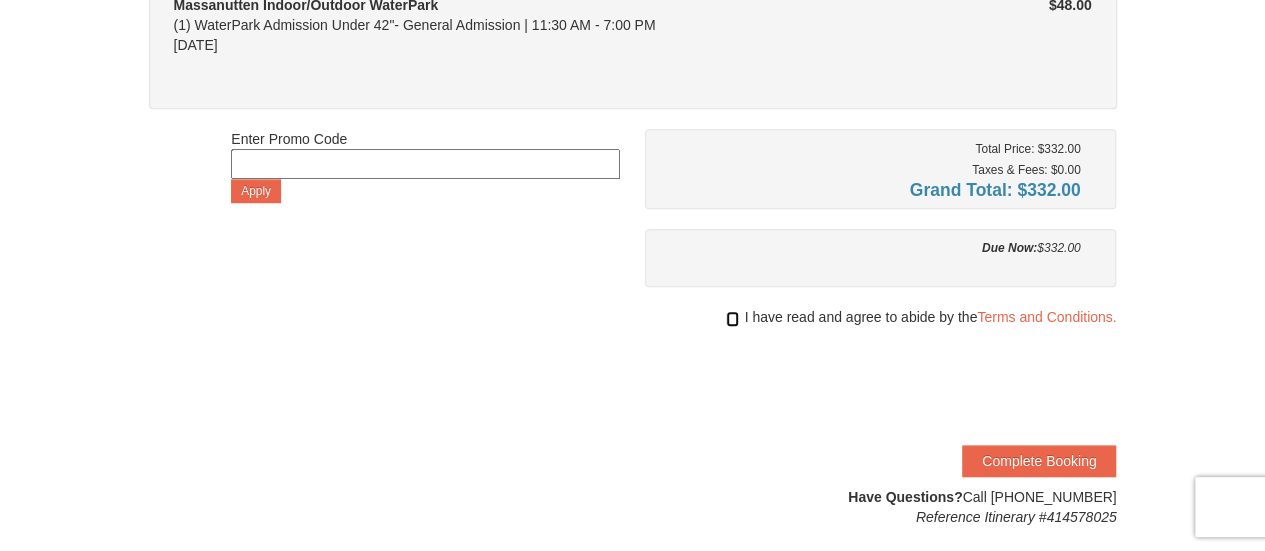 click at bounding box center (732, 319) 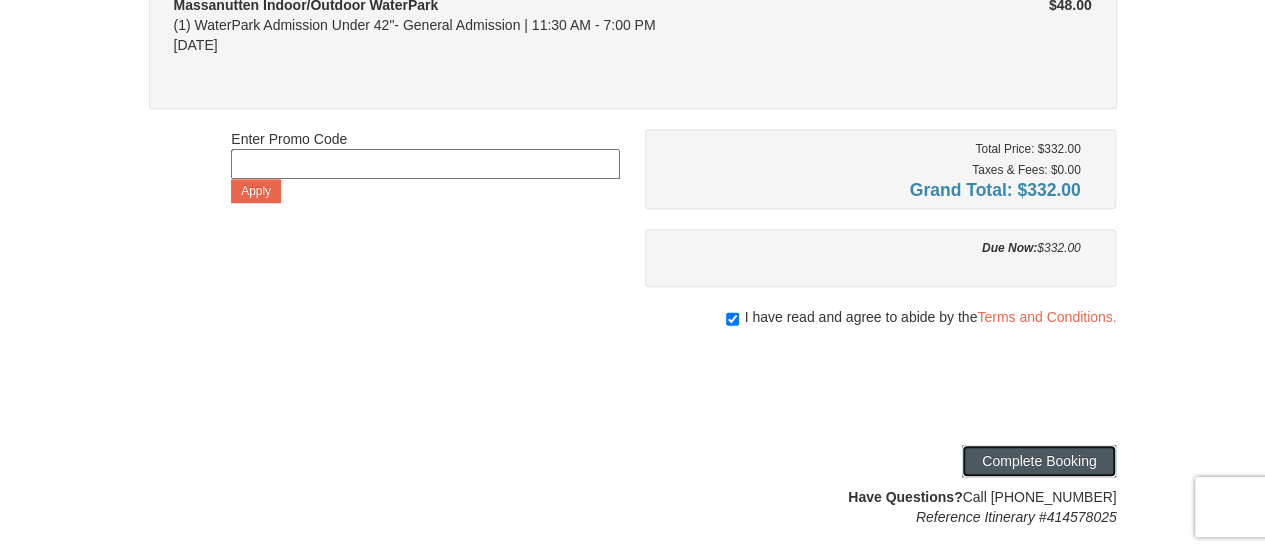 click on "Complete Booking" at bounding box center (1039, 461) 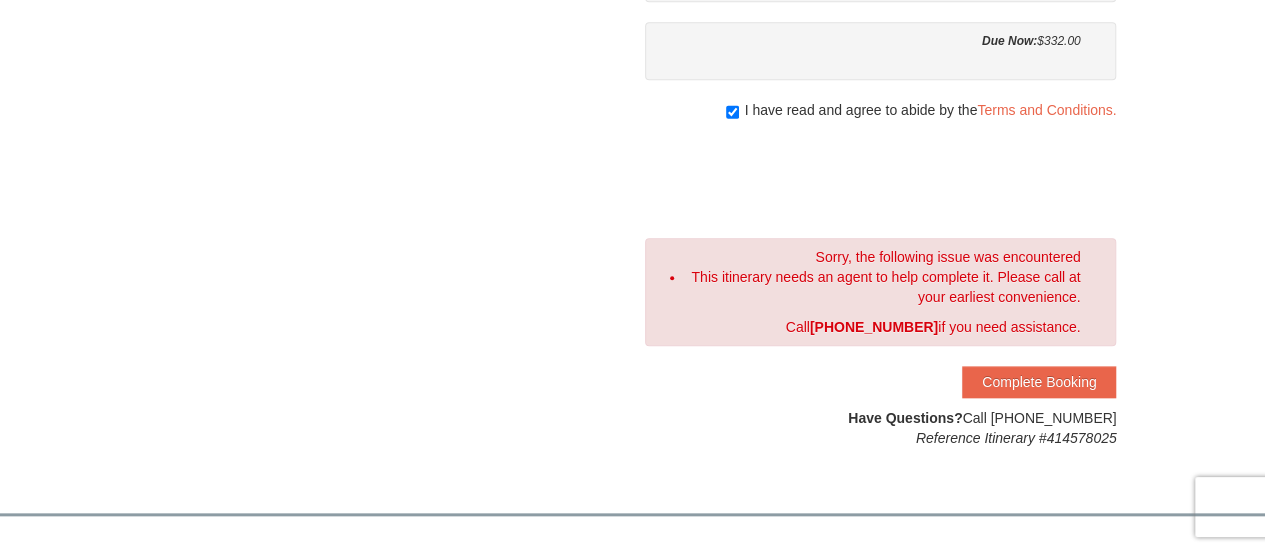 scroll, scrollTop: 849, scrollLeft: 0, axis: vertical 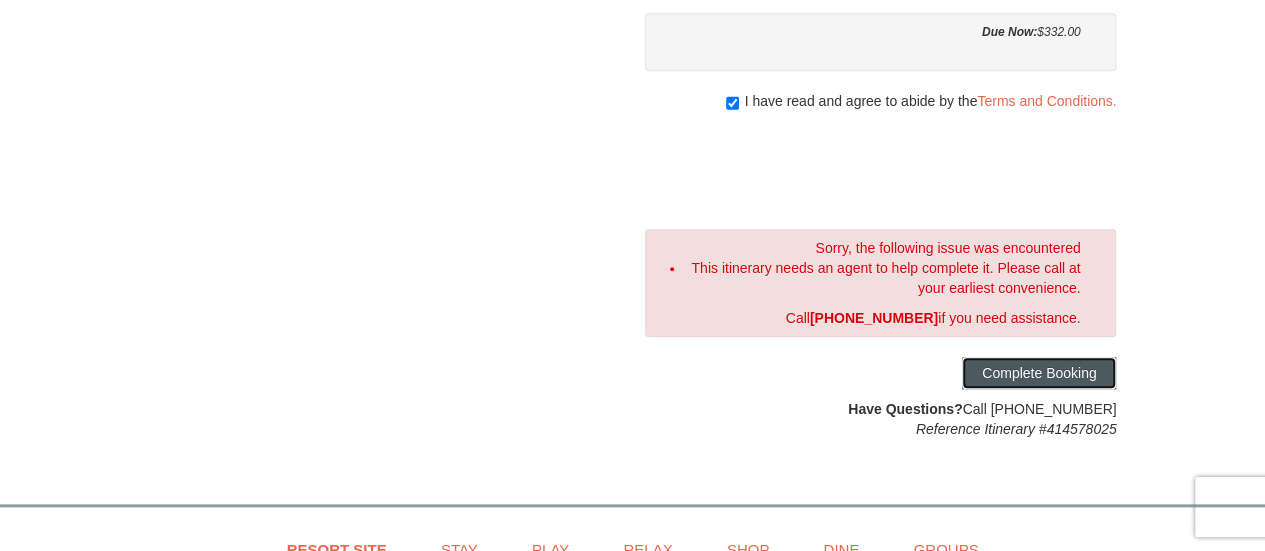click on "Complete Booking" at bounding box center [1039, 373] 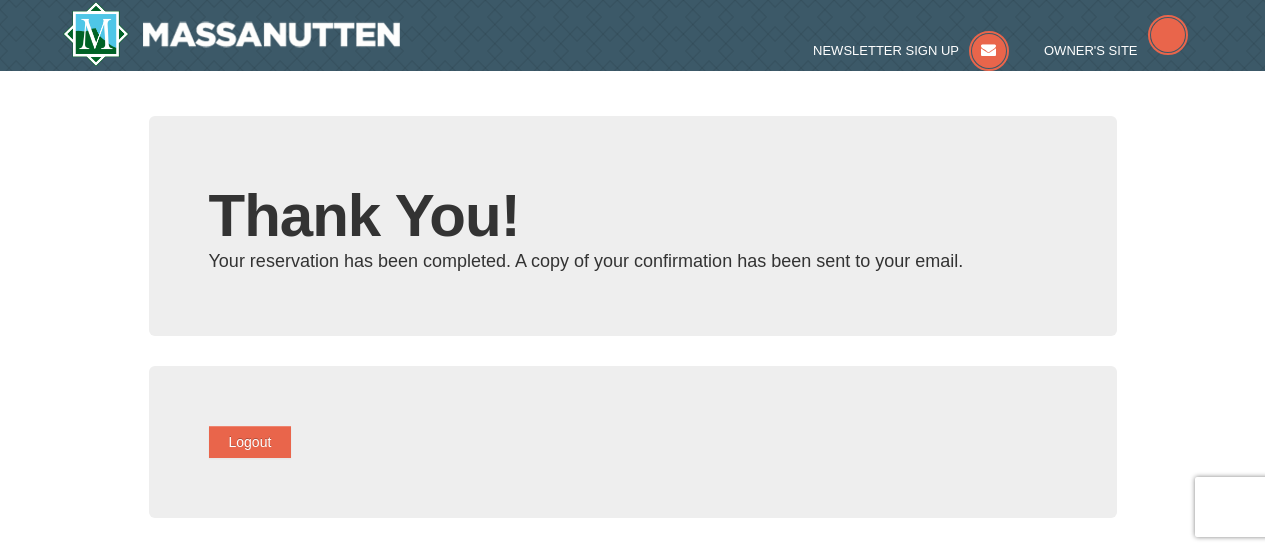 scroll, scrollTop: 0, scrollLeft: 0, axis: both 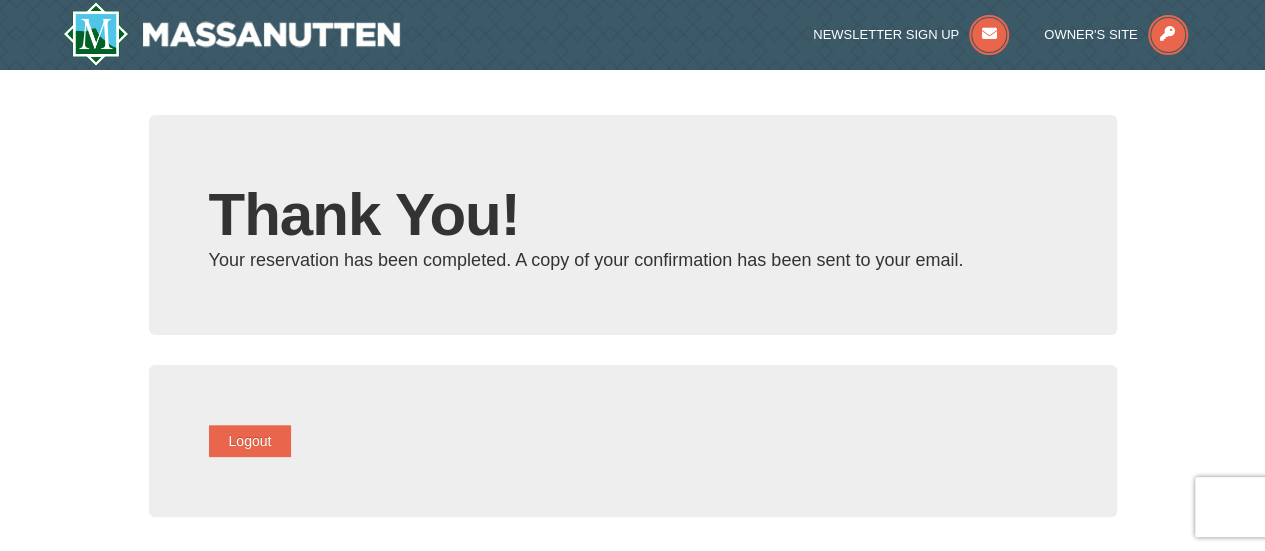 type on "[EMAIL_ADDRESS][DOMAIN_NAME]" 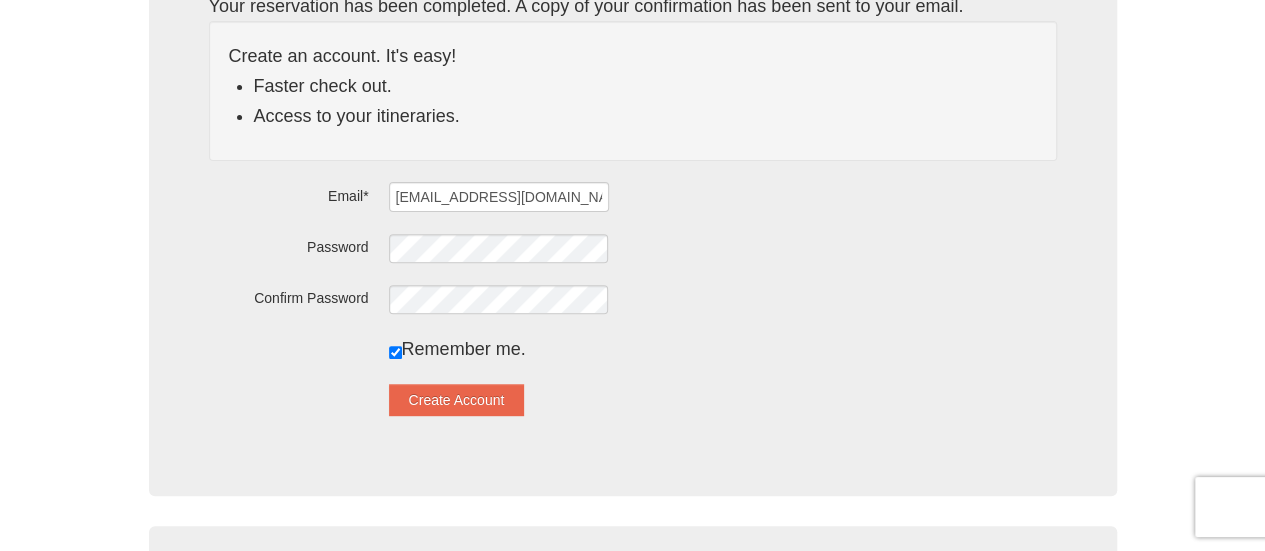 scroll, scrollTop: 269, scrollLeft: 0, axis: vertical 